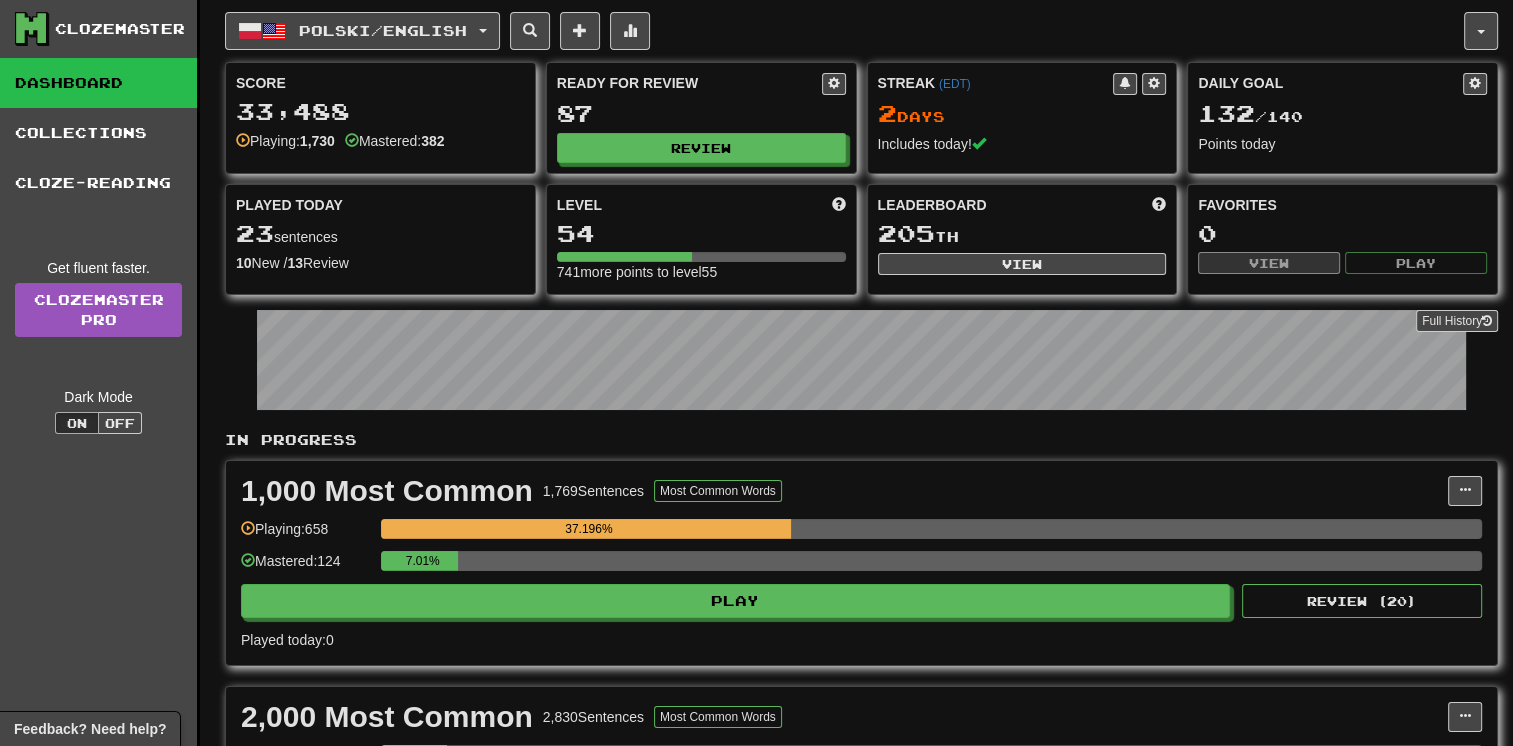 scroll, scrollTop: 0, scrollLeft: 0, axis: both 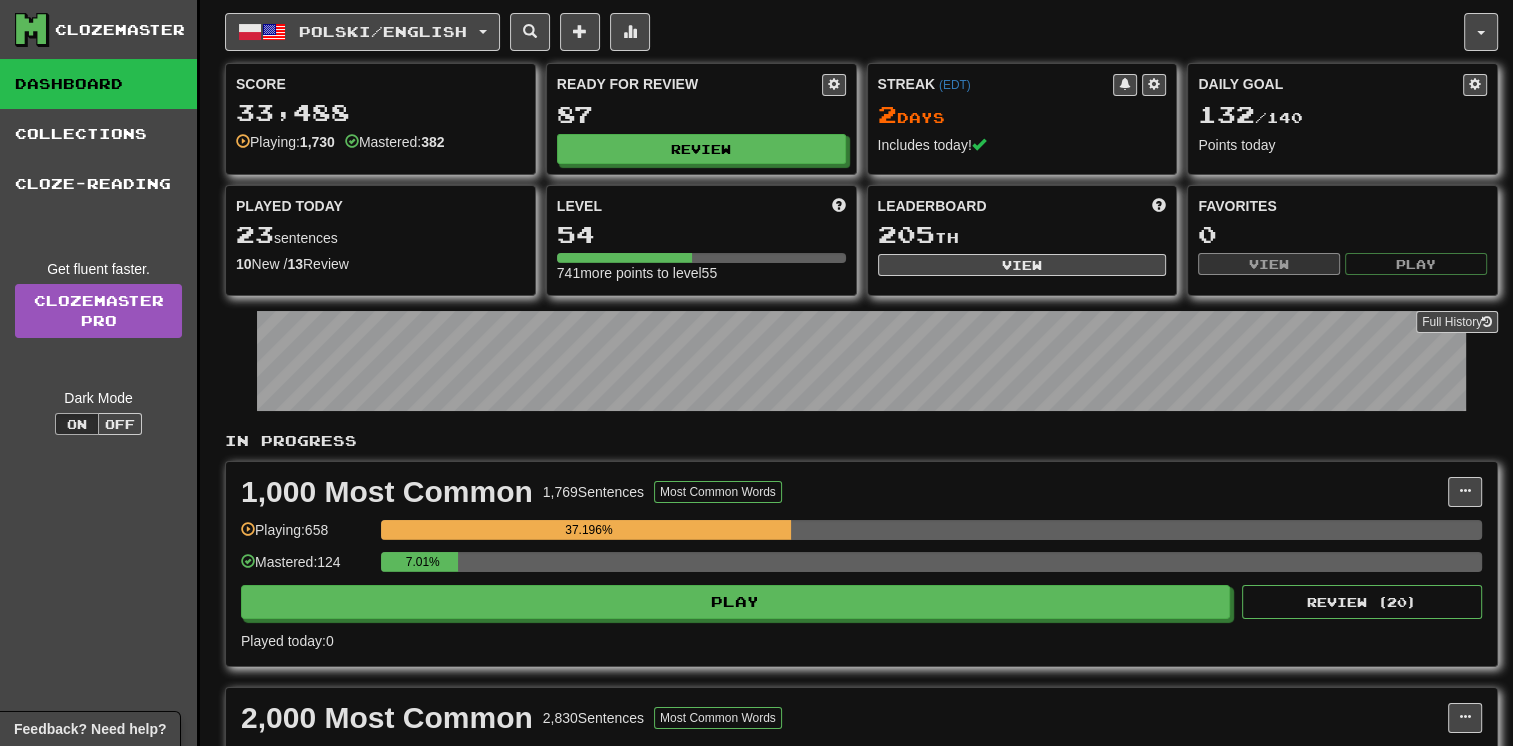 click on "Full History" at bounding box center (861, 363) 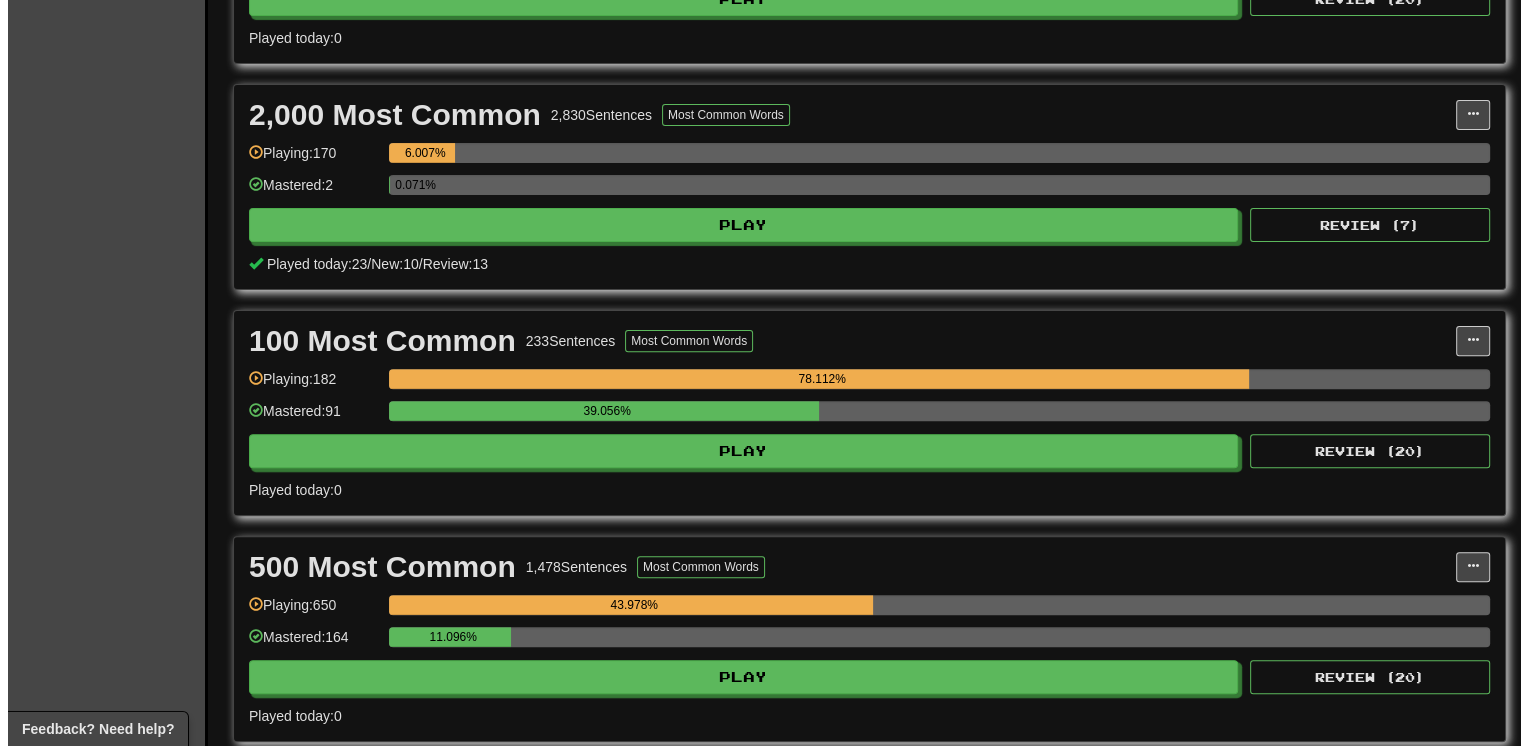 scroll, scrollTop: 640, scrollLeft: 0, axis: vertical 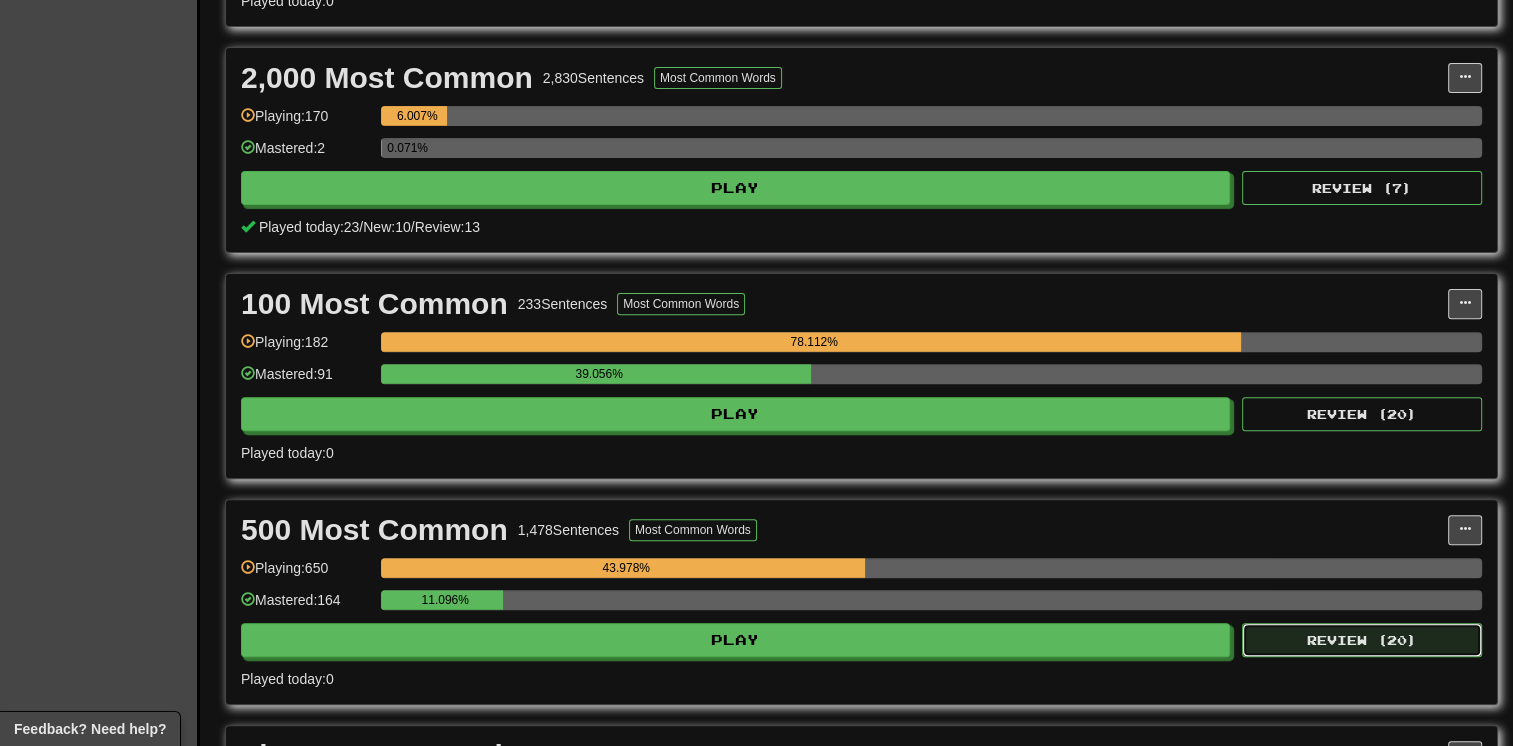 click on "Review ( 20 )" at bounding box center [1362, 640] 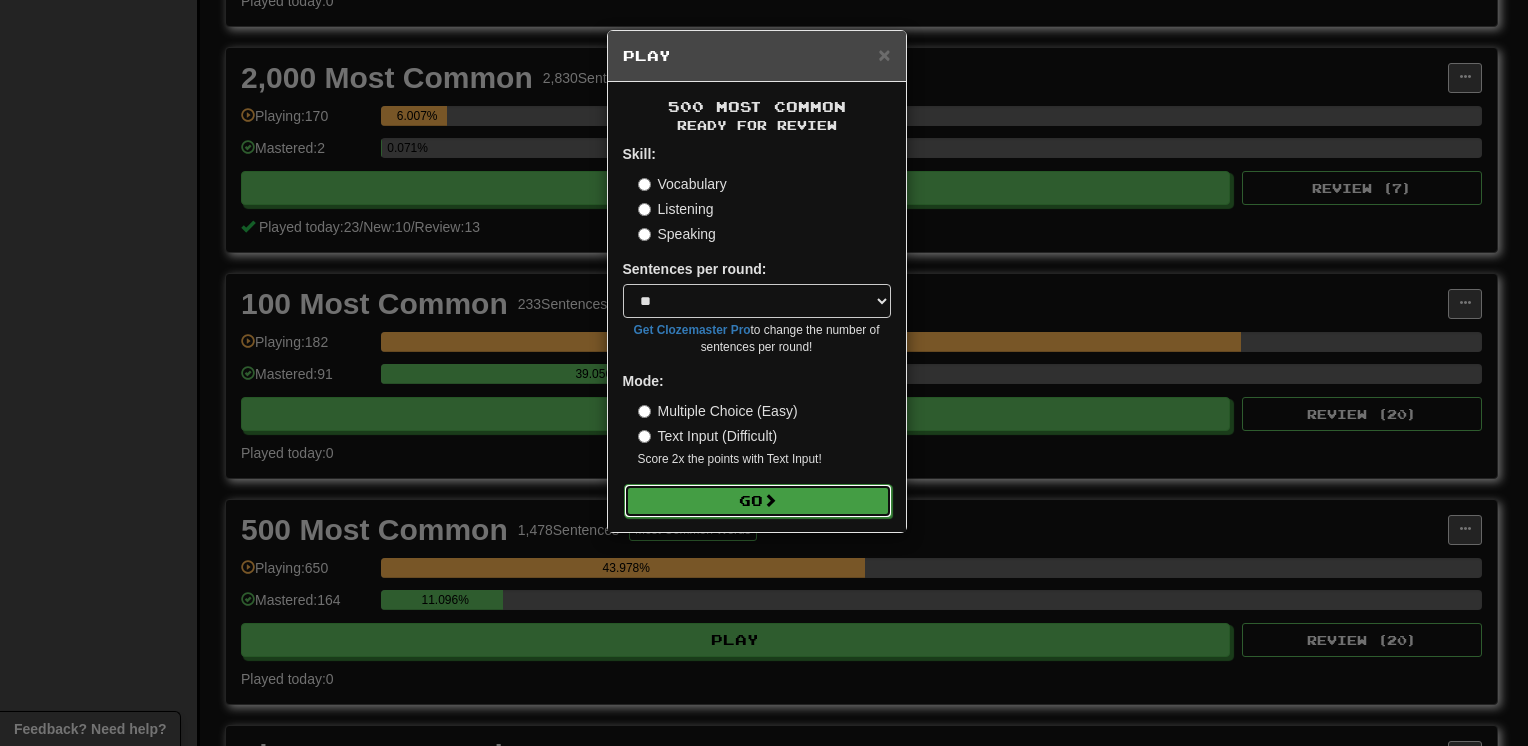 click on "Go" at bounding box center [758, 501] 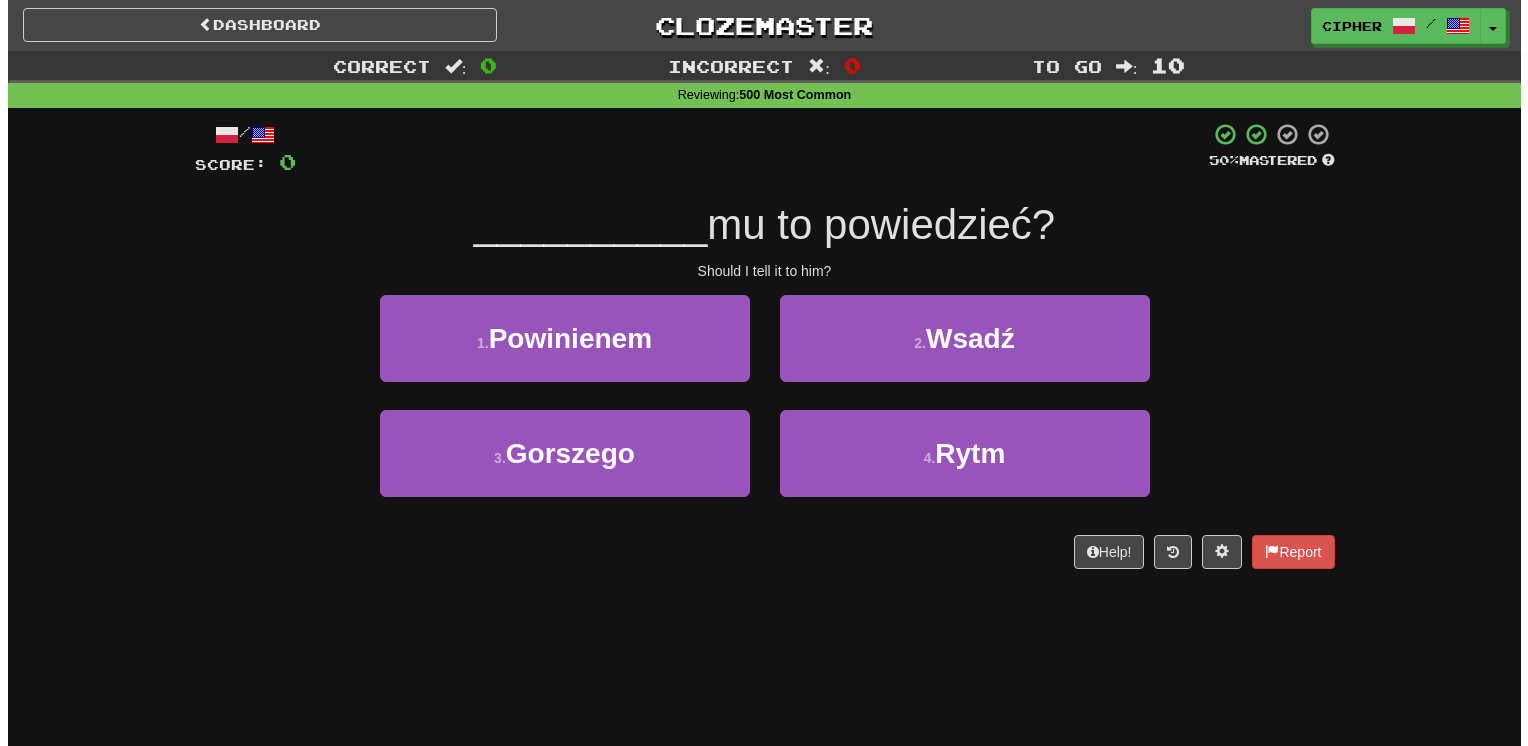 scroll, scrollTop: 0, scrollLeft: 0, axis: both 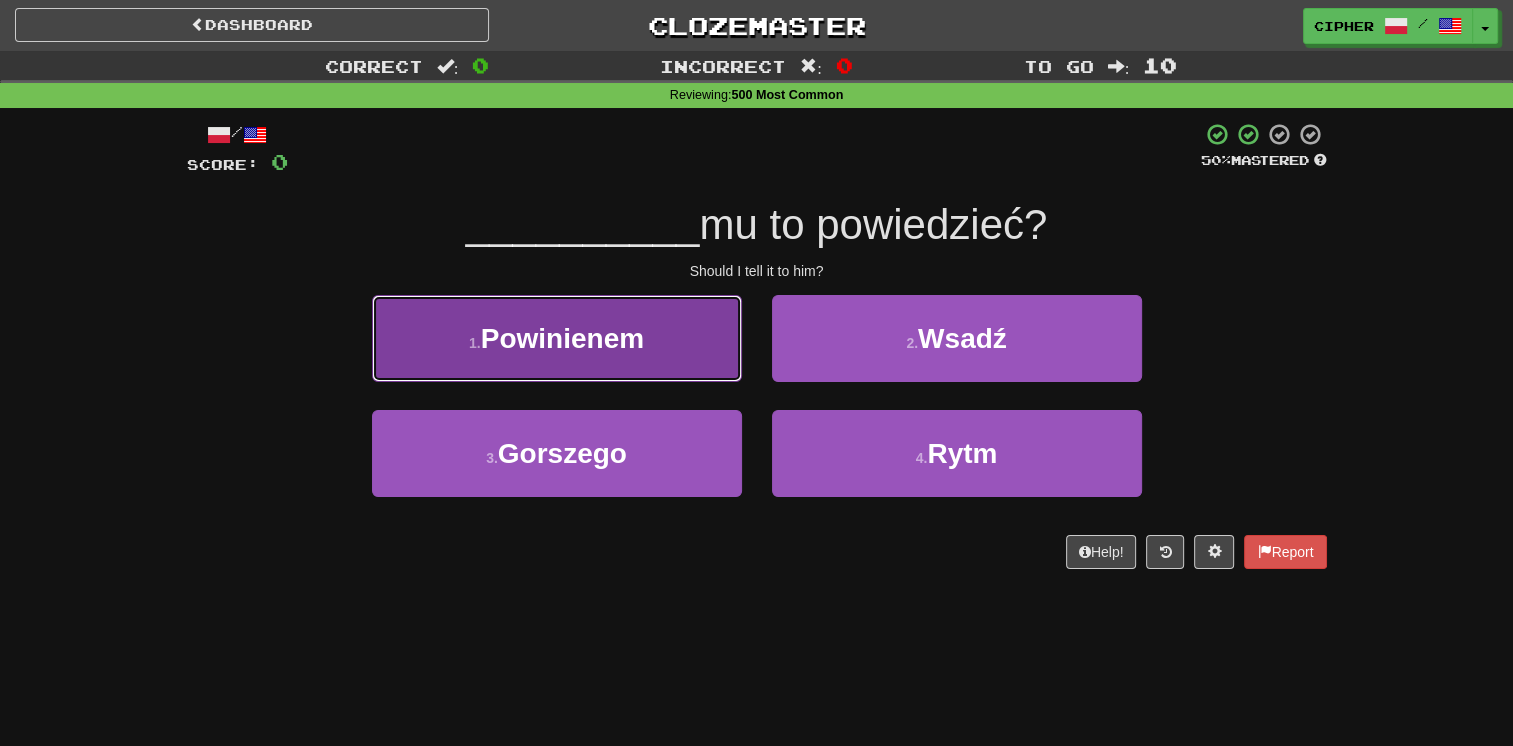 click on "1 .  Powinienem" at bounding box center [557, 338] 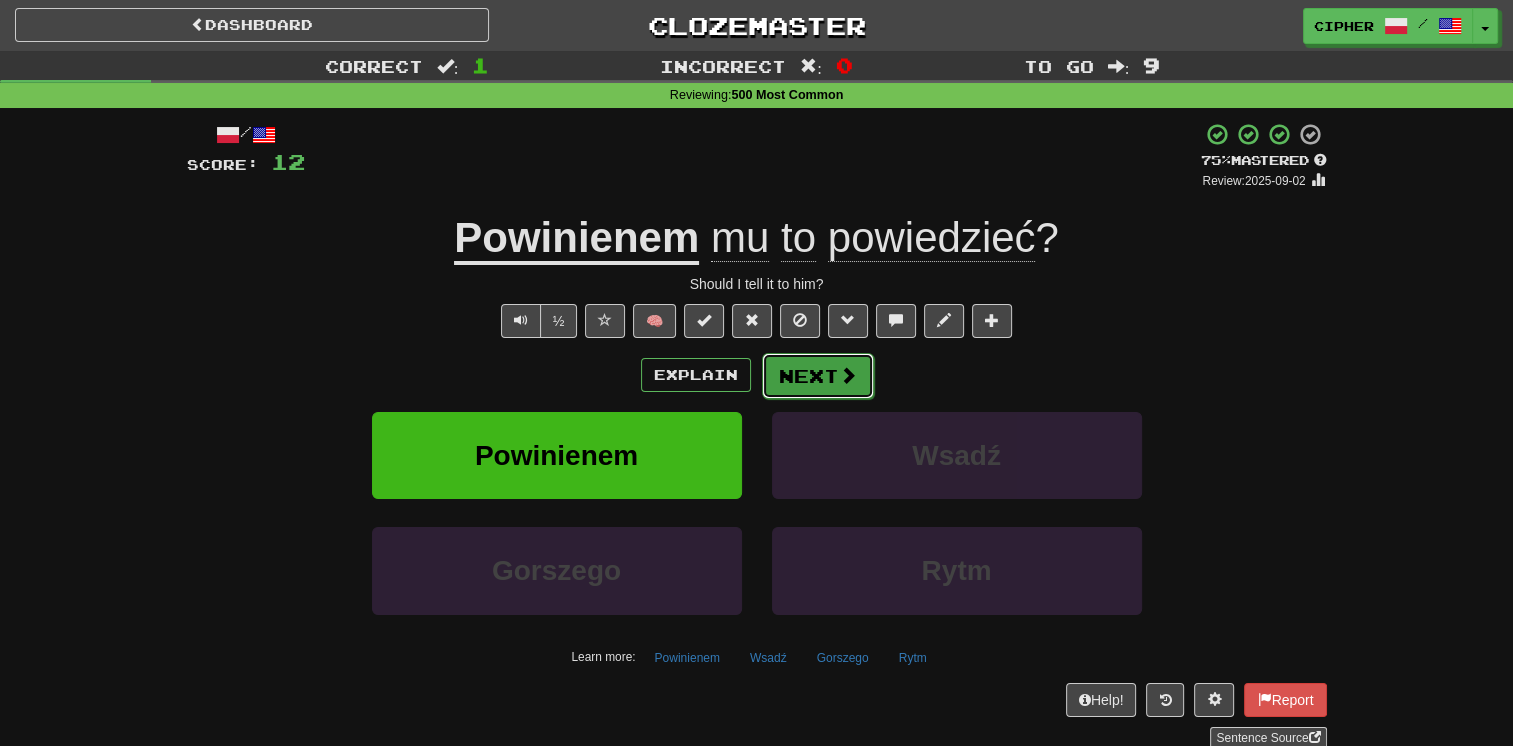 click at bounding box center (848, 375) 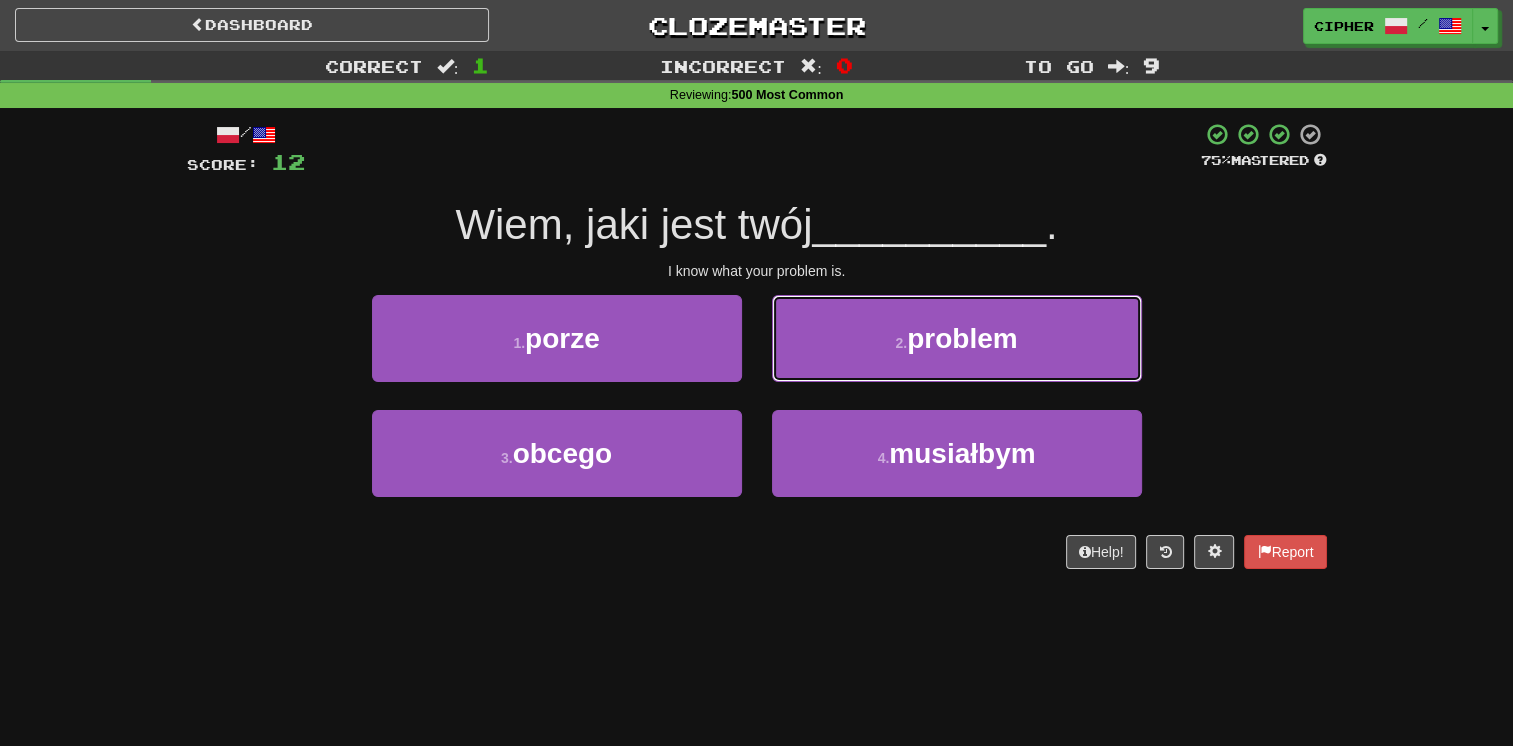 click on "2 .  problem" at bounding box center (957, 338) 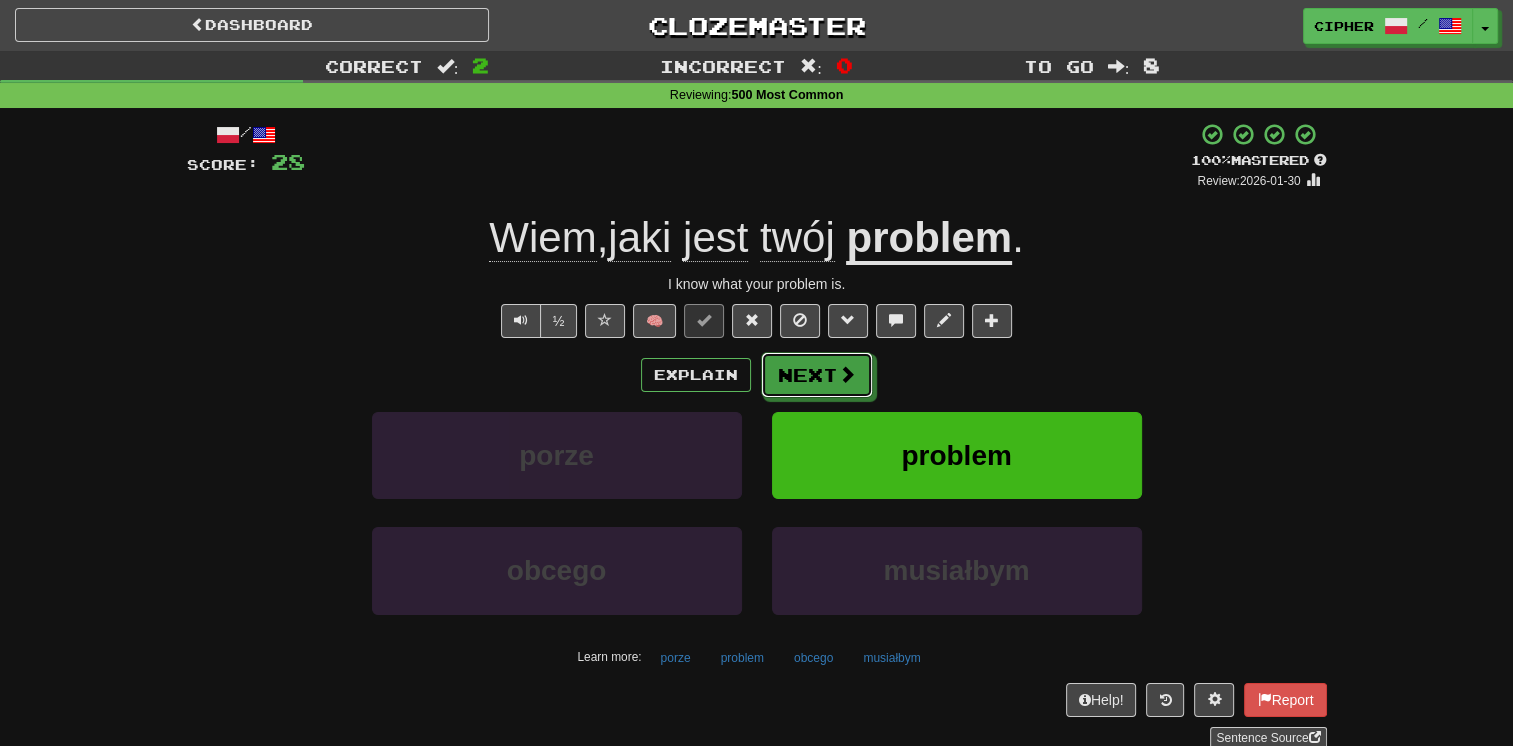 click at bounding box center (847, 374) 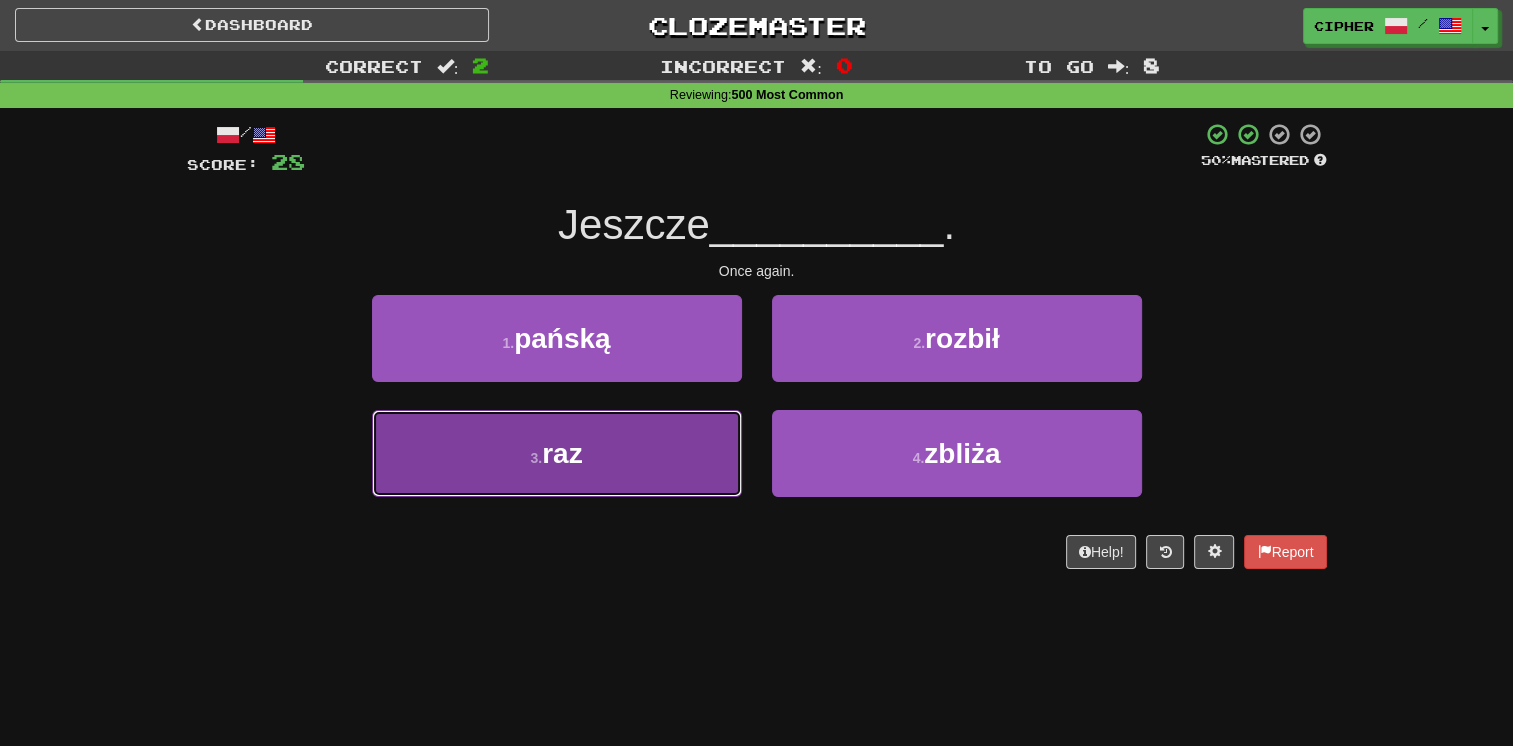 click on "3 .  raz" at bounding box center [557, 453] 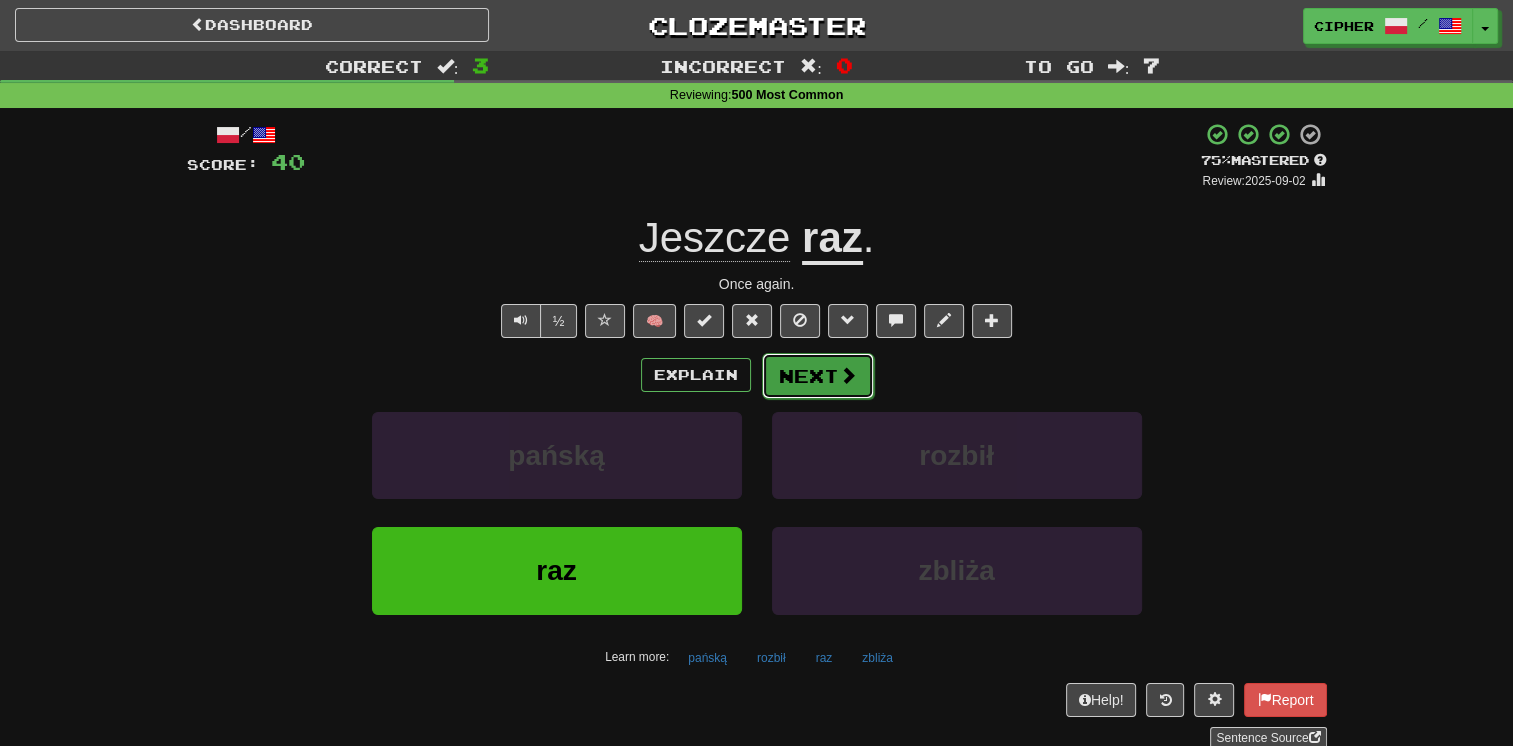 click on "Next" at bounding box center [818, 376] 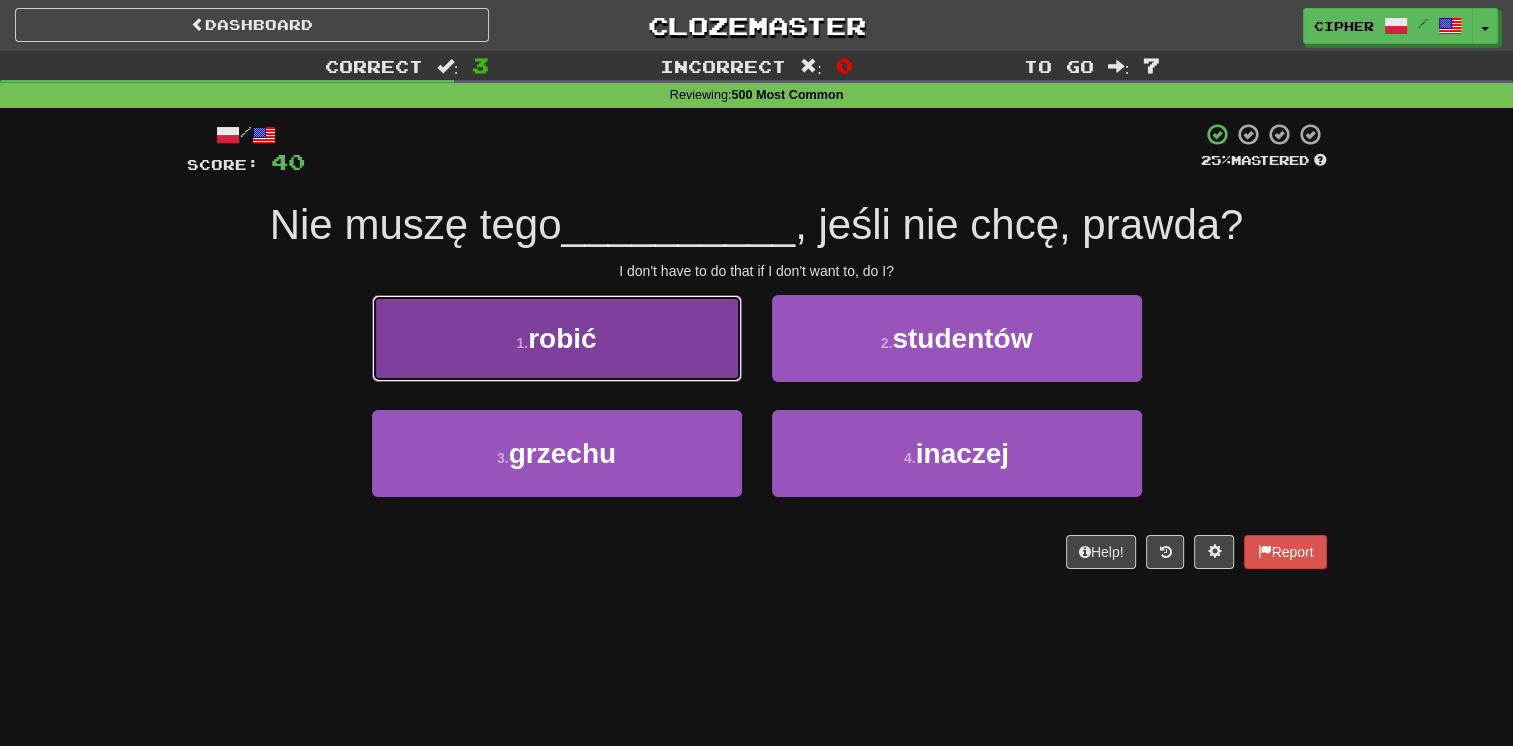 click on "1 .  robić" at bounding box center (557, 338) 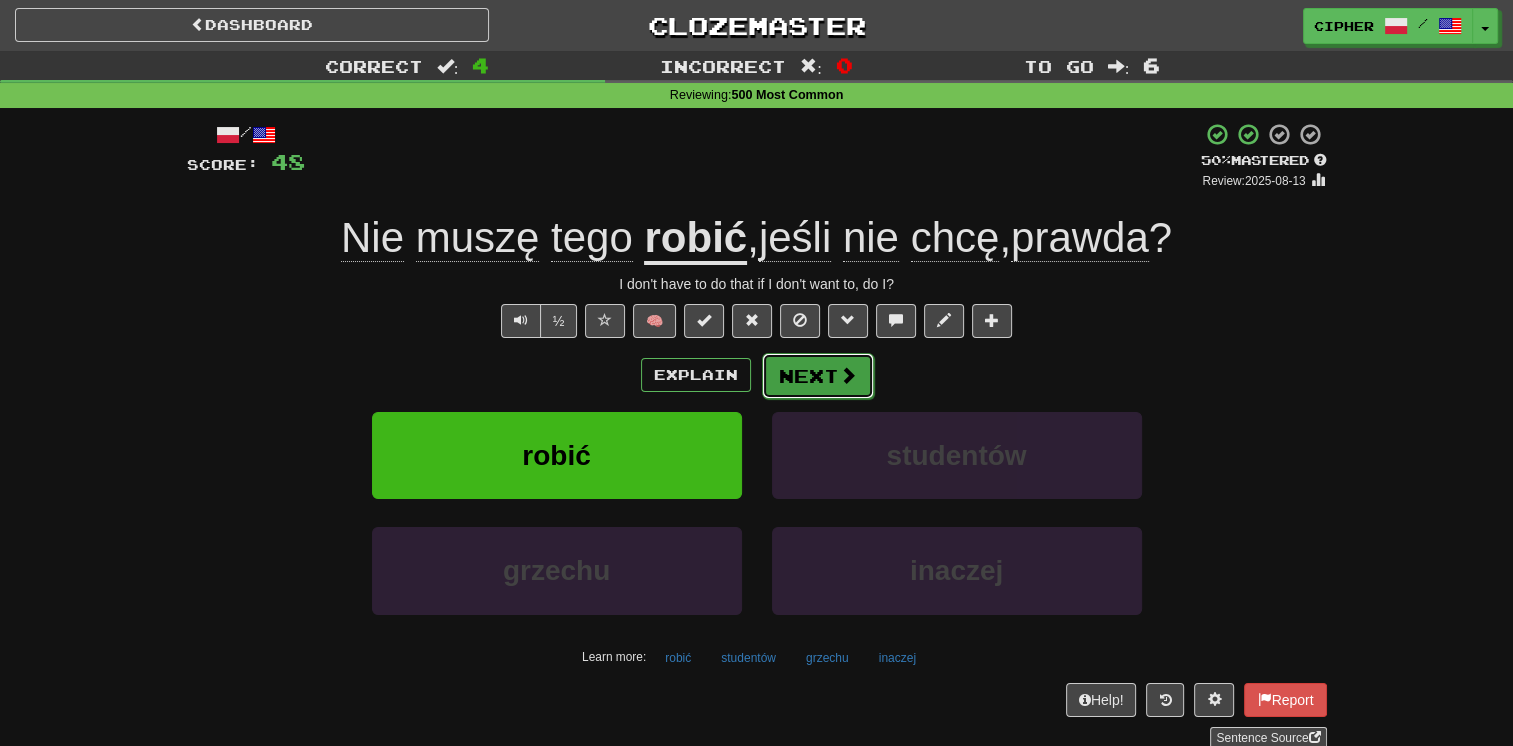 click on "Next" at bounding box center [818, 376] 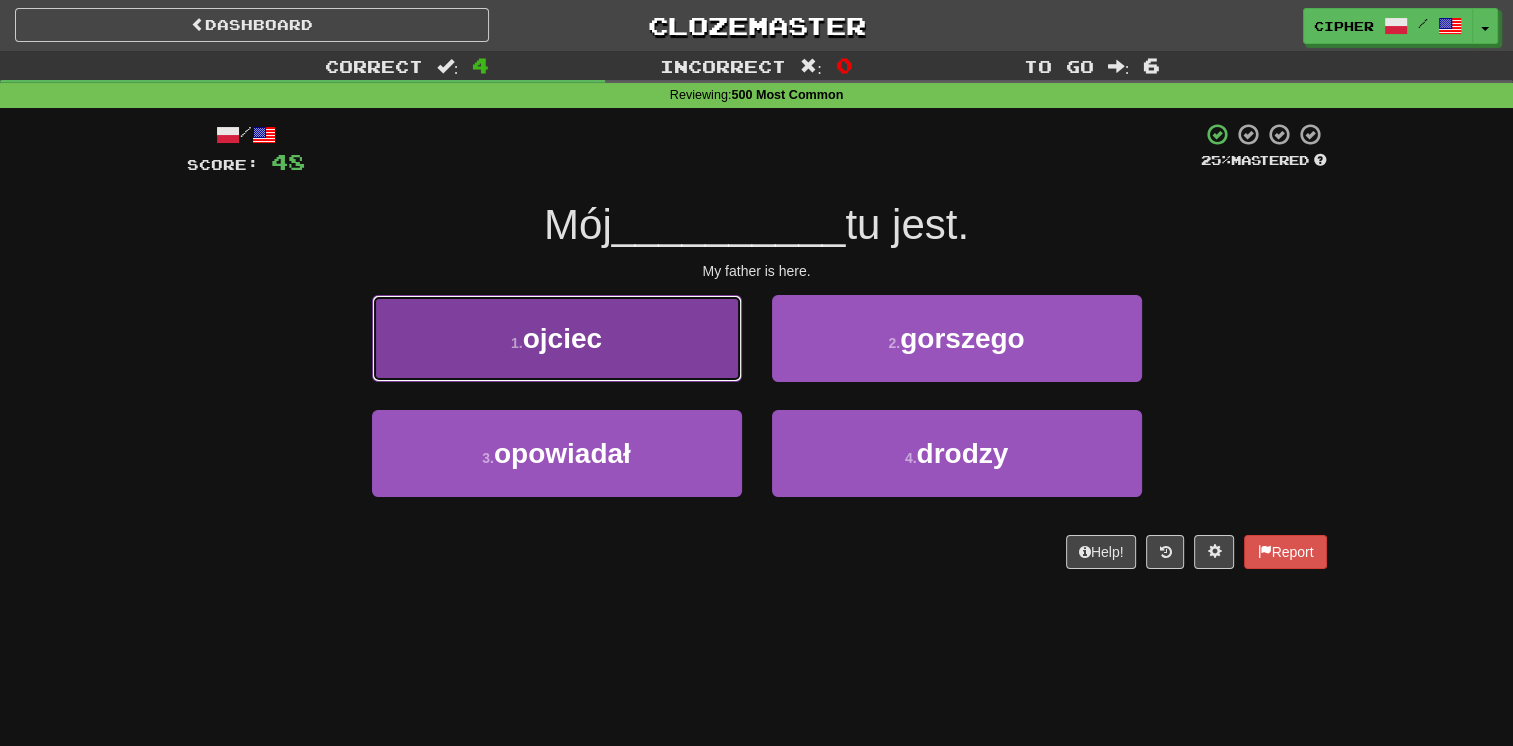 click on "1 .  ojciec" at bounding box center (557, 338) 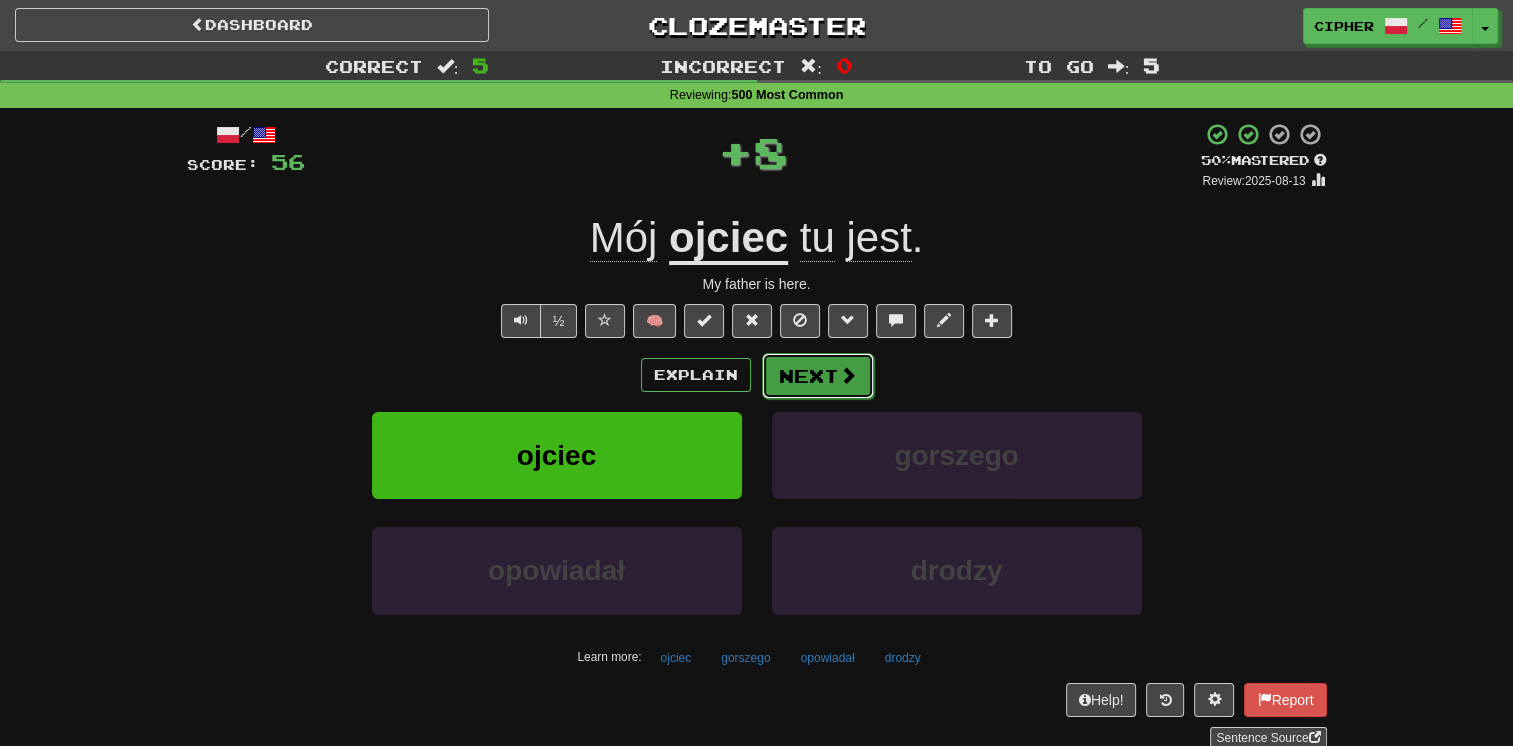 click on "Next" at bounding box center (818, 376) 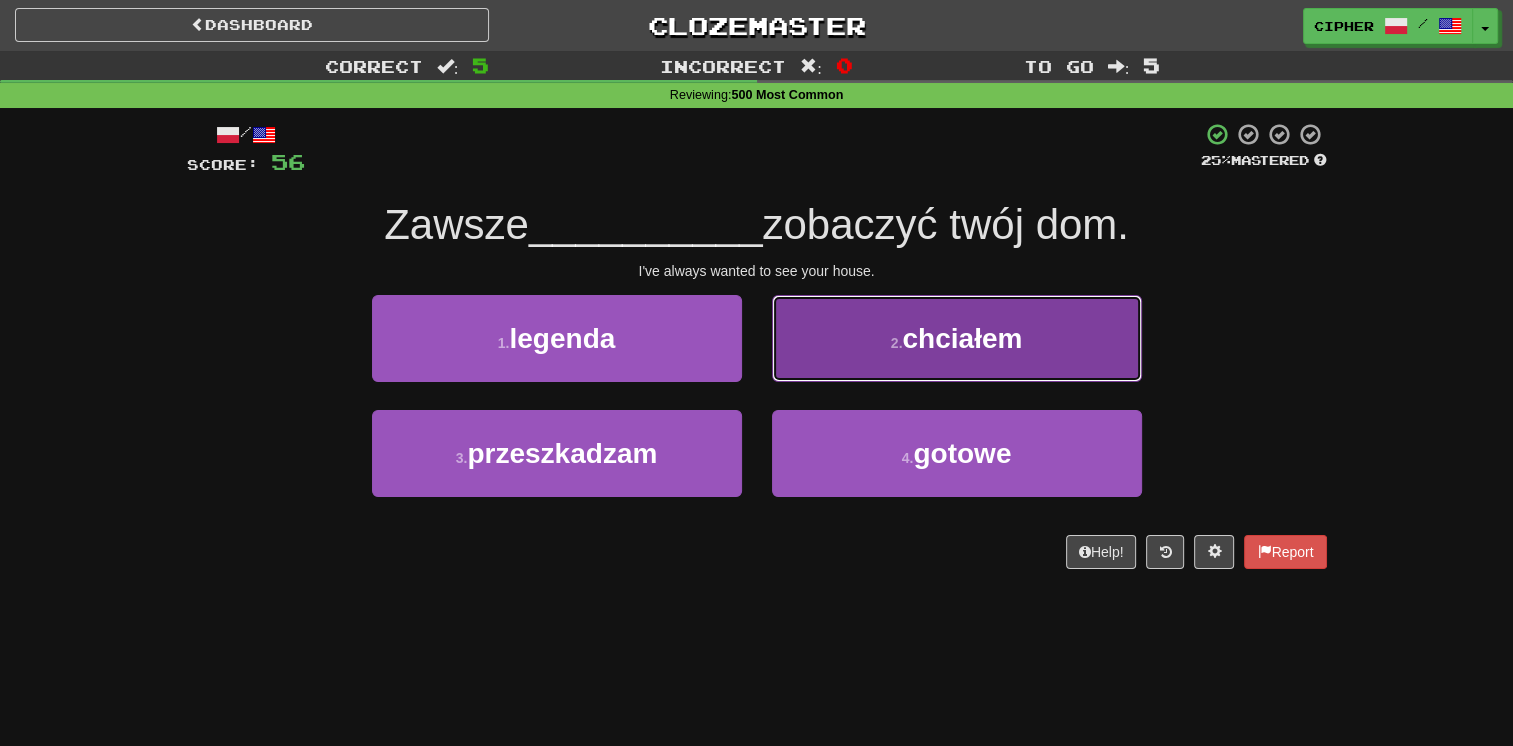 click on "2 .  chciałem" at bounding box center (957, 338) 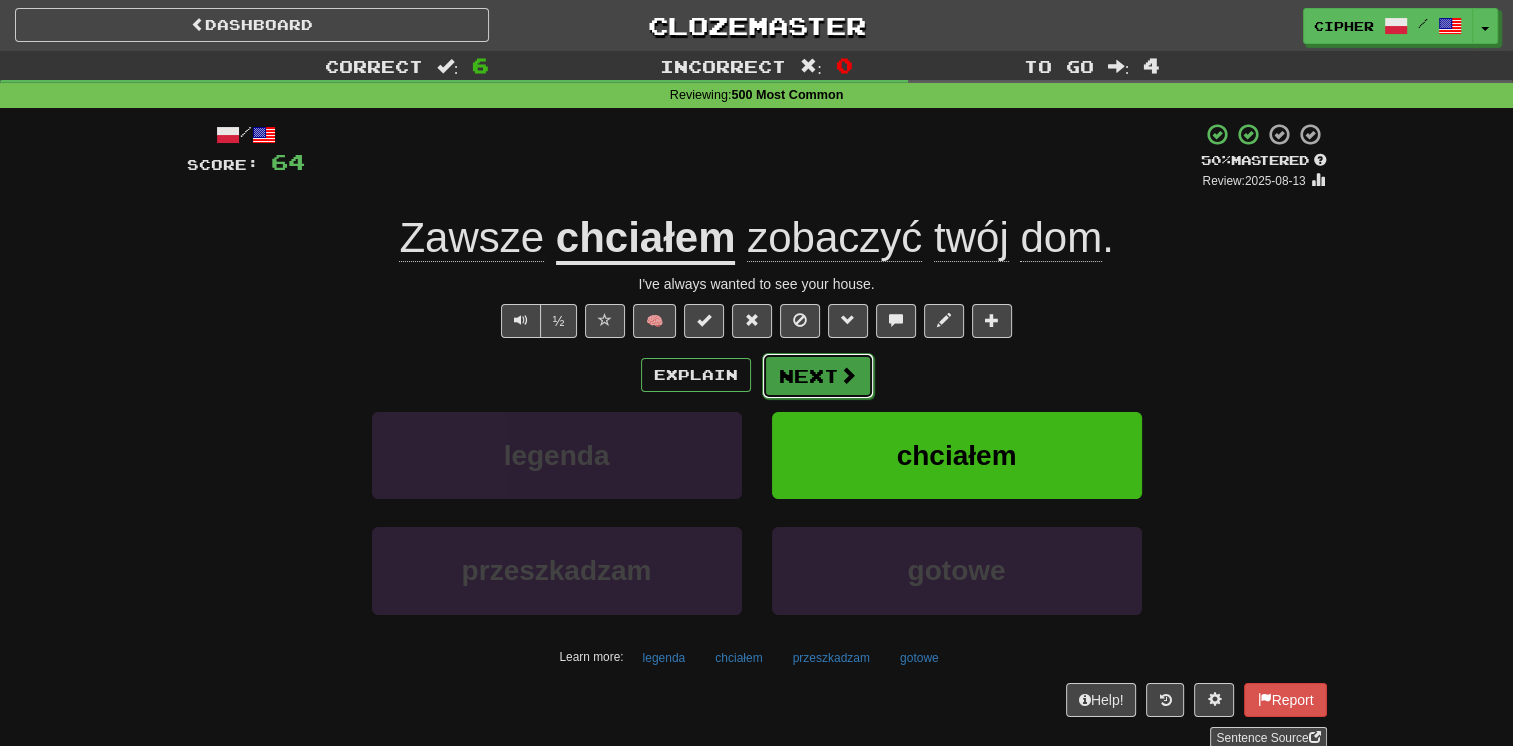 click on "Next" at bounding box center (818, 376) 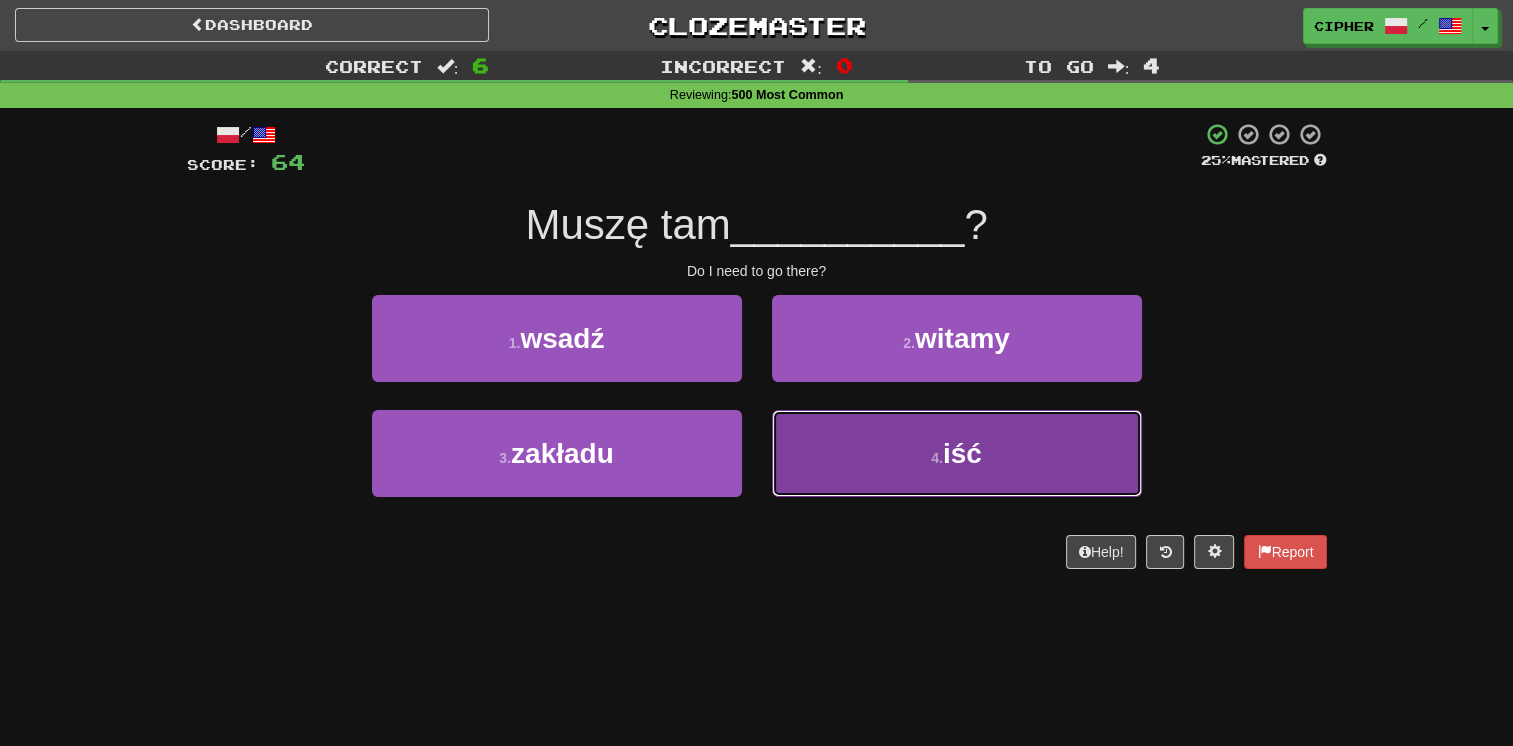 click on "4 .  iść" at bounding box center (957, 453) 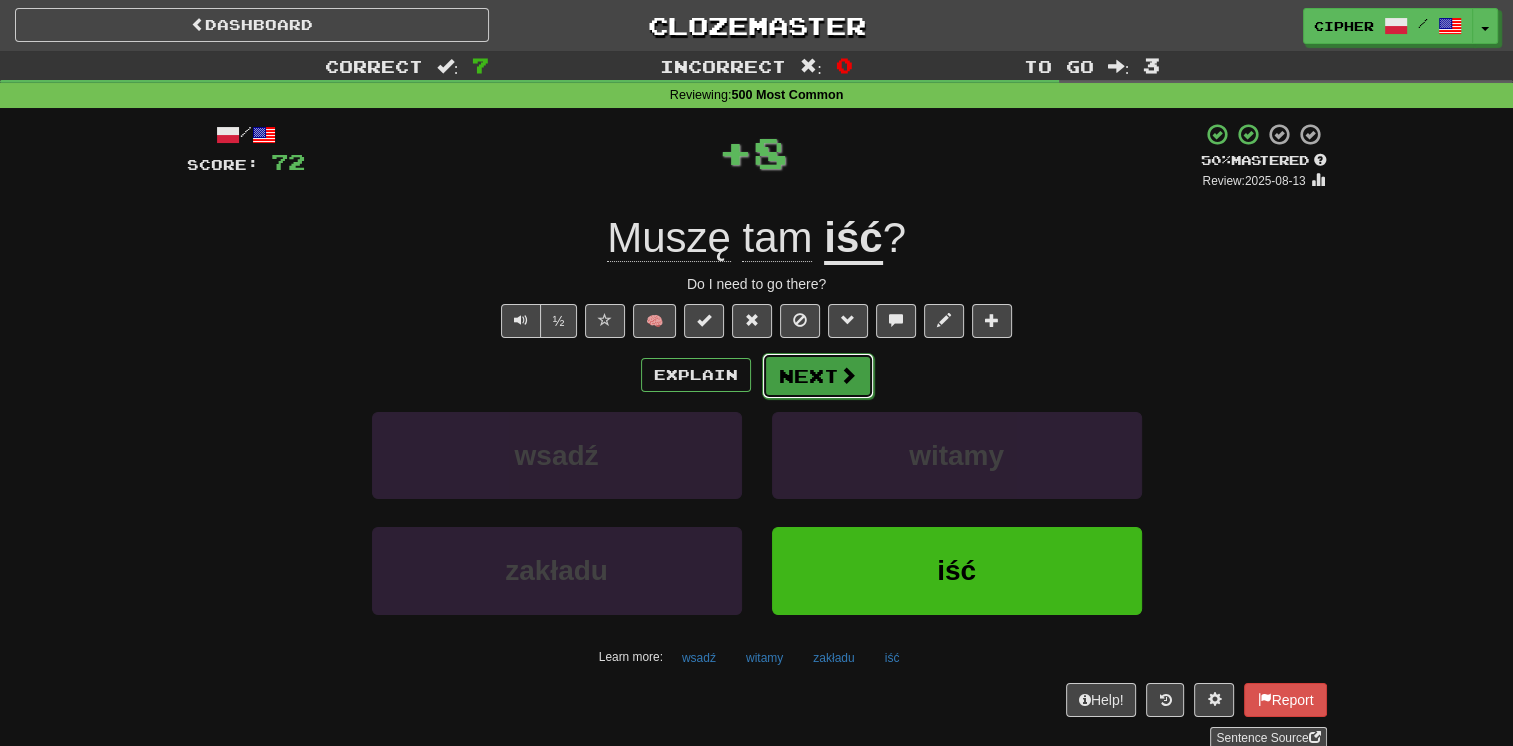 click on "Next" at bounding box center (818, 376) 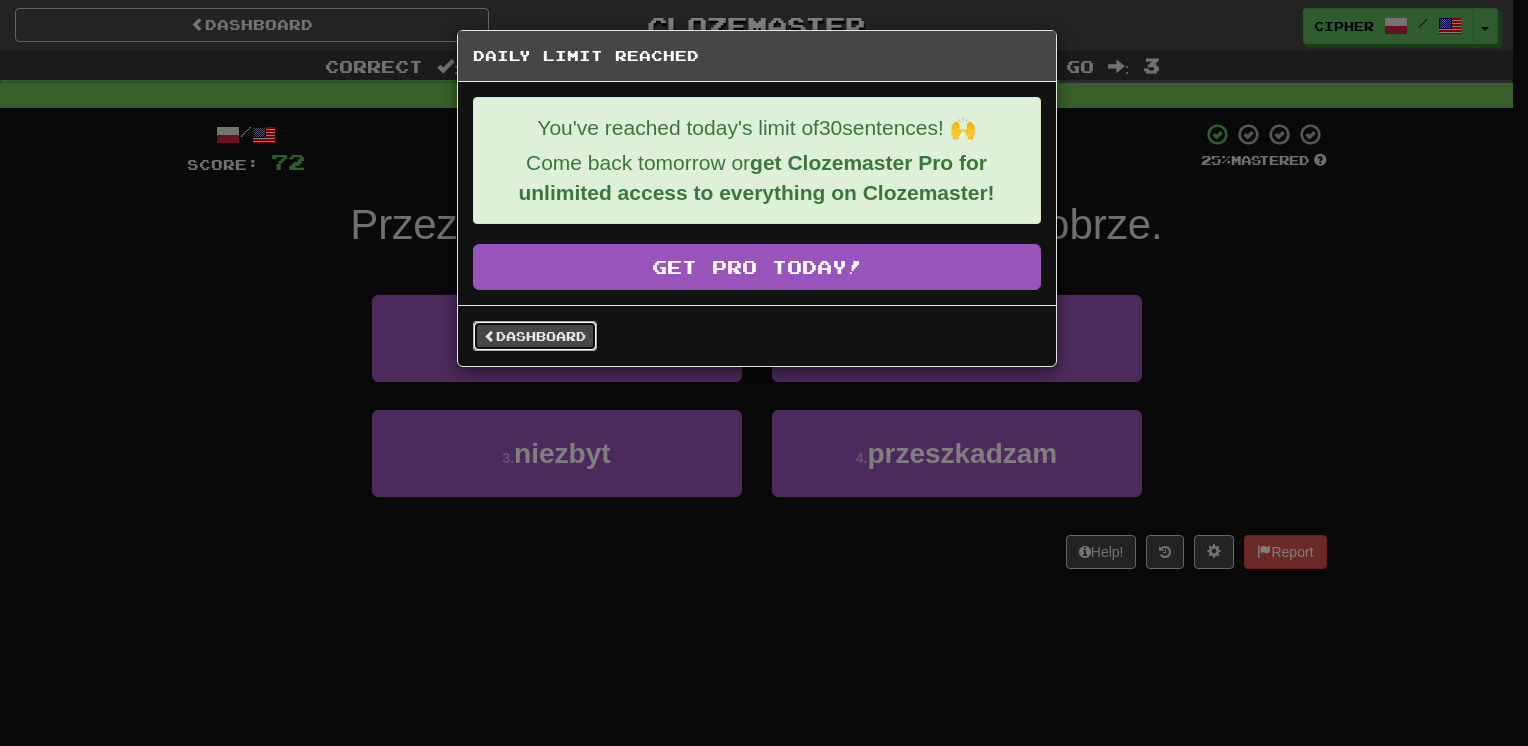click on "Dashboard" at bounding box center (535, 336) 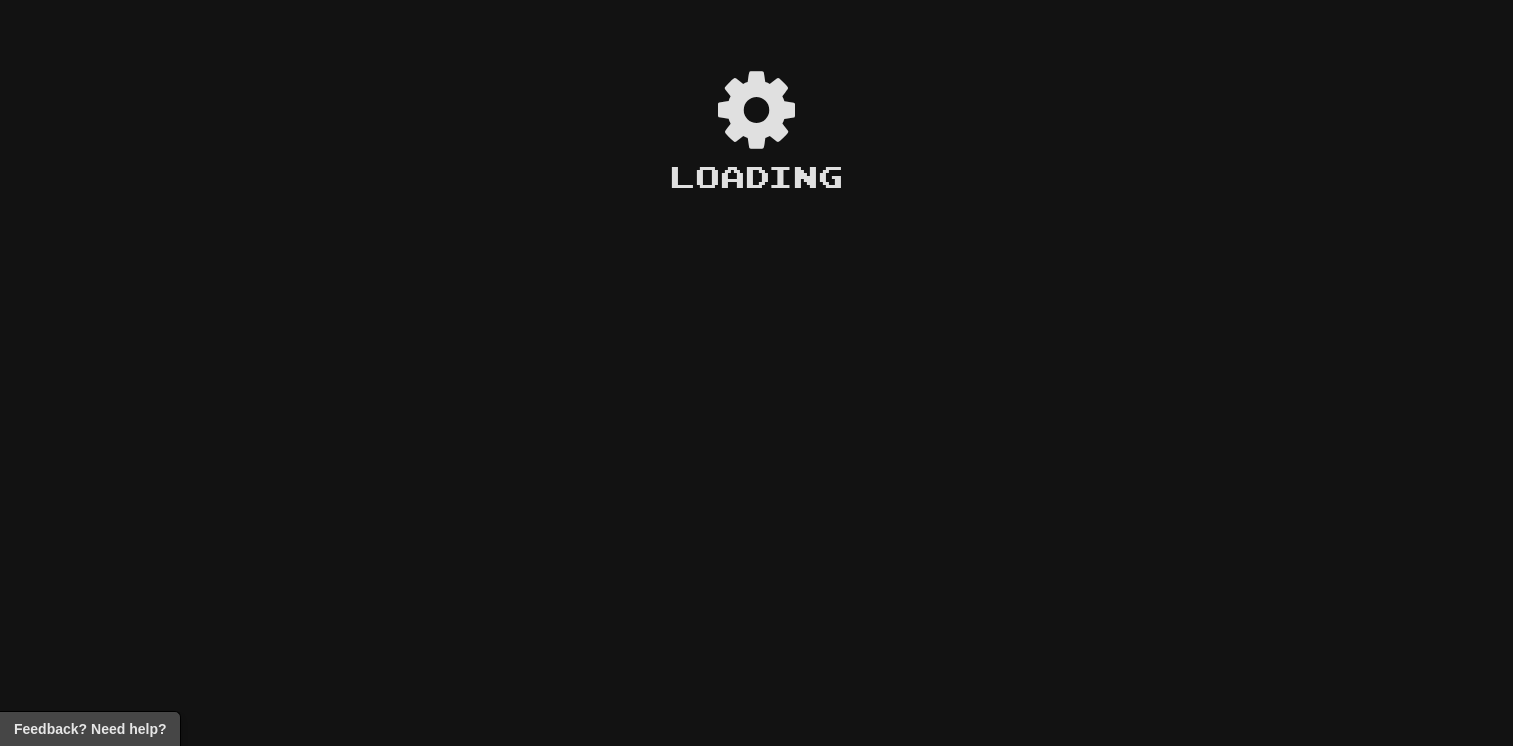 scroll, scrollTop: 0, scrollLeft: 0, axis: both 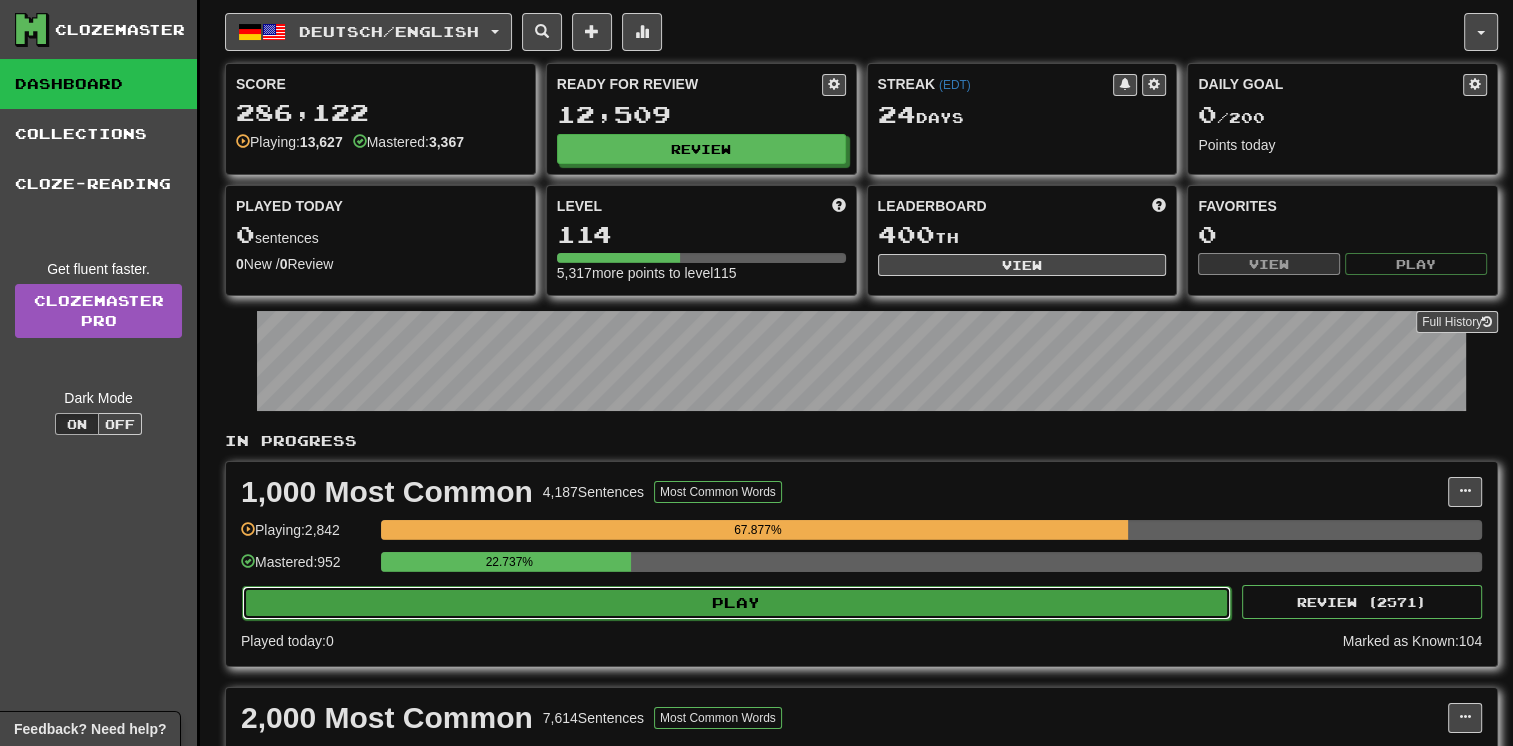 click on "Play" at bounding box center (736, 603) 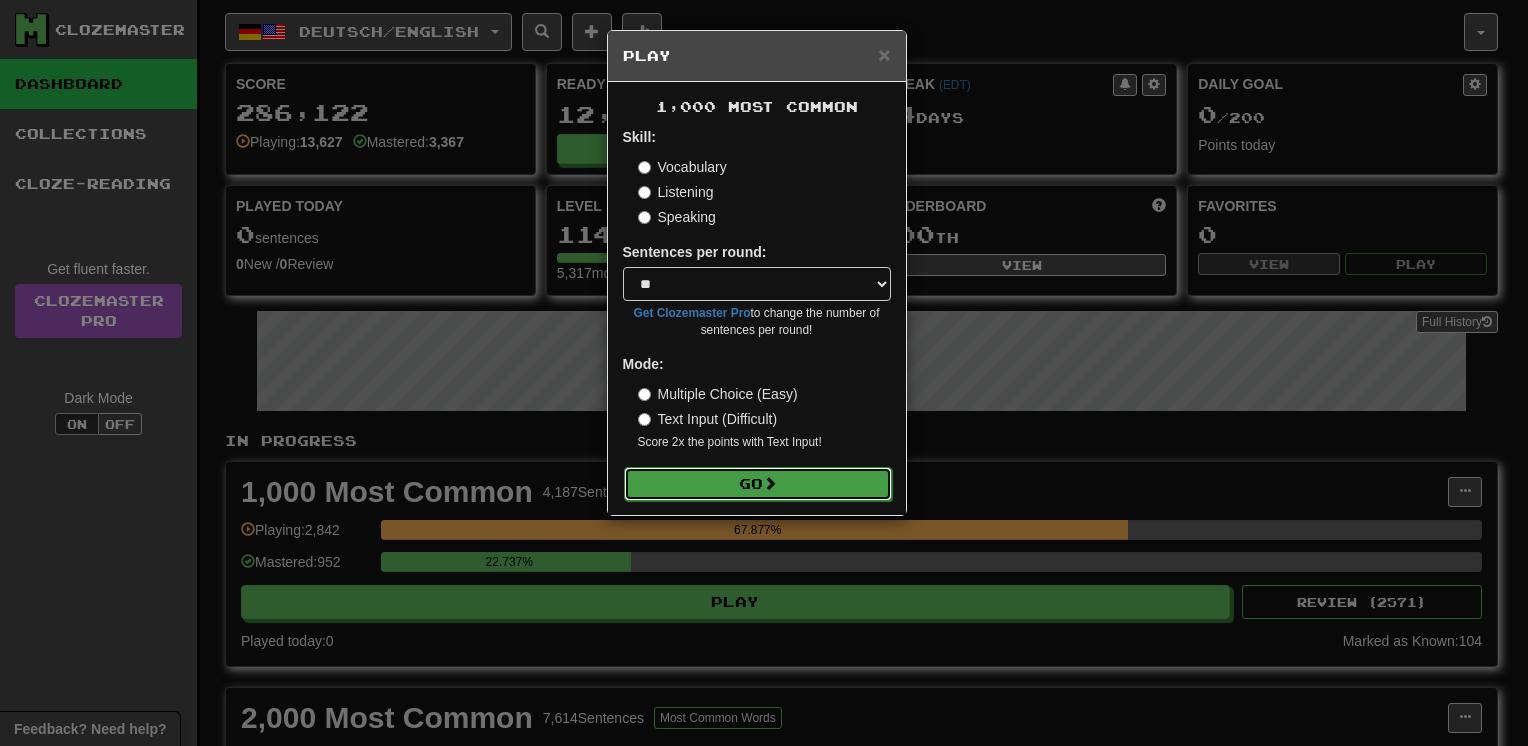 click on "Go" at bounding box center [758, 484] 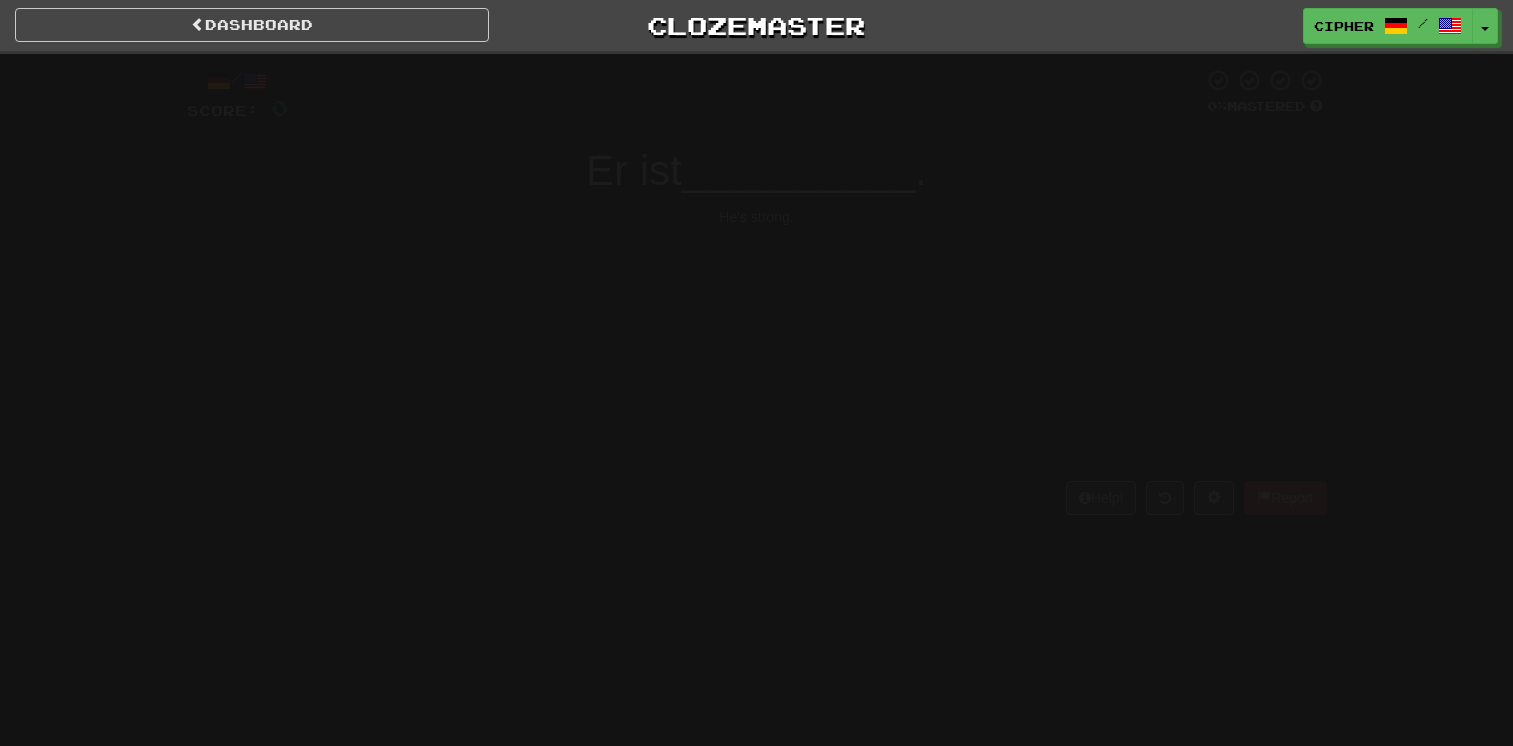 scroll, scrollTop: 0, scrollLeft: 0, axis: both 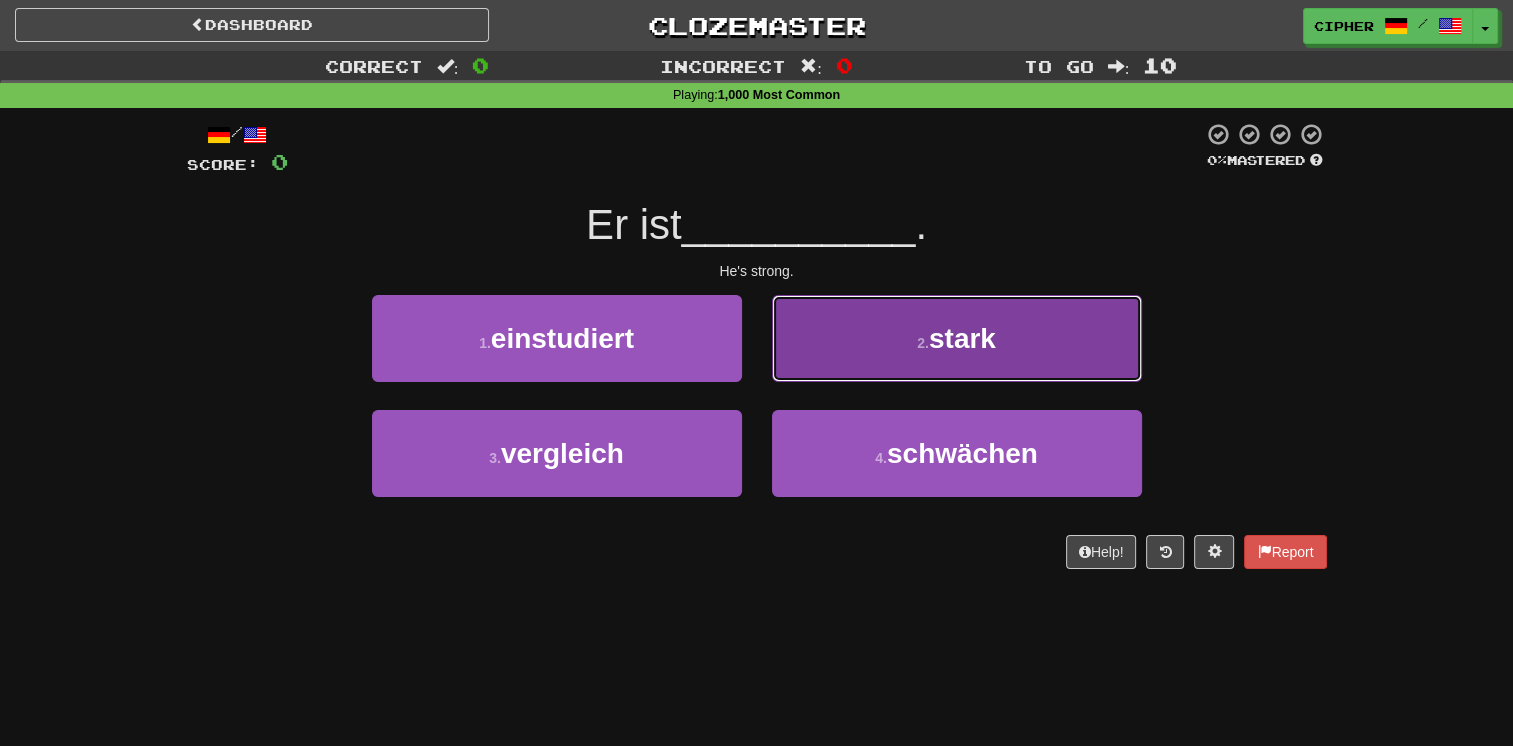 click on "2 .  stark" at bounding box center (957, 338) 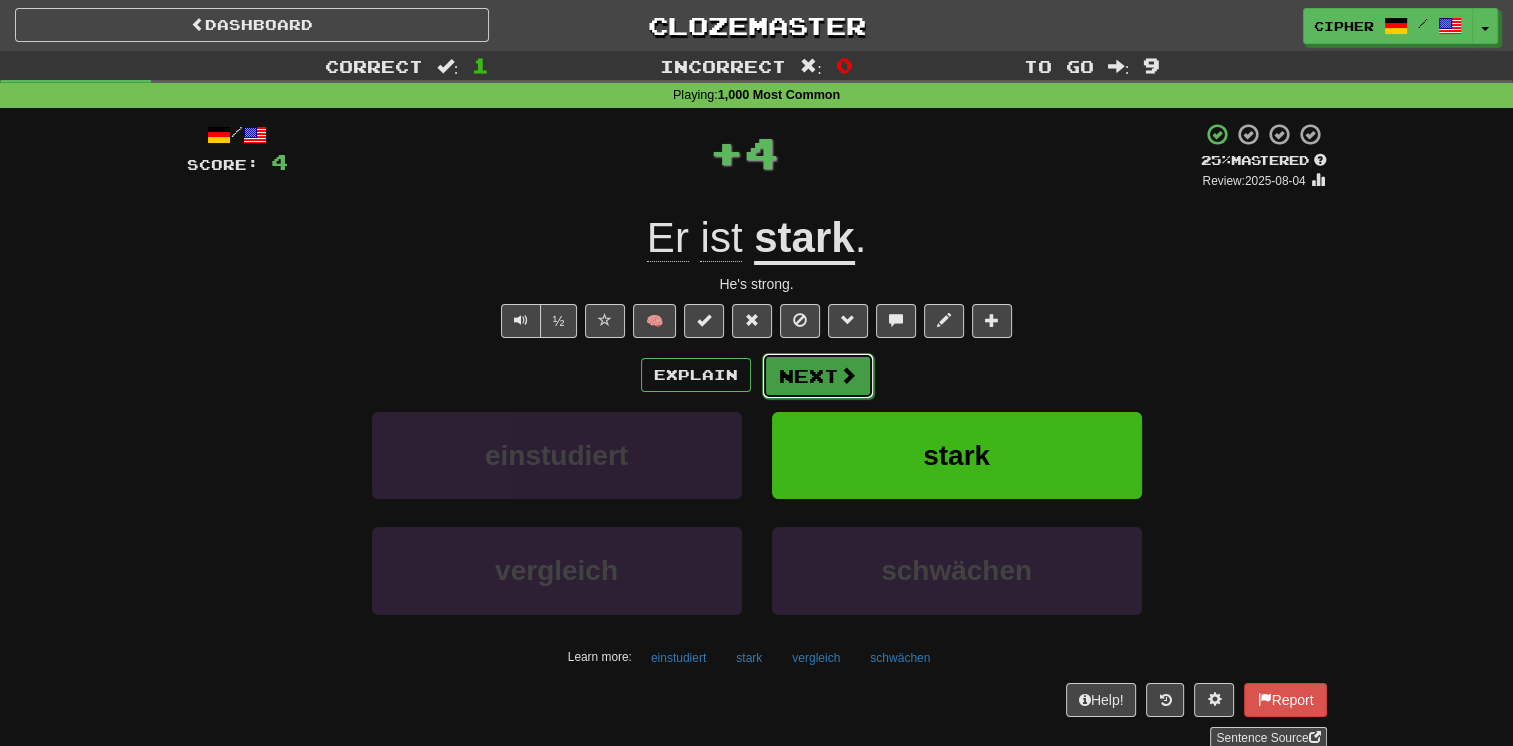click on "Next" at bounding box center [818, 376] 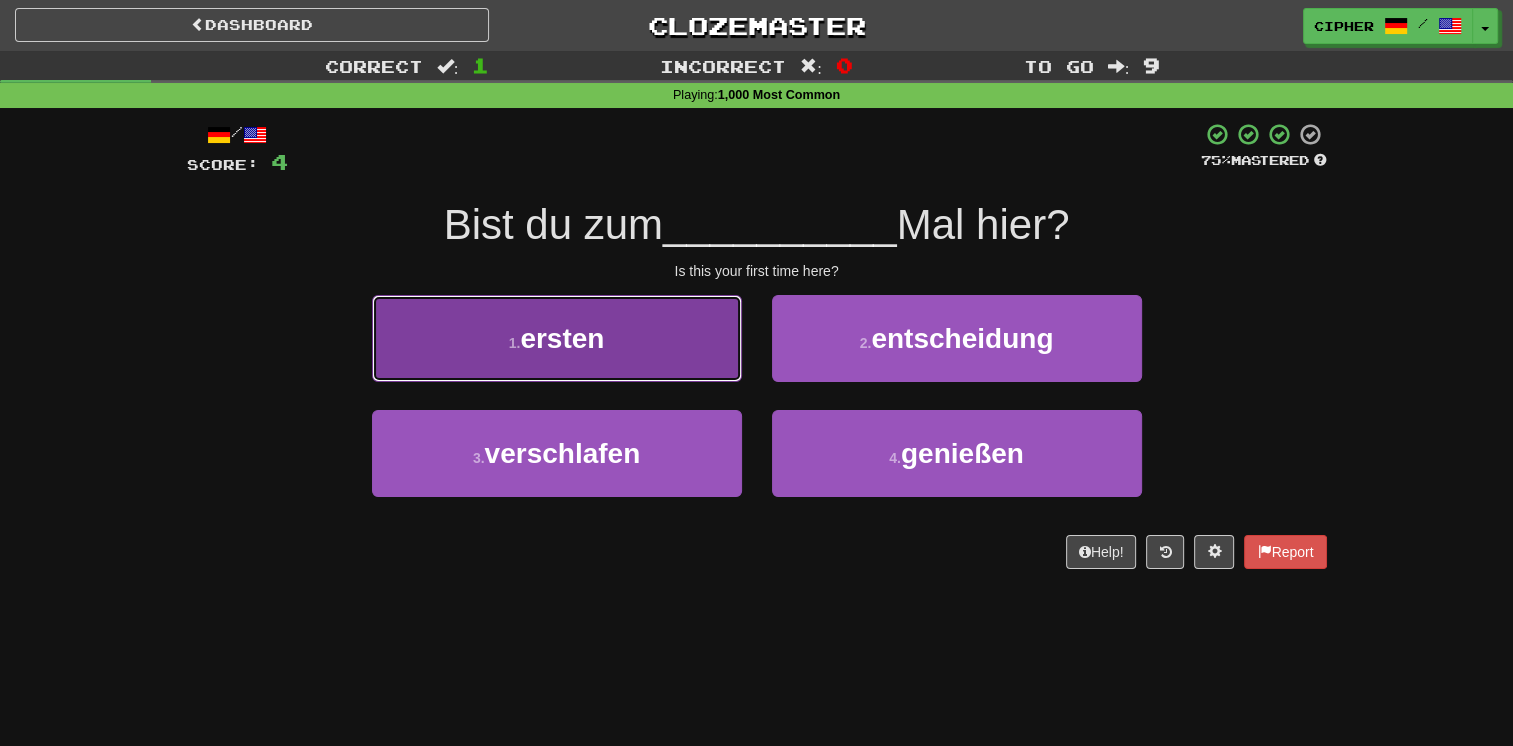 click on "1 .  ersten" at bounding box center (557, 338) 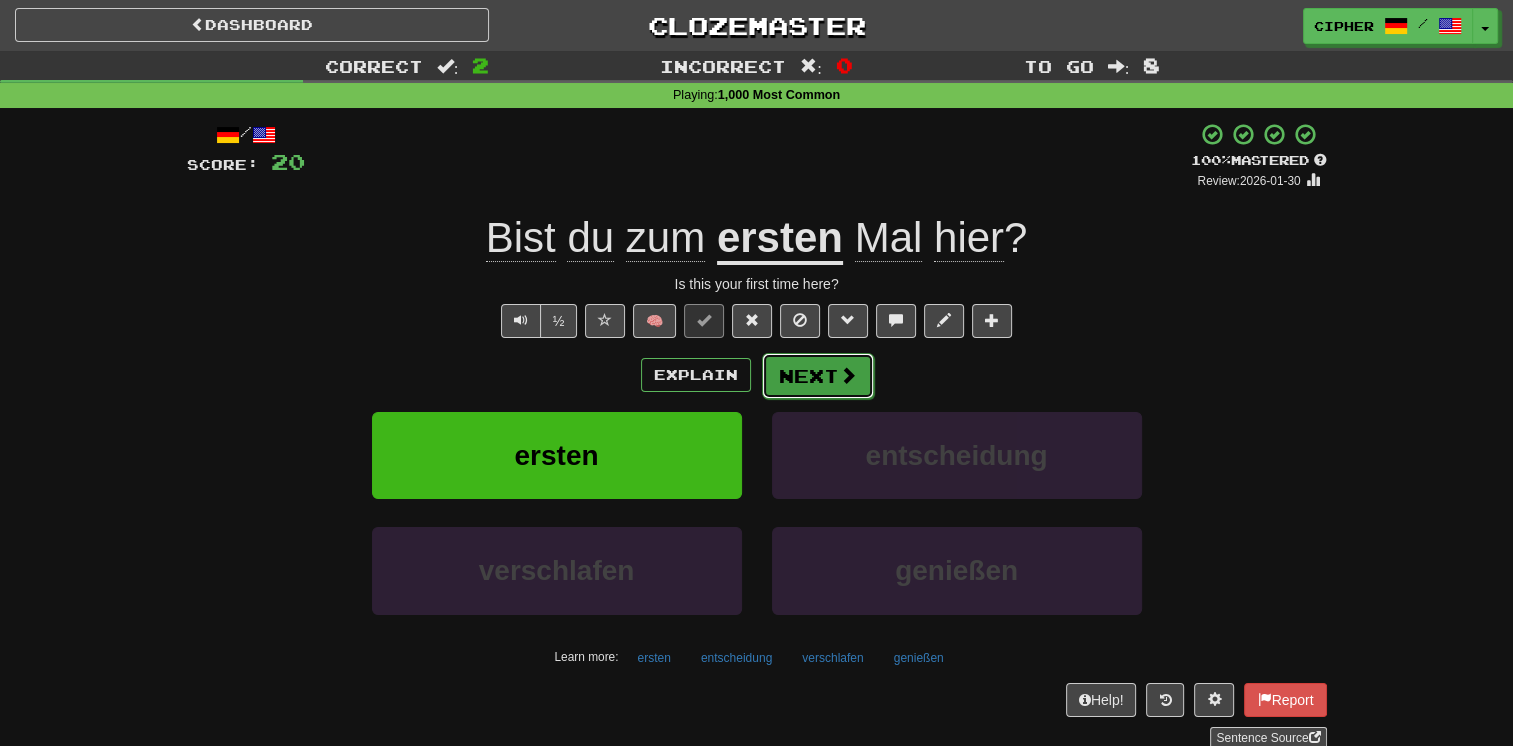 click on "Next" at bounding box center [818, 376] 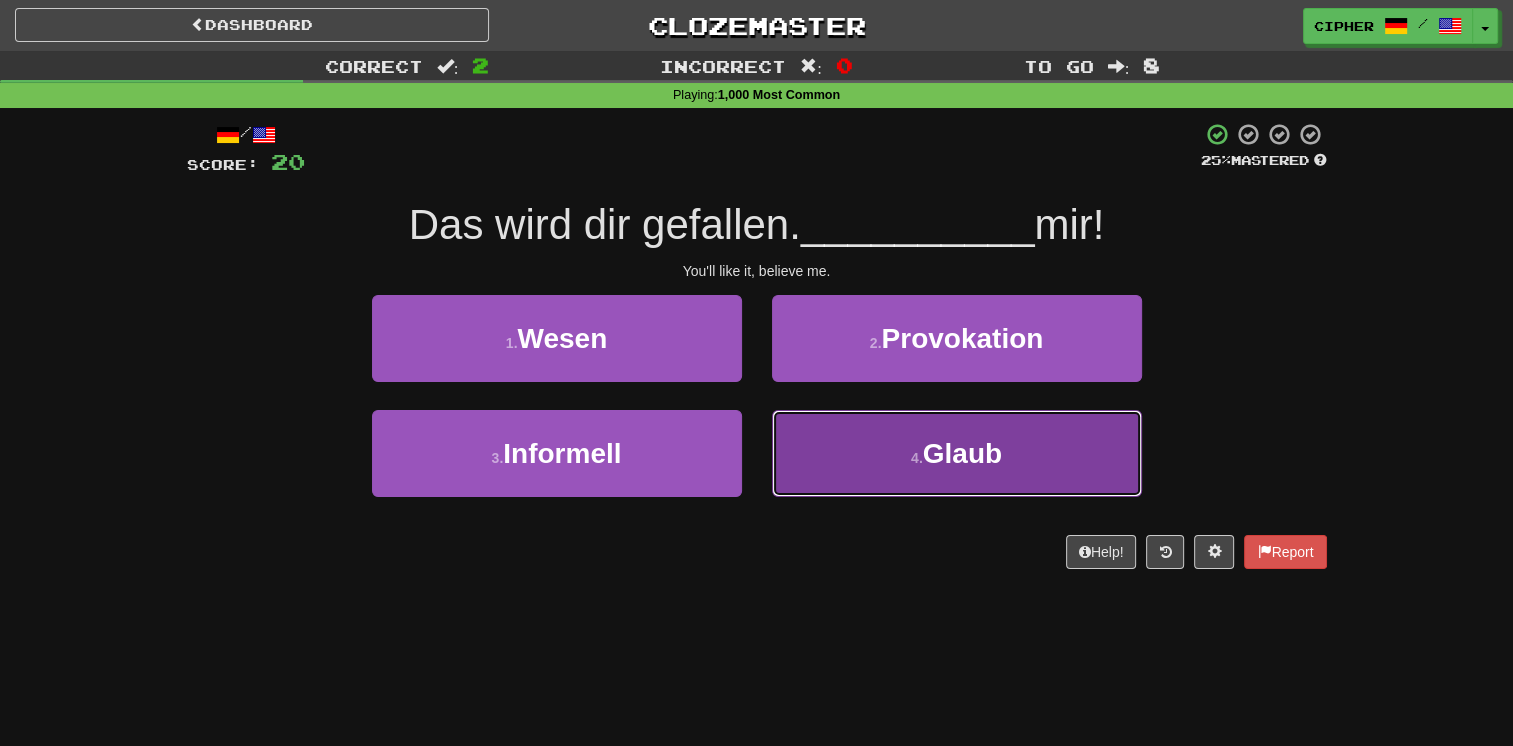 click on "4 .  Glaub" at bounding box center (957, 453) 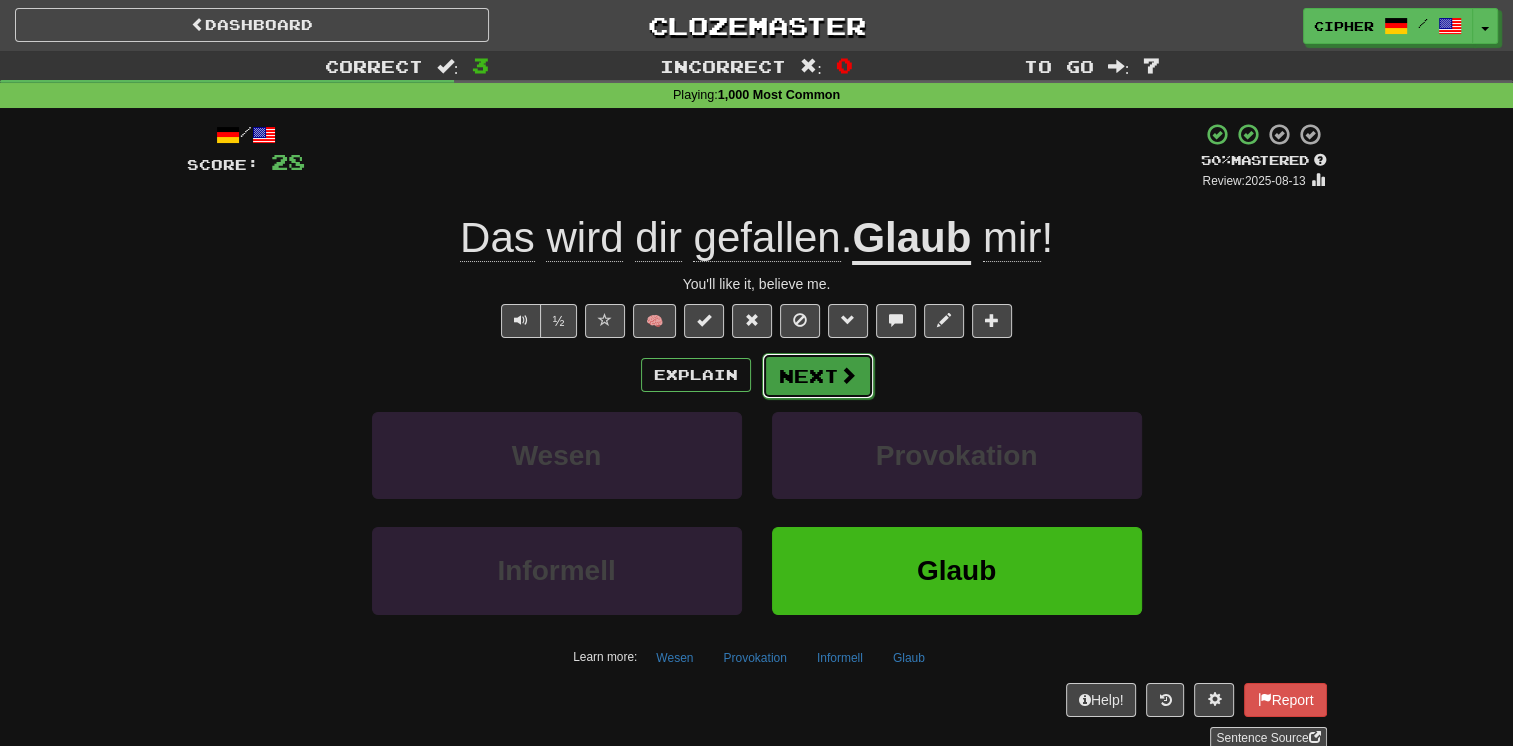 click on "Next" at bounding box center (818, 376) 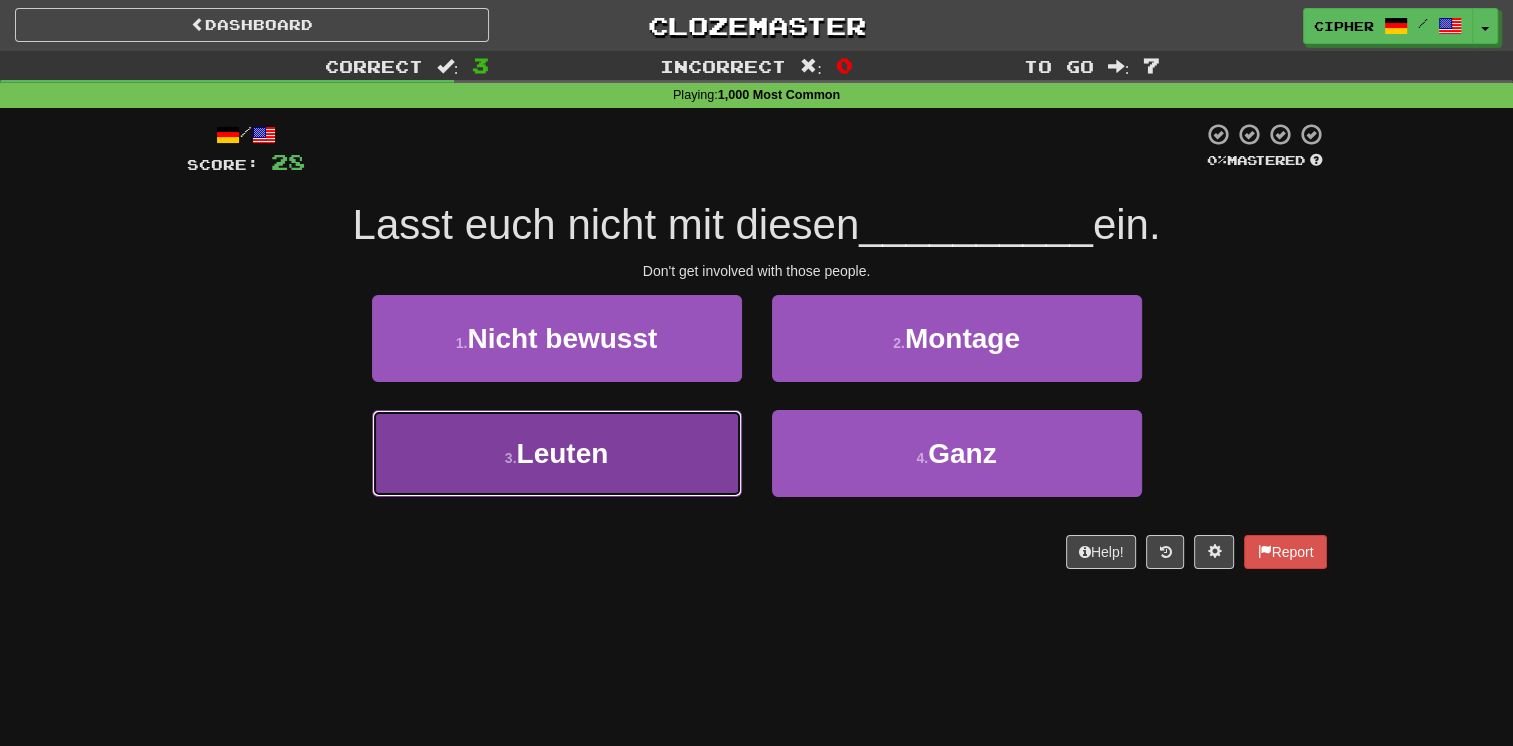 click on "3 .  Leuten" at bounding box center [557, 453] 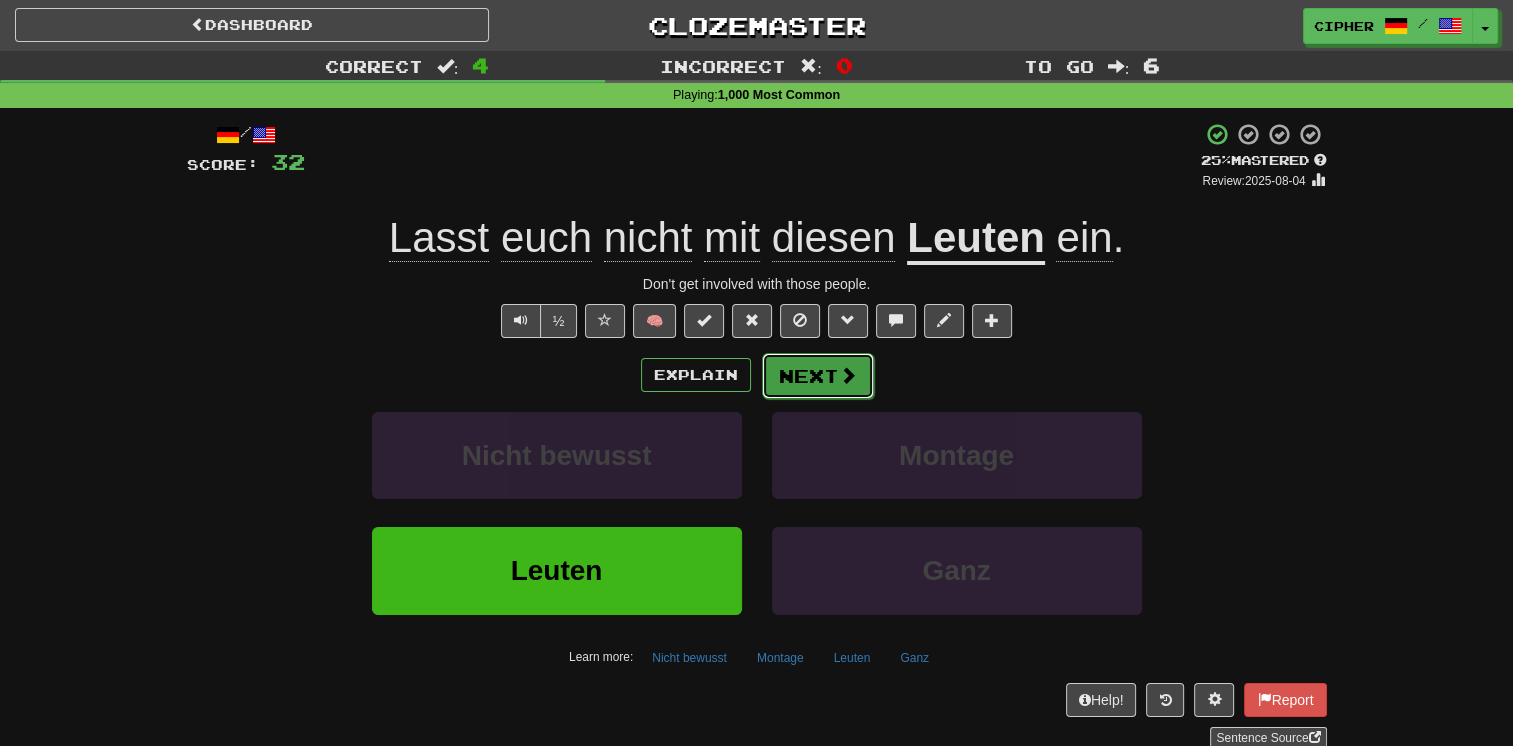 click on "Next" at bounding box center (818, 376) 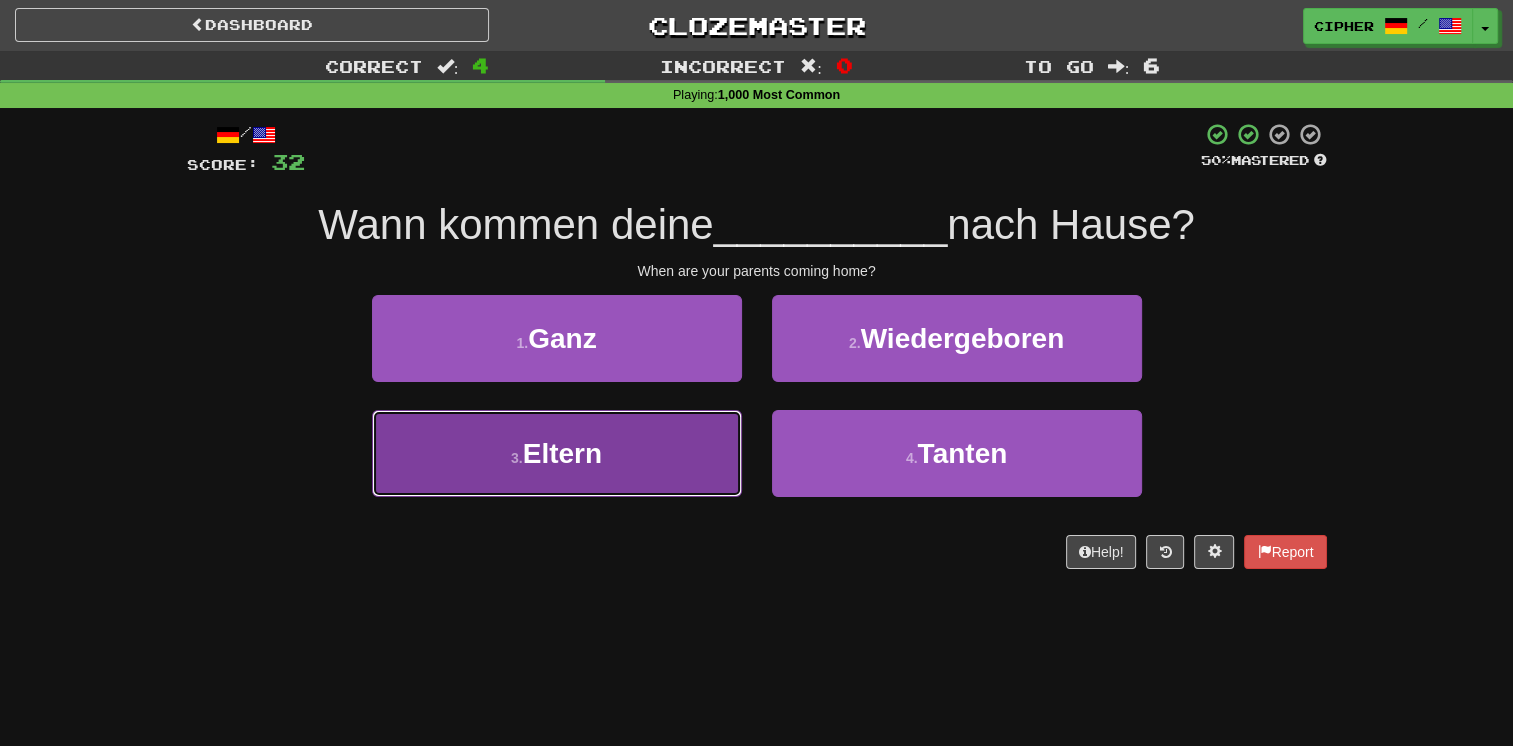 click on "3 .  Eltern" at bounding box center (557, 453) 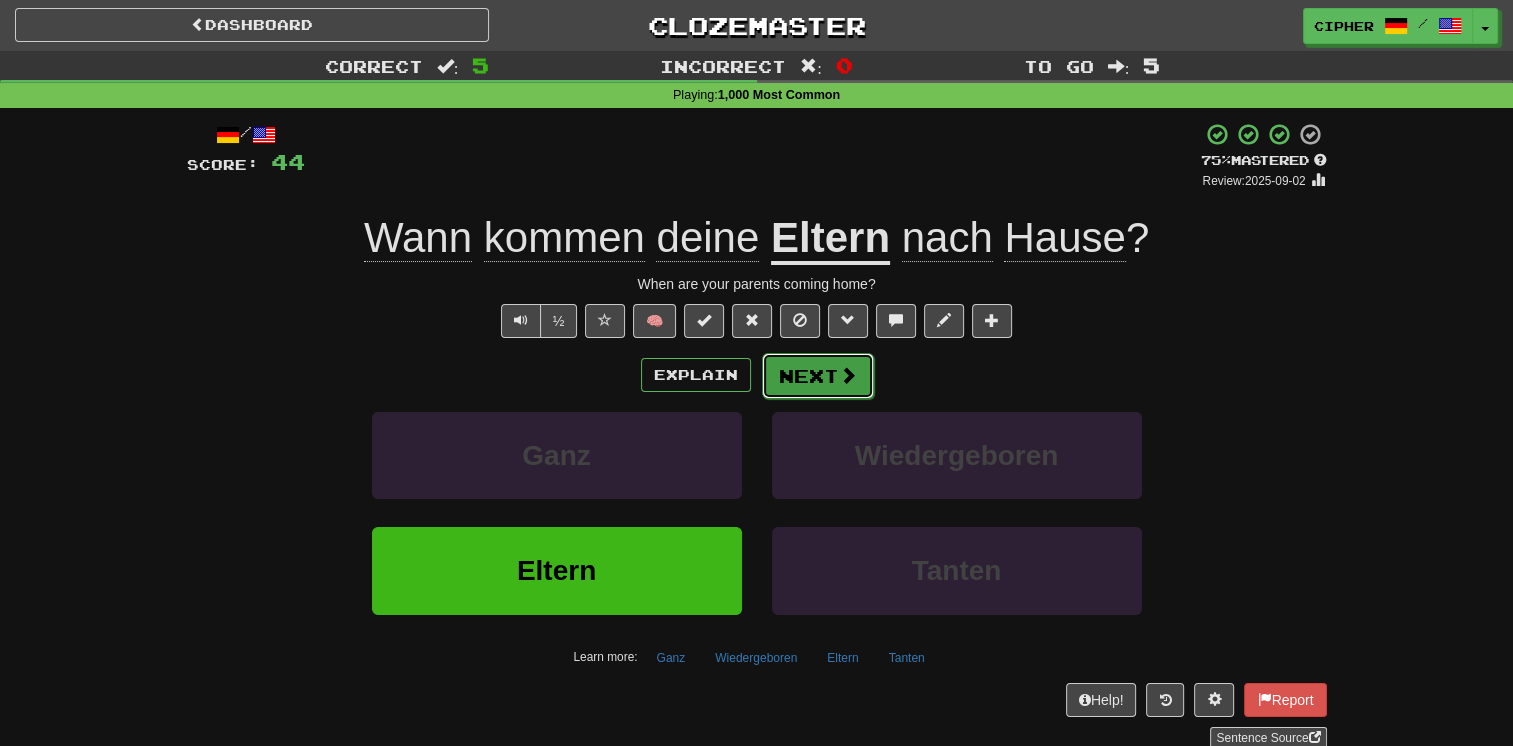 click on "Next" at bounding box center (818, 376) 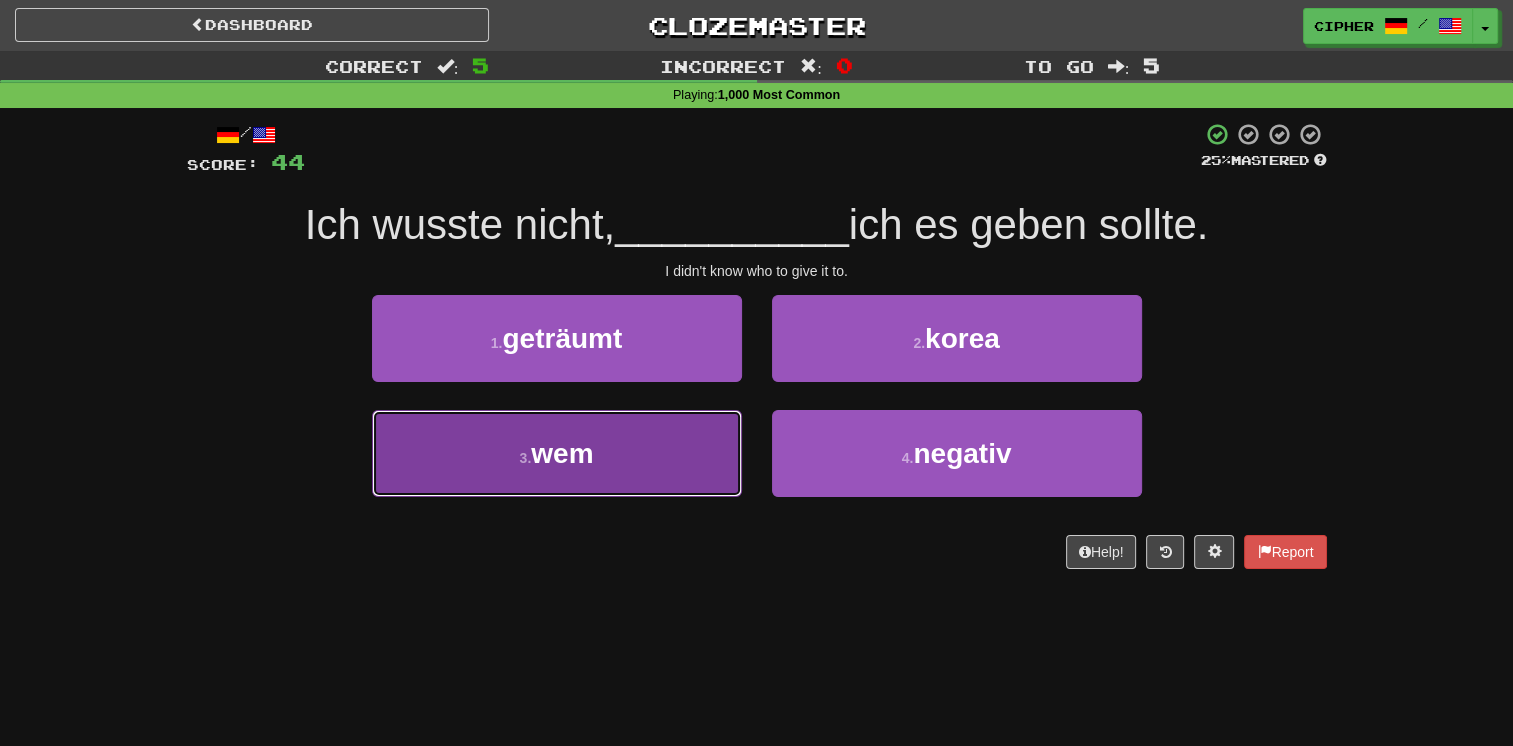 click on "3 .  wem" at bounding box center (557, 453) 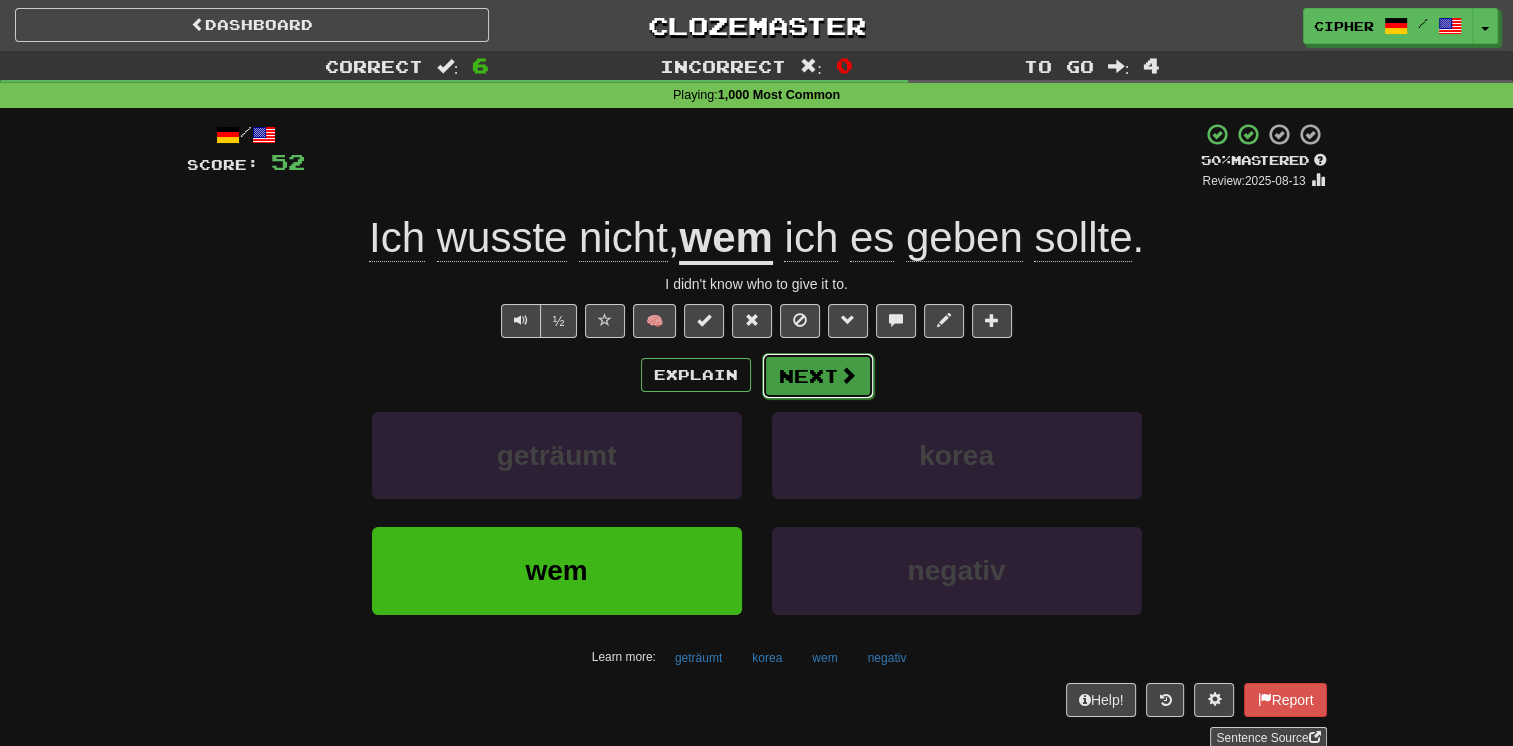 click on "Next" at bounding box center (818, 376) 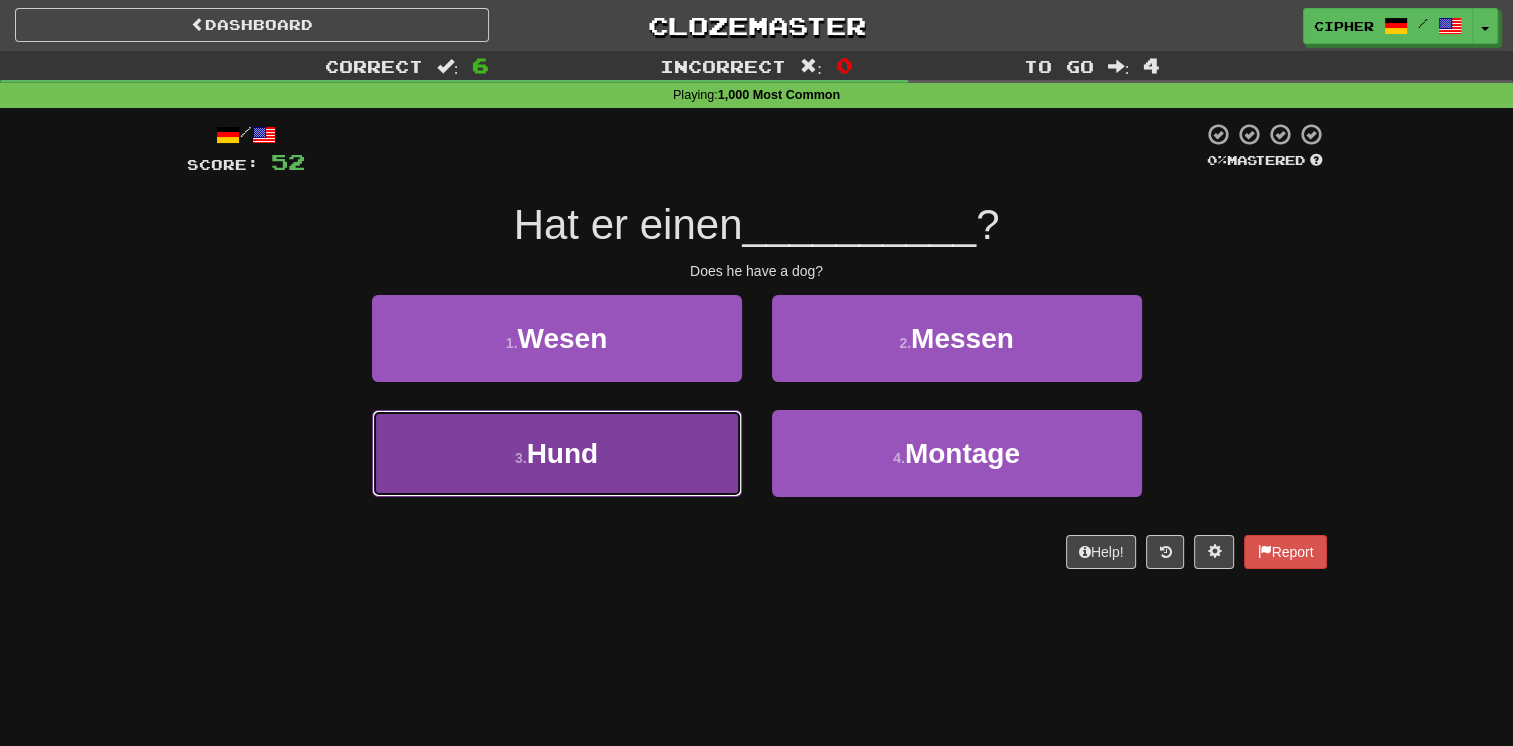 click on "3 .  Hund" at bounding box center [557, 453] 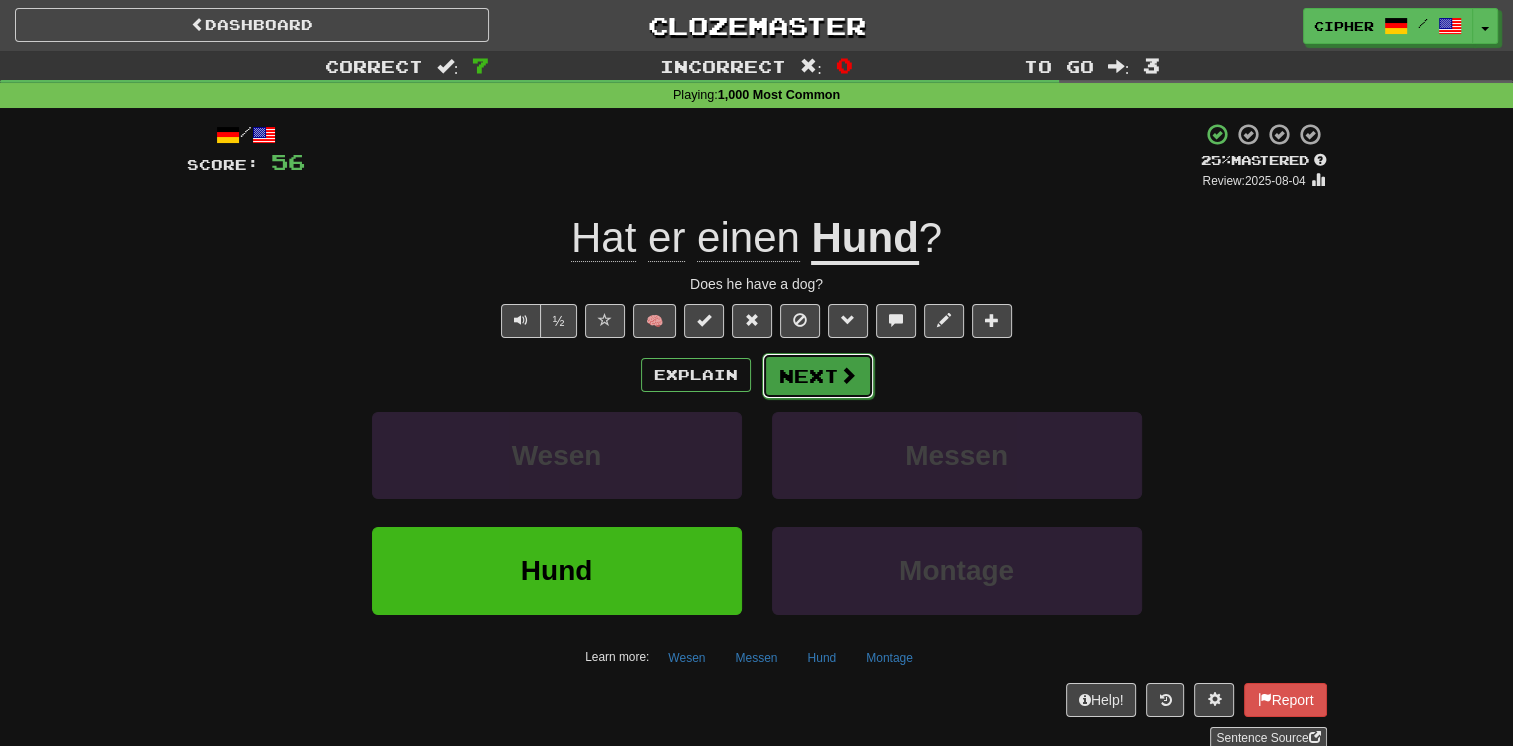 click on "Next" at bounding box center (818, 376) 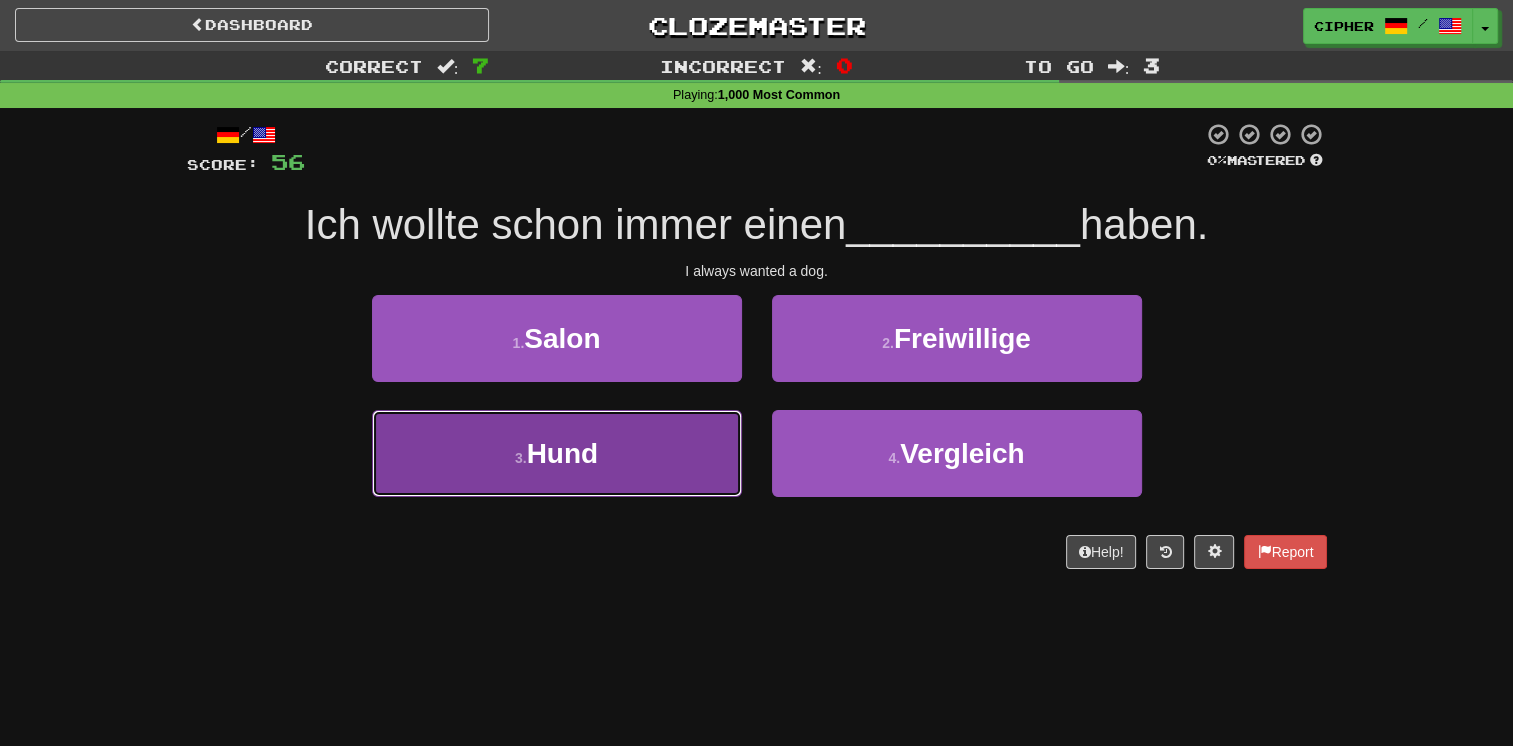 click on "3 .  Hund" at bounding box center [557, 453] 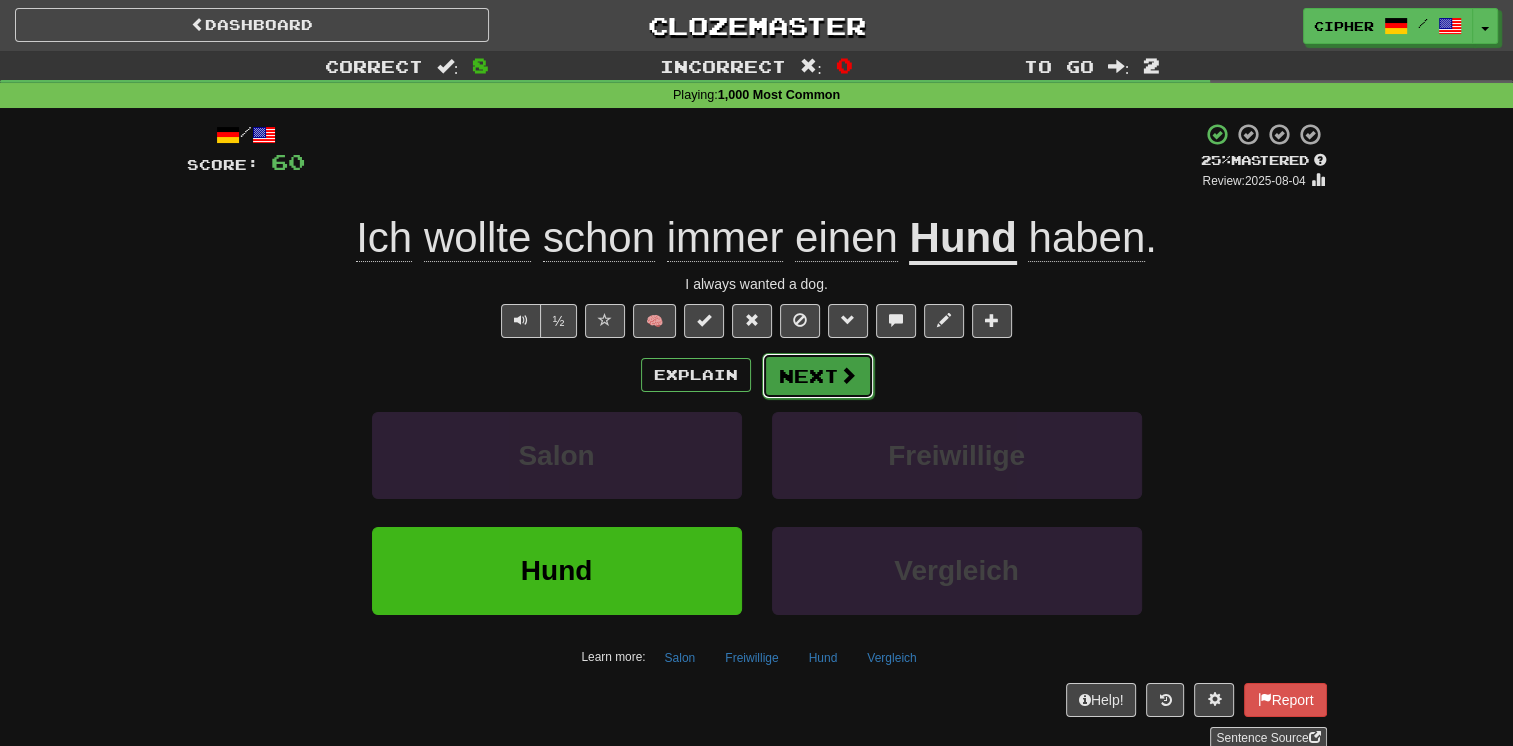 click on "Next" at bounding box center (818, 376) 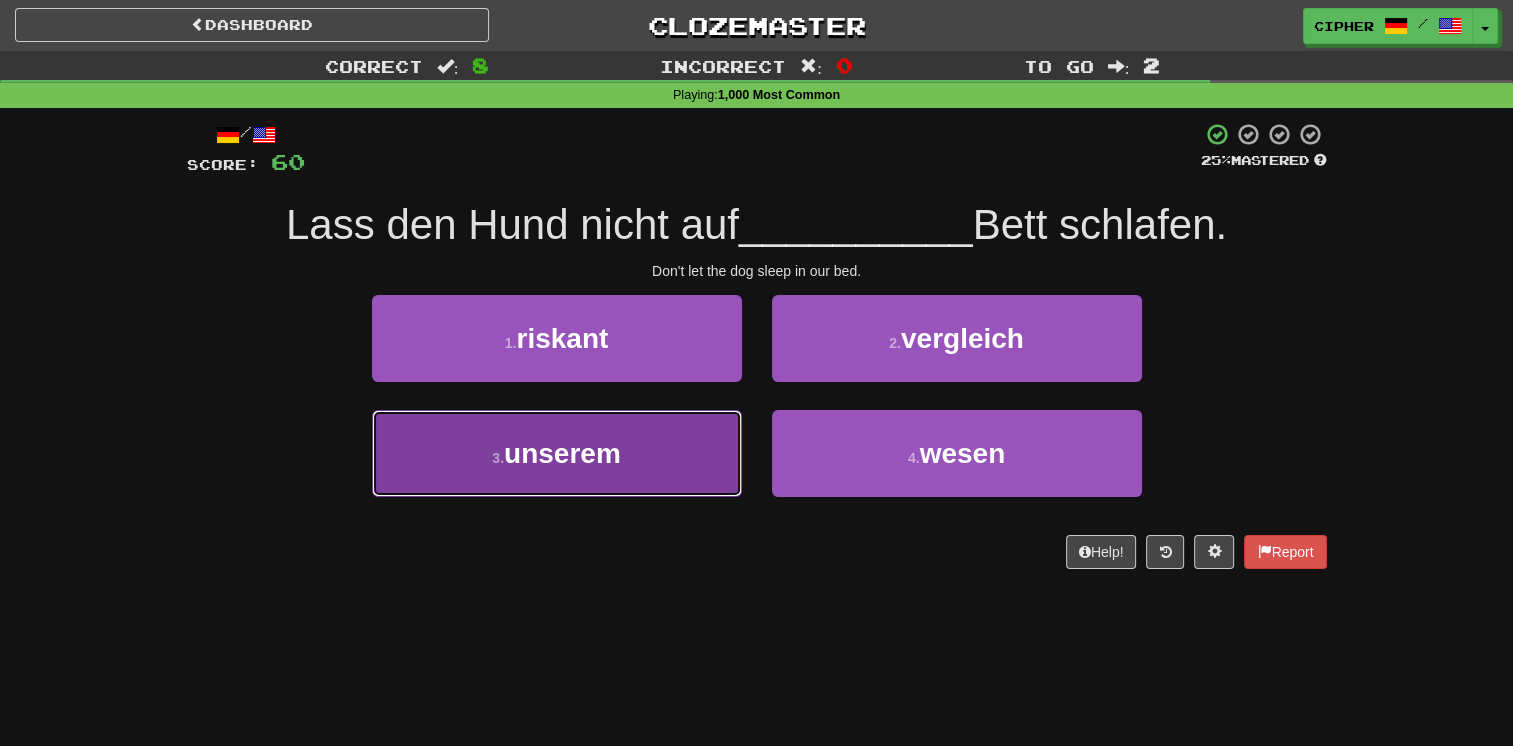 click on "3 .  unserem" at bounding box center [557, 453] 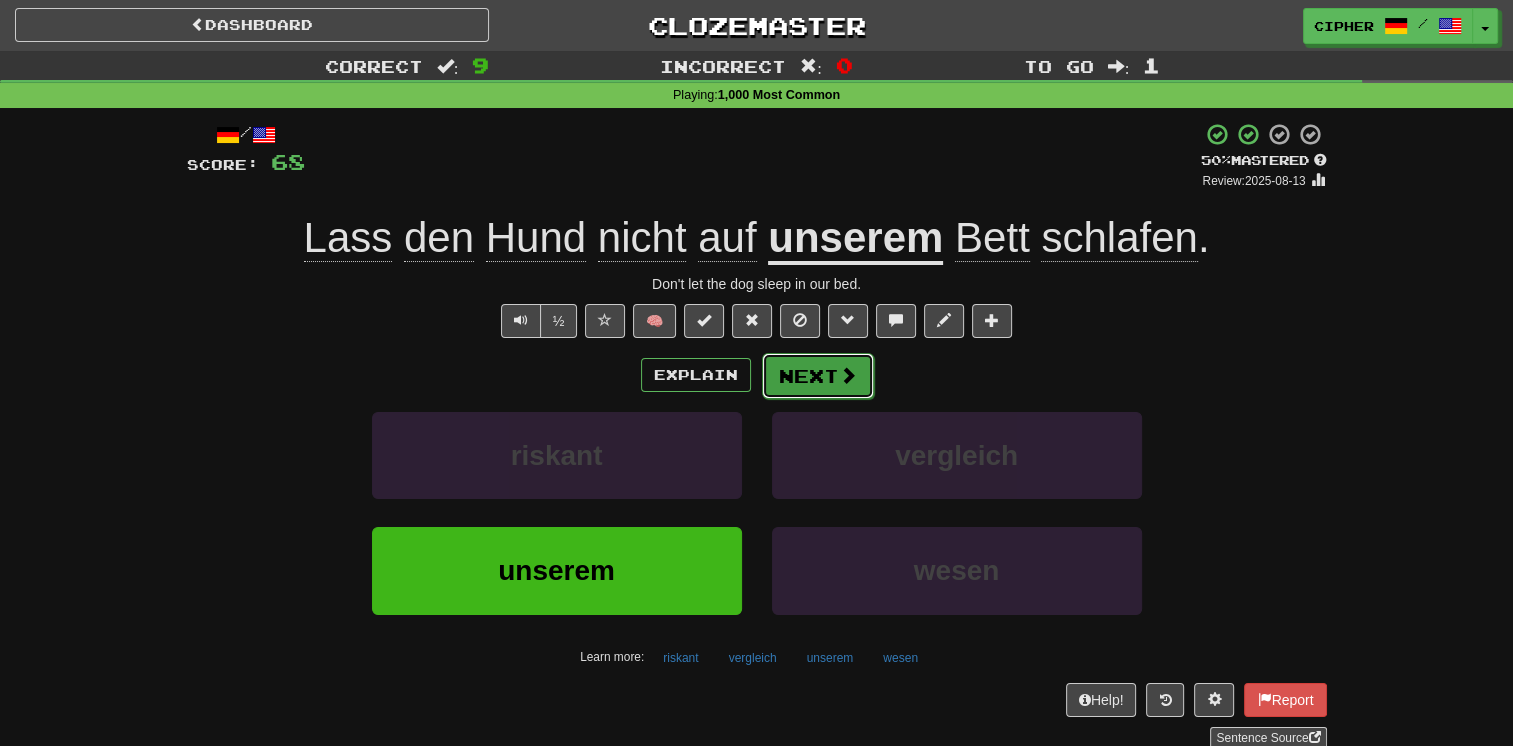 click on "Next" at bounding box center (818, 376) 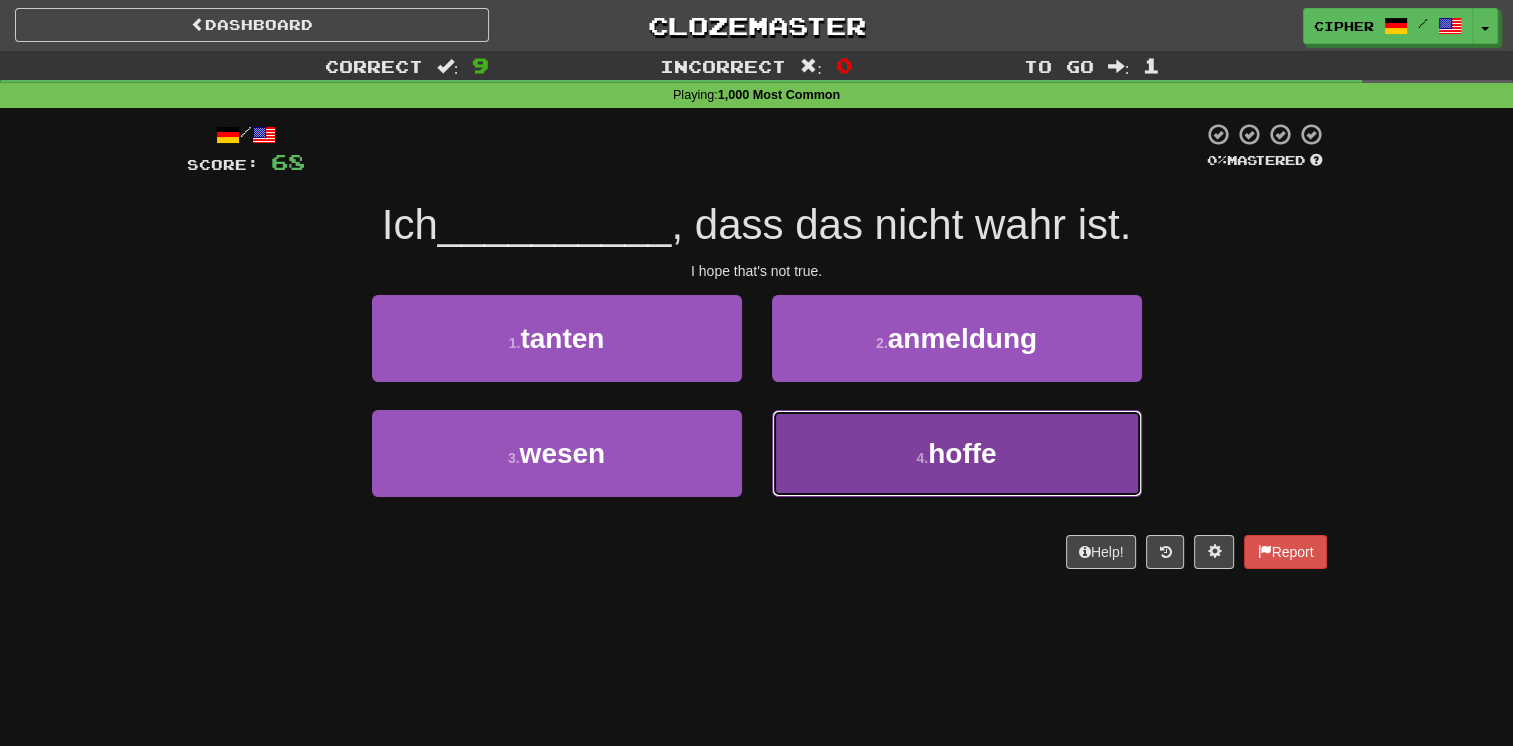 click on "4 .  hoffe" at bounding box center [957, 453] 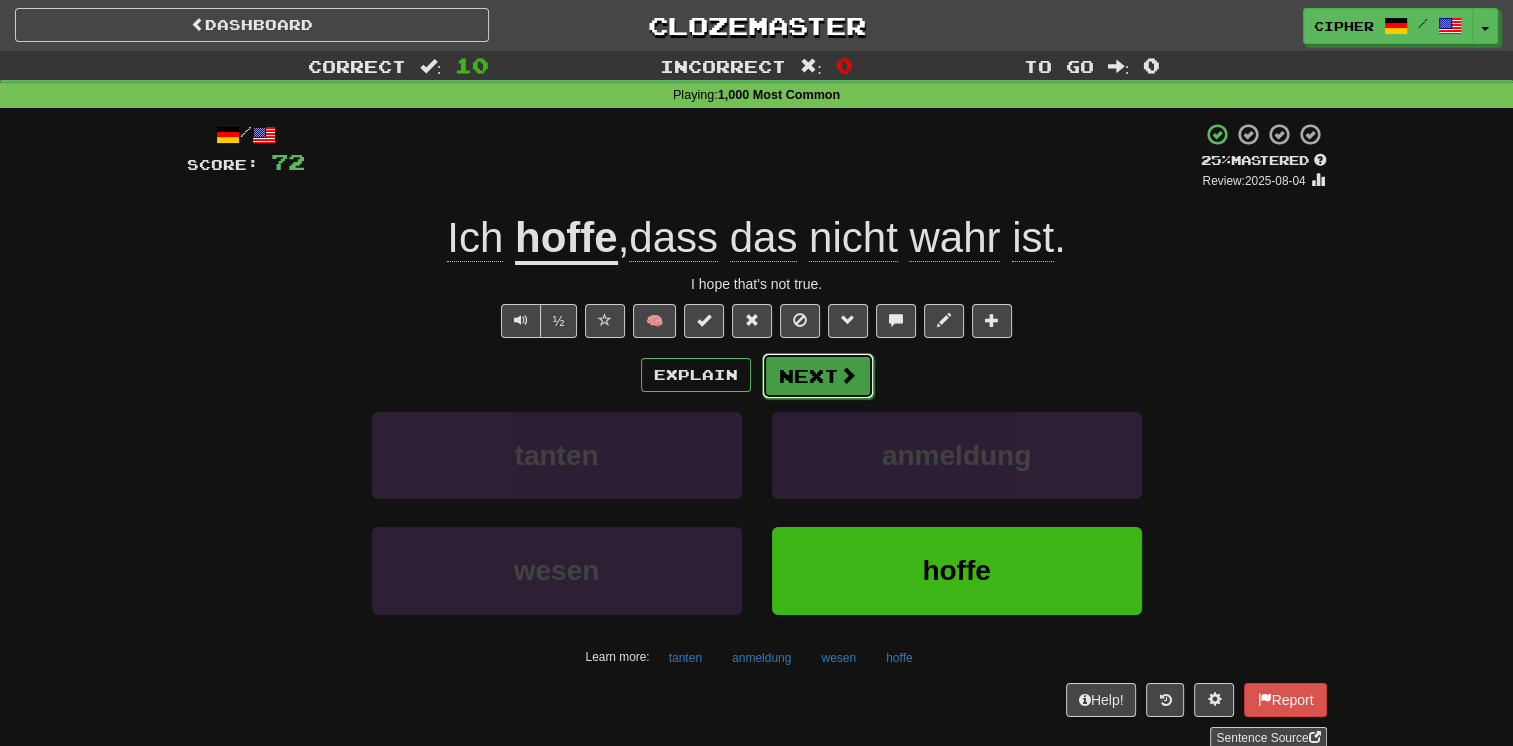 click on "Next" at bounding box center [818, 376] 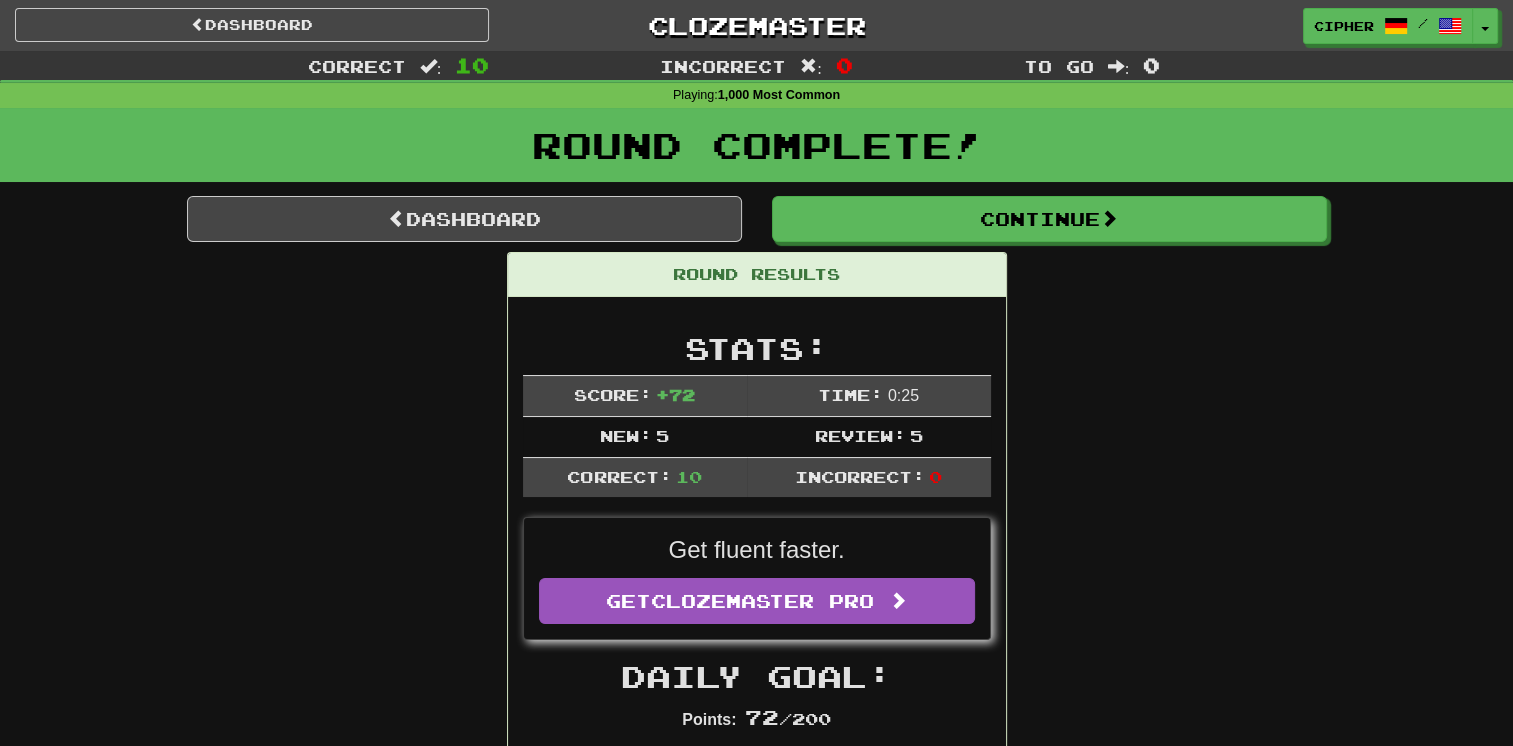 click on "Round Results Stats: Score:   + 72 Time:   0 : 25 New:   5 Review:   5 Correct:   10 Incorrect:   0 Get fluent faster. Get  Clozemaster Pro   Daily Goal: Points:   72  /  200 Time remaining: 6   Hours Progress: 1,000 Most Common Playing:  2,847  /  4,187 + 5 67.877% 67.996% Mastered:  953  /  4,187 + 1 22.737% 22.761% Ready for Review:  2566  /  Level:  114 5,245  points to level  115  - keep going! Ranked:  387 th  this week ( 12  points to  386 th ) Sentences:  Report Er ist  stark . He's strong.  Report Bist du zum  ersten  Mal hier? Is this your first time here?  Report Das wird dir gefallen.  Glaub  mir! You'll like it, believe me.  Report Lasst euch nicht mit diesen  Leuten  ein. Don't get involved with those people.  Report Wann kommen deine  Eltern  nach Hause? When are your parents coming home?  Report Ich wusste nicht,  wem  ich es geben sollte. I didn't know who to give it to.  Report Hat er einen  Hund ? Does he have a dog?  Report Ich wollte schon immer einen  Hund  haben. I always wanted a dog." at bounding box center (757, 1288) 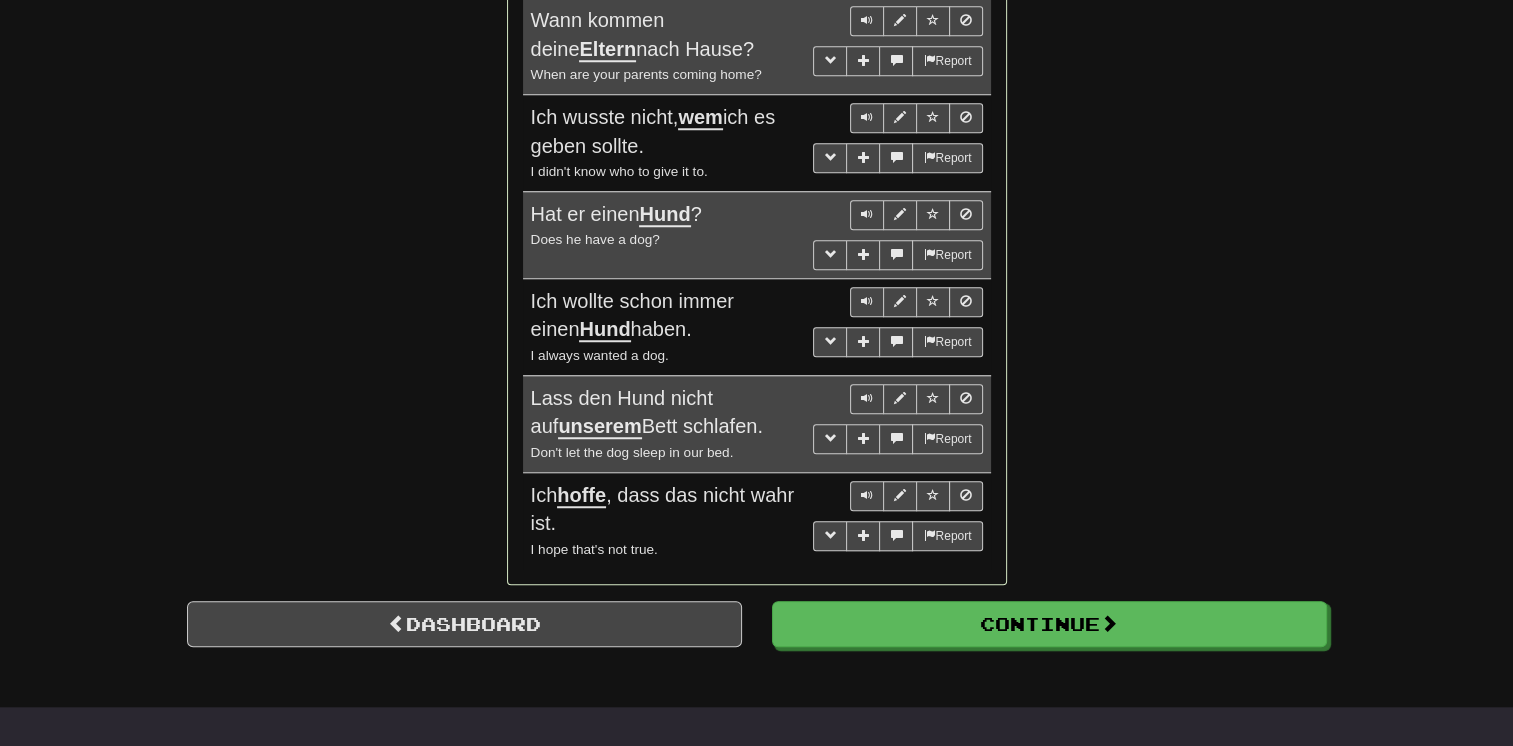 scroll, scrollTop: 1720, scrollLeft: 0, axis: vertical 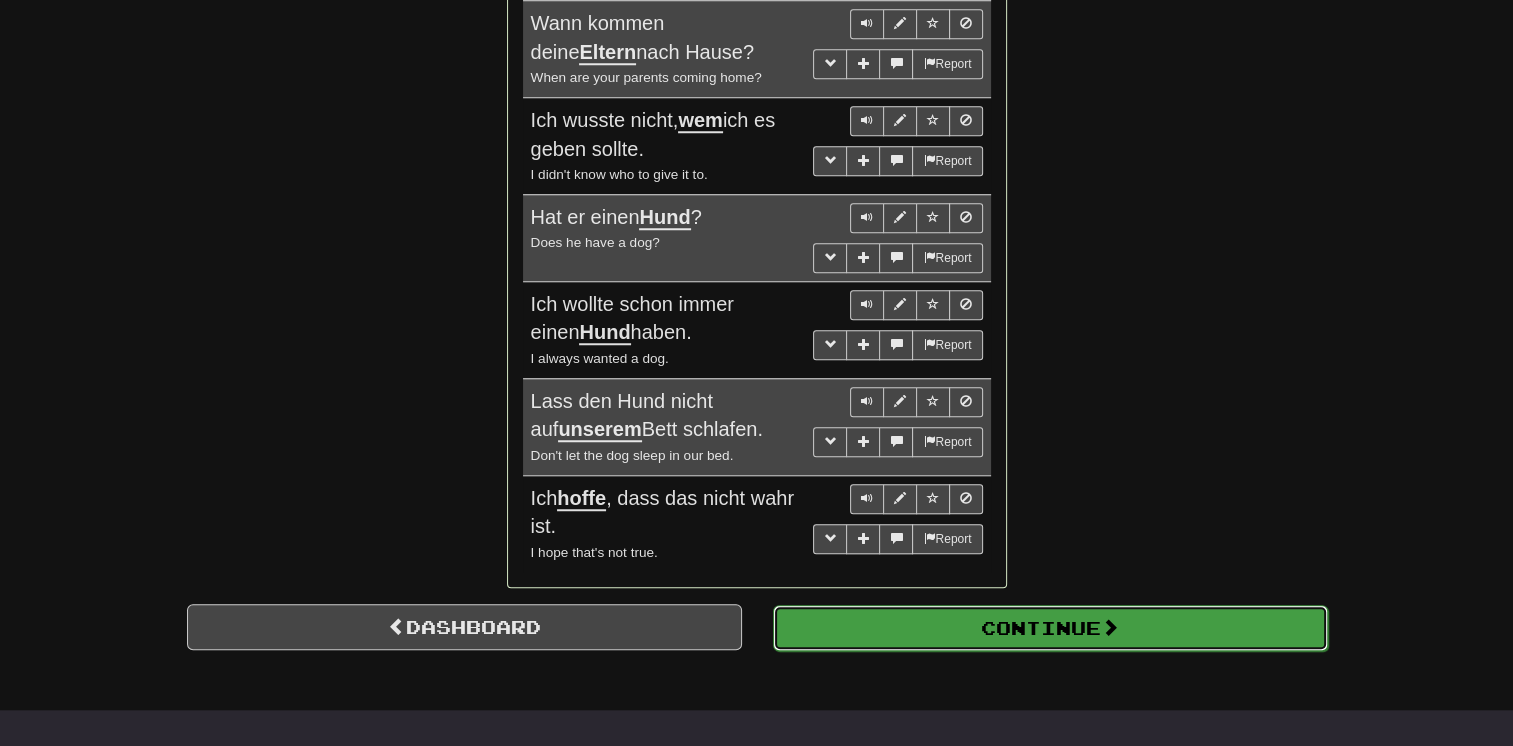 click on "Continue" at bounding box center (1050, 628) 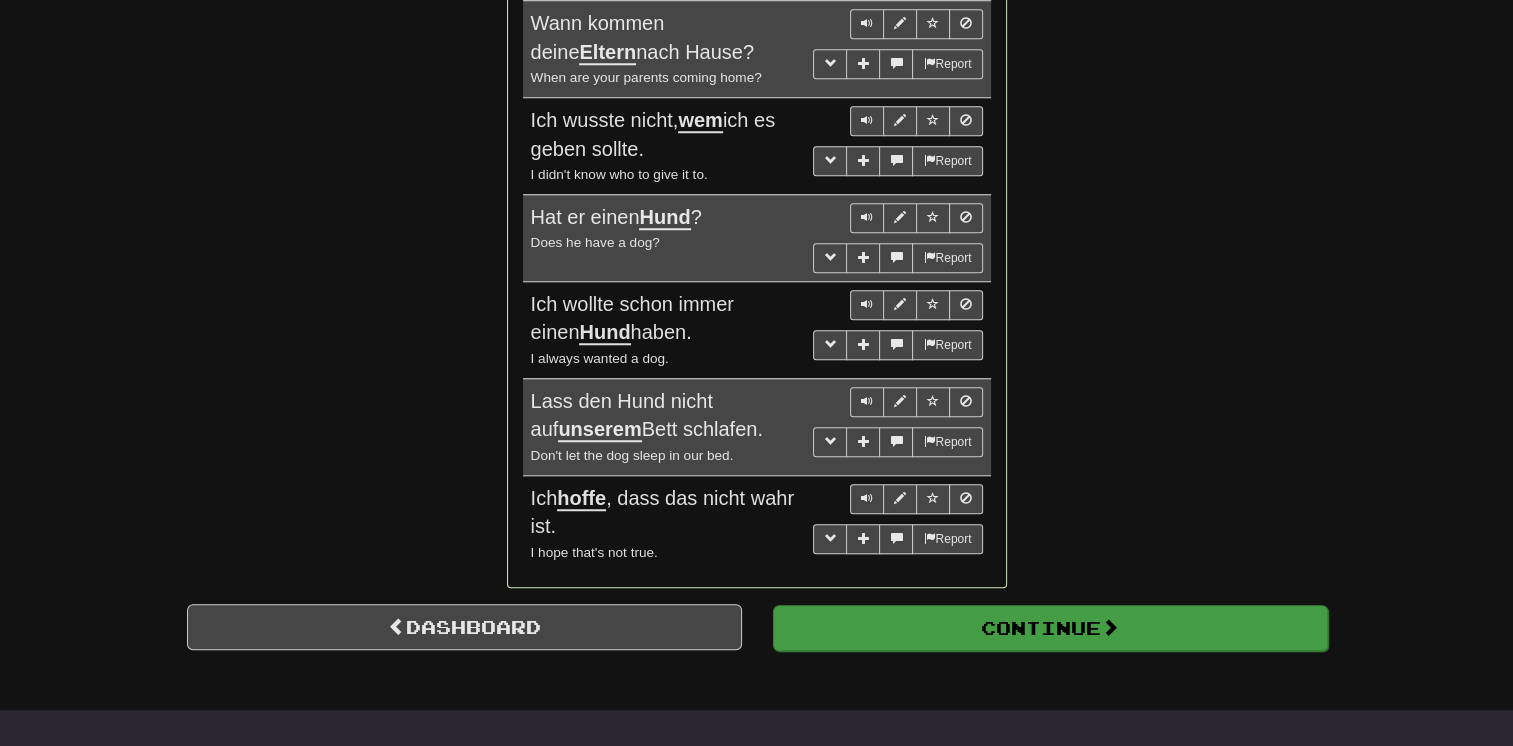 scroll, scrollTop: 710, scrollLeft: 0, axis: vertical 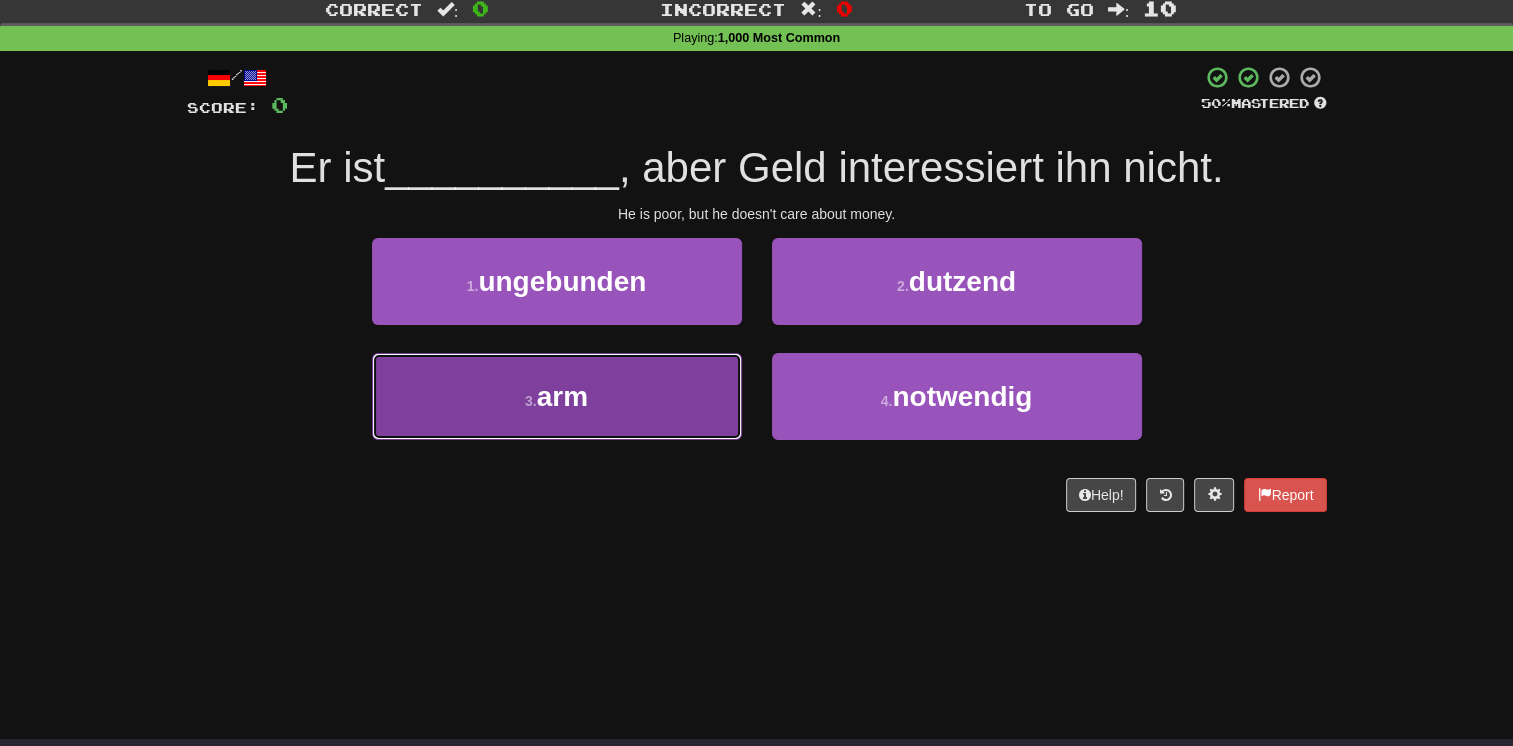 click on "3 .  arm" at bounding box center (557, 396) 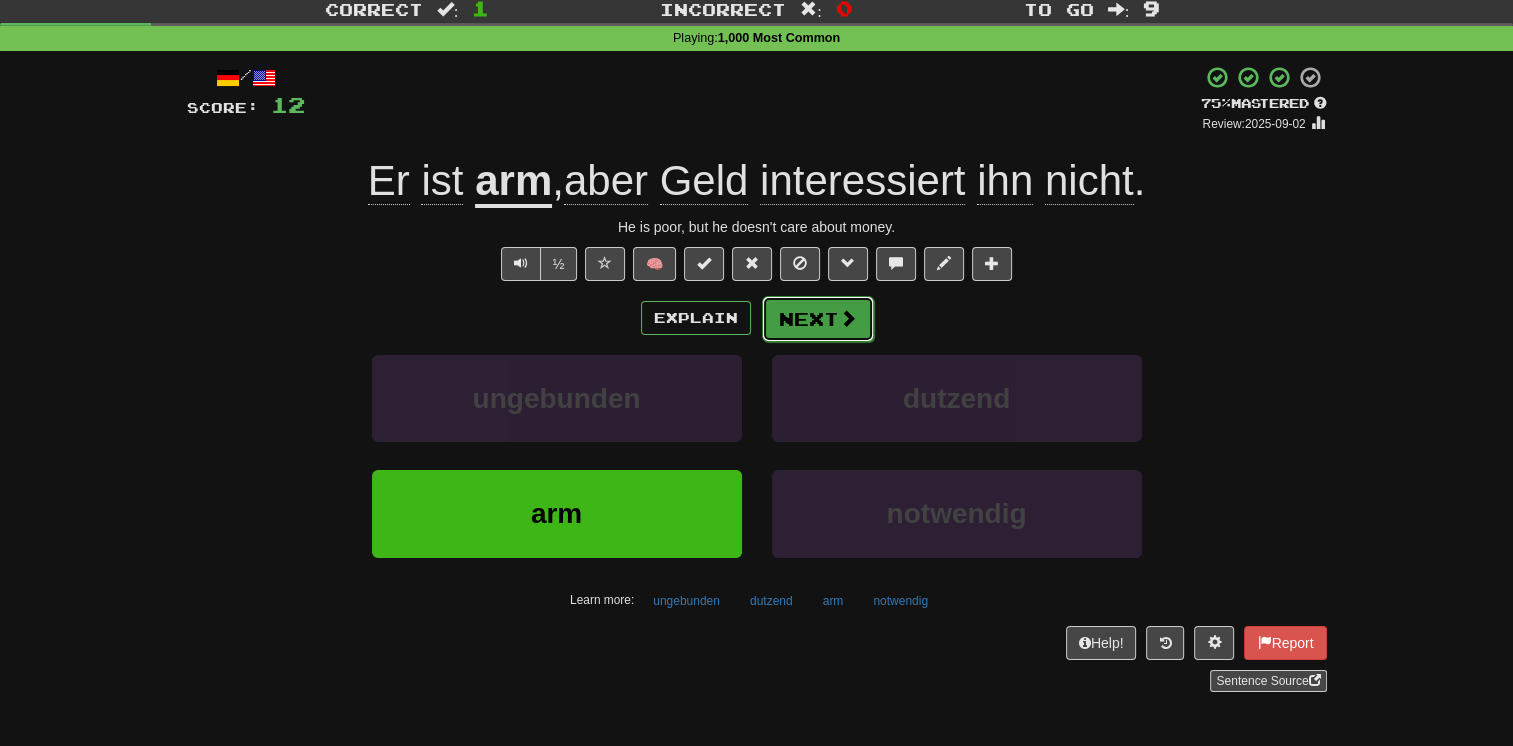 click on "Next" at bounding box center [818, 319] 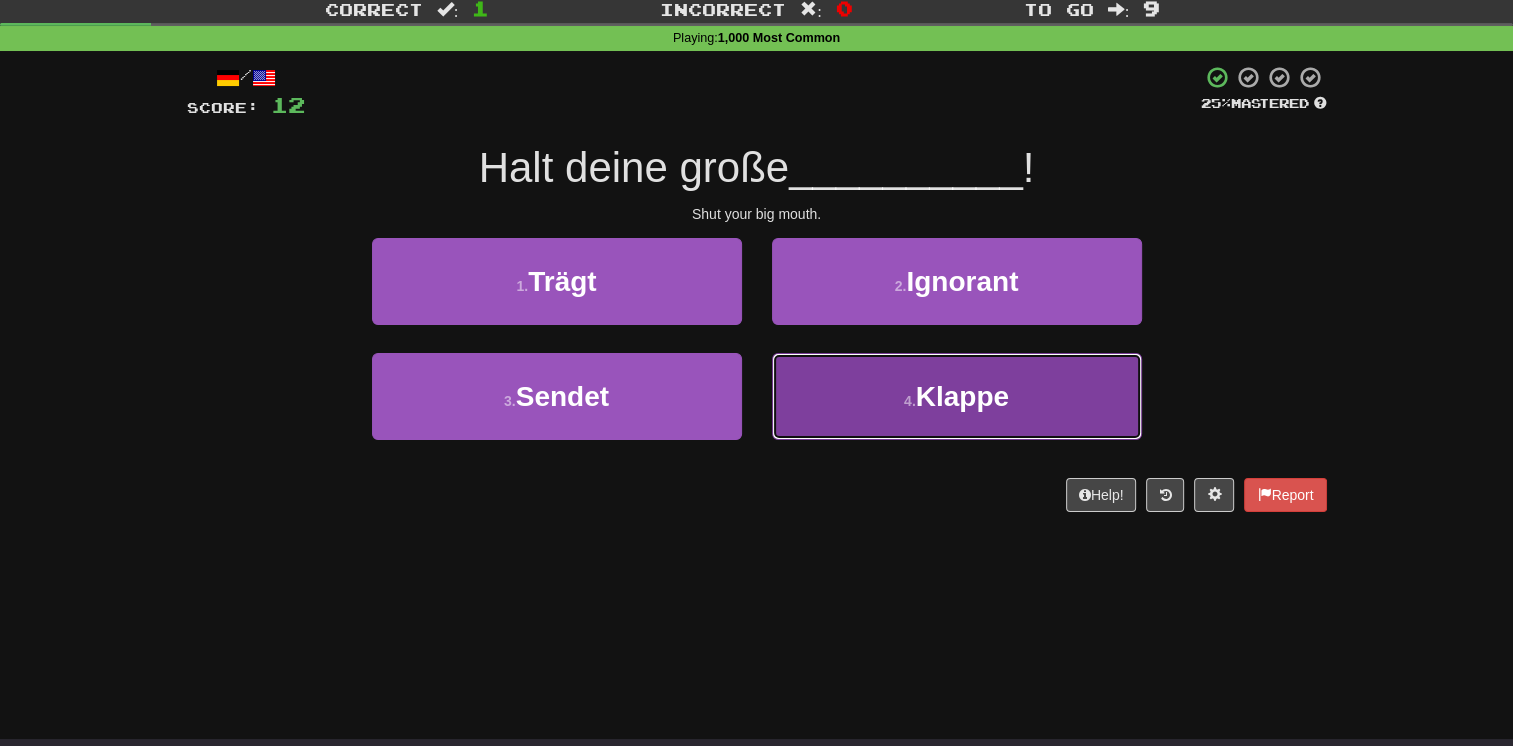 click on "4 .  Klappe" at bounding box center [957, 396] 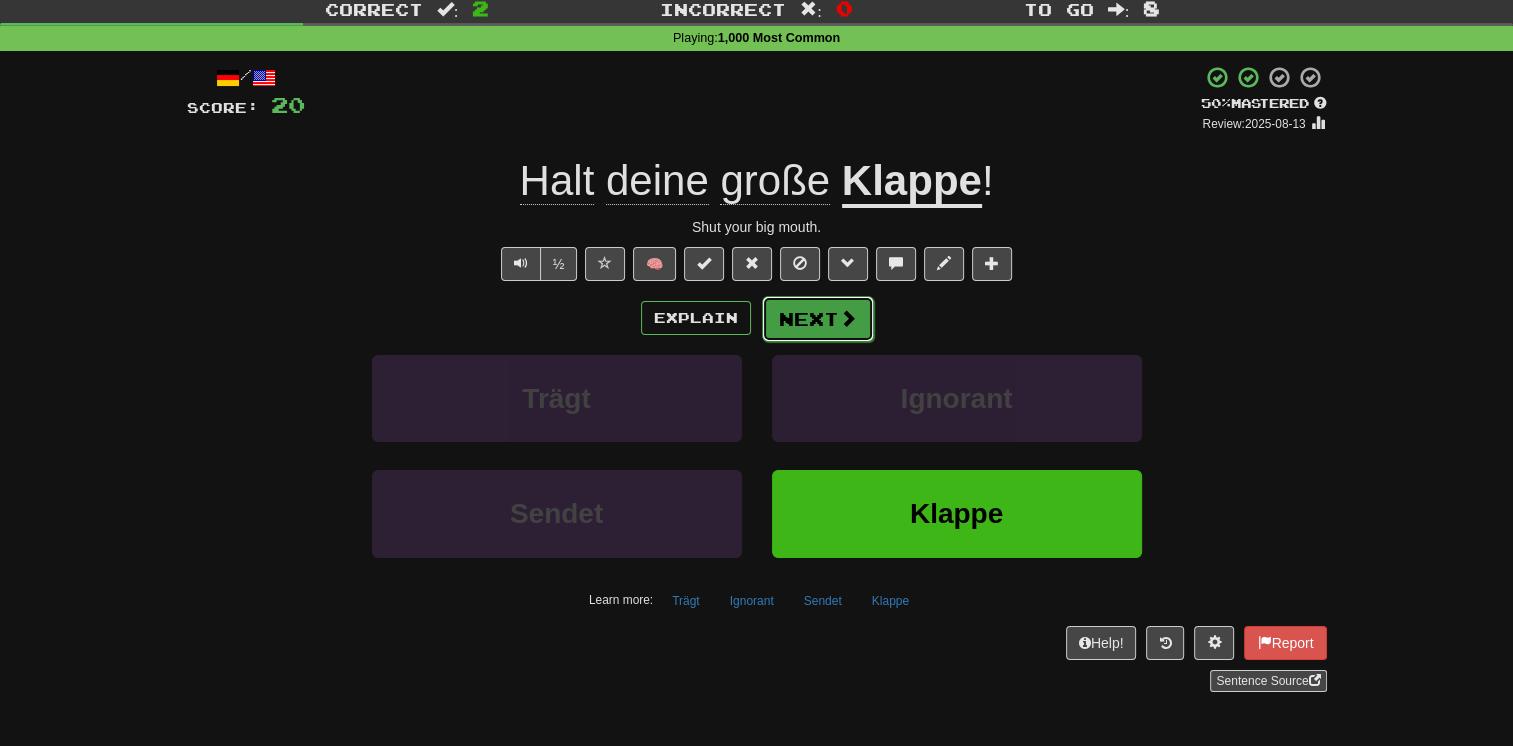 click at bounding box center [848, 318] 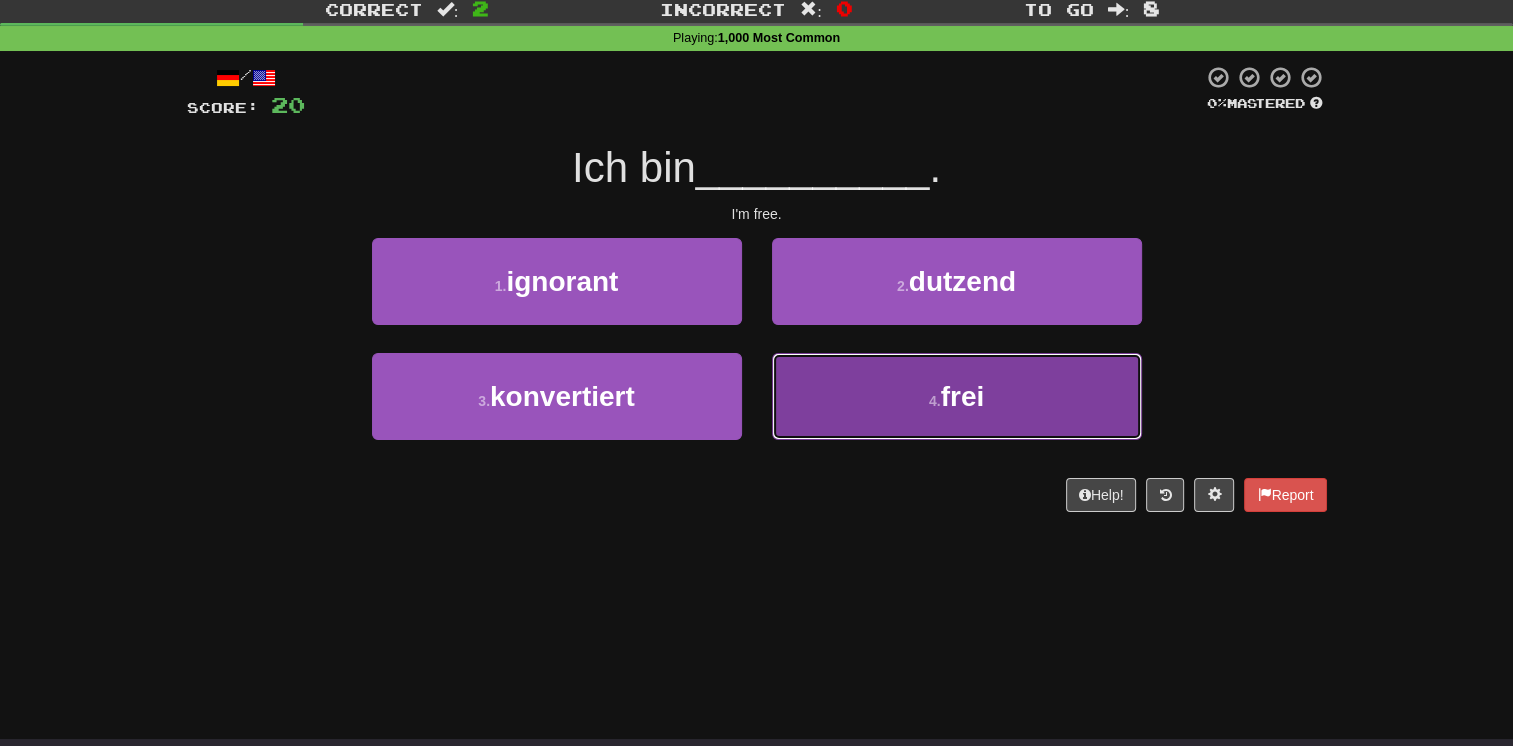 click on "4 .  frei" at bounding box center [957, 396] 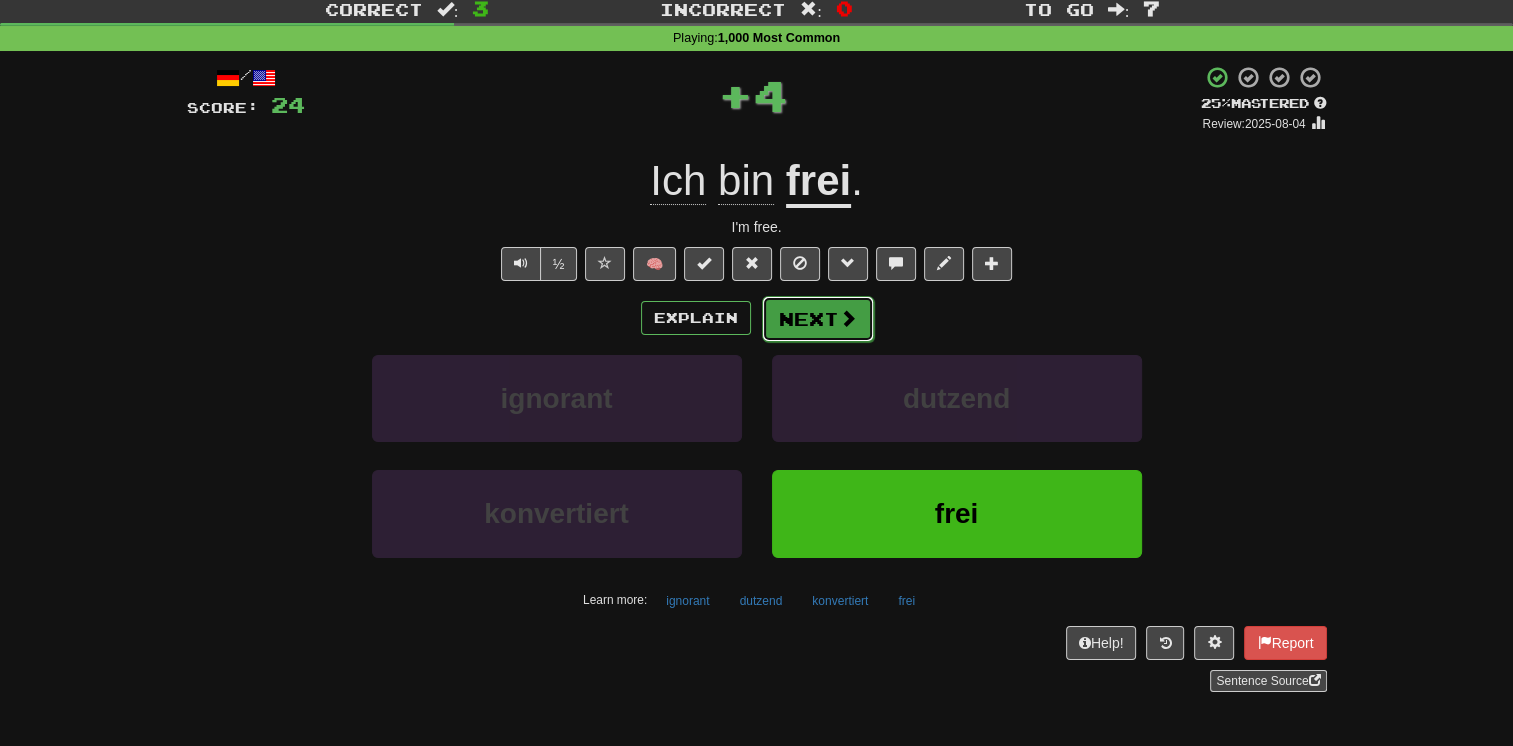 click on "Next" at bounding box center (818, 319) 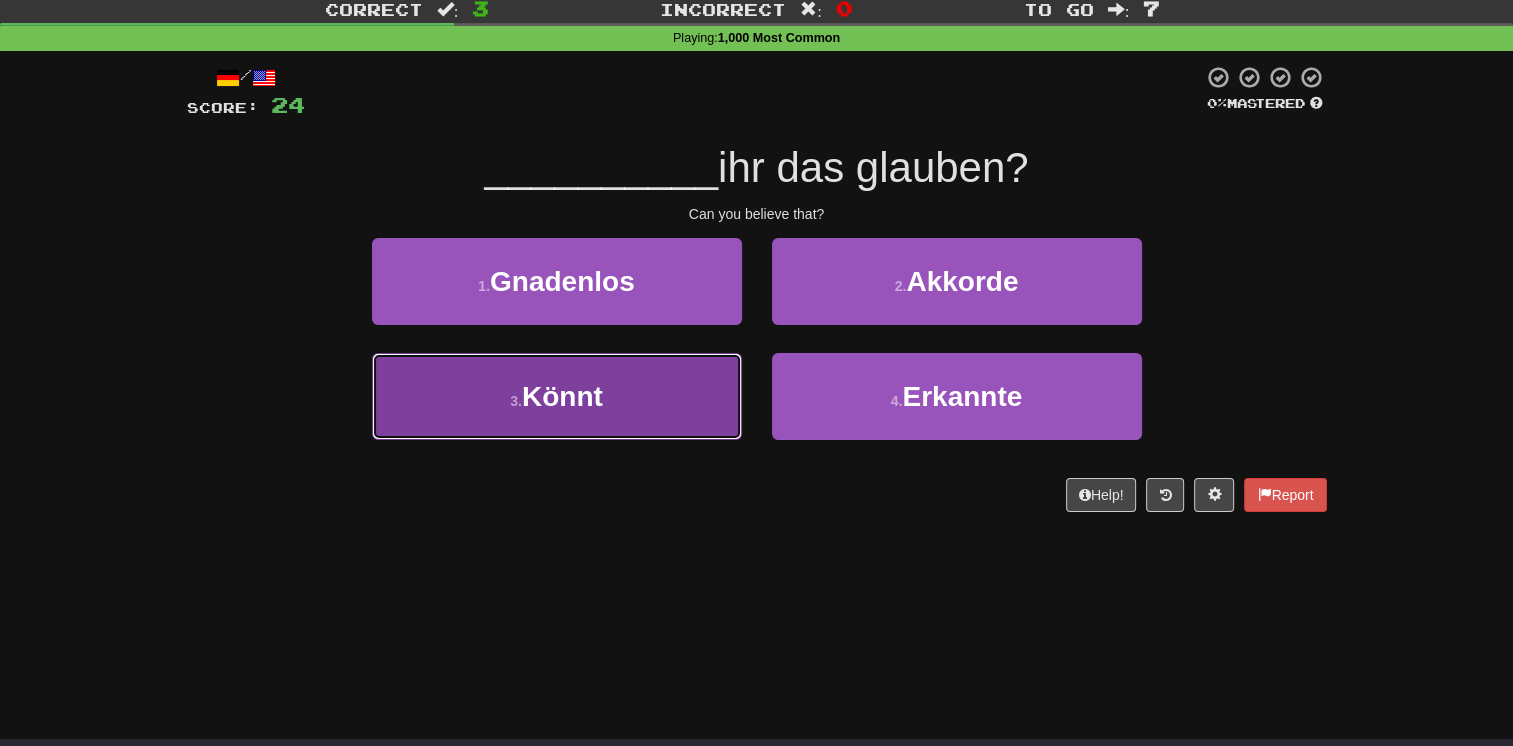 click on "3 .  Könnt" at bounding box center (557, 396) 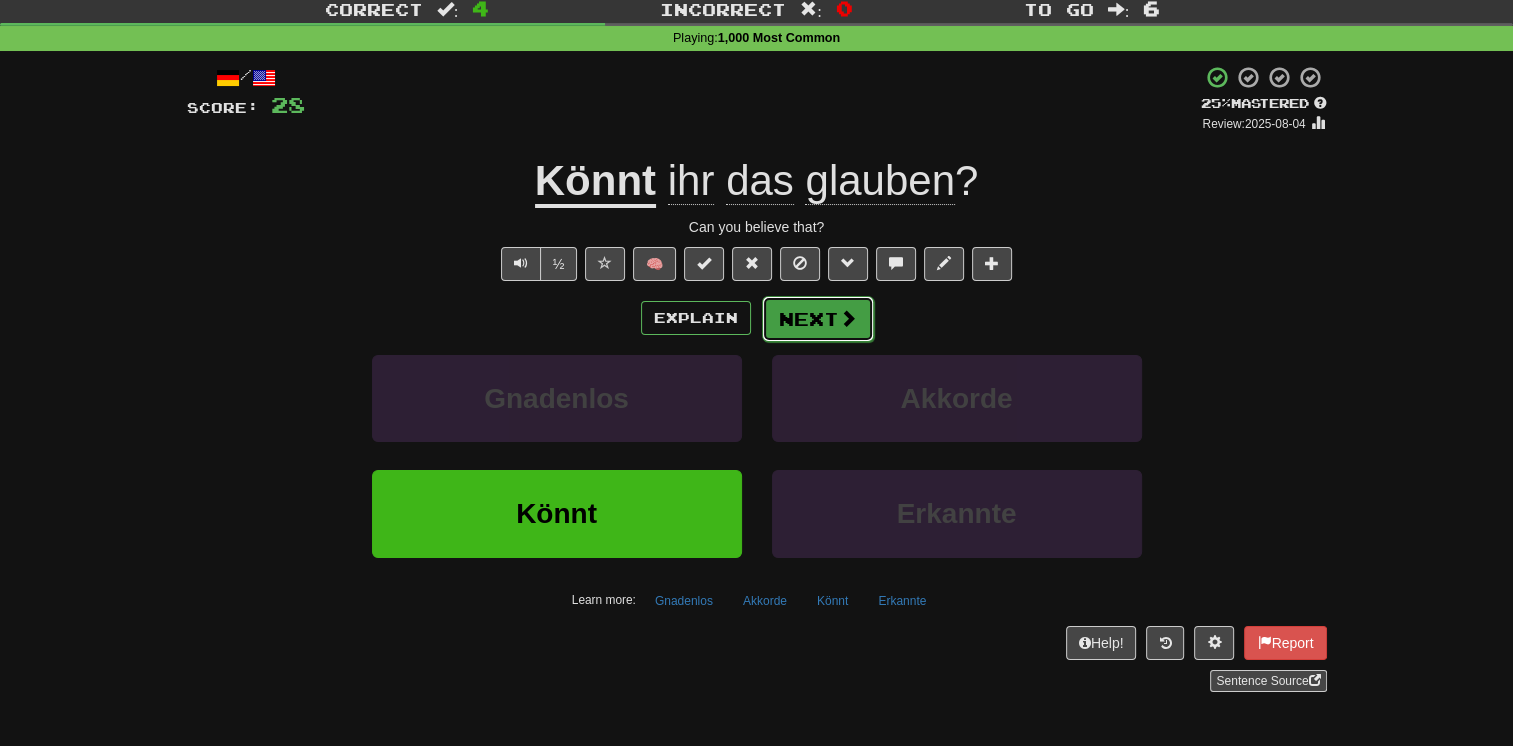 click on "Next" at bounding box center (818, 319) 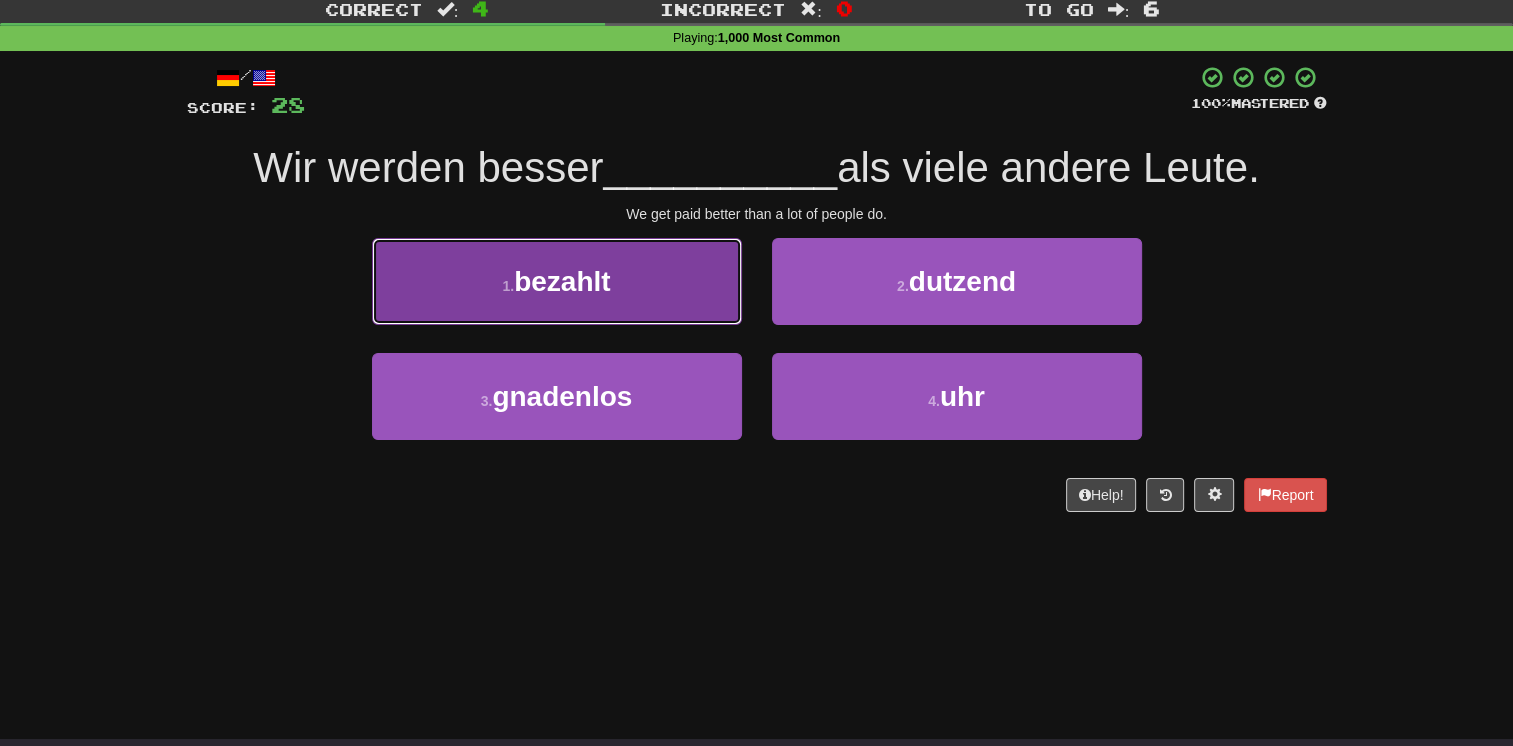 click on "1 .  bezahlt" at bounding box center [557, 281] 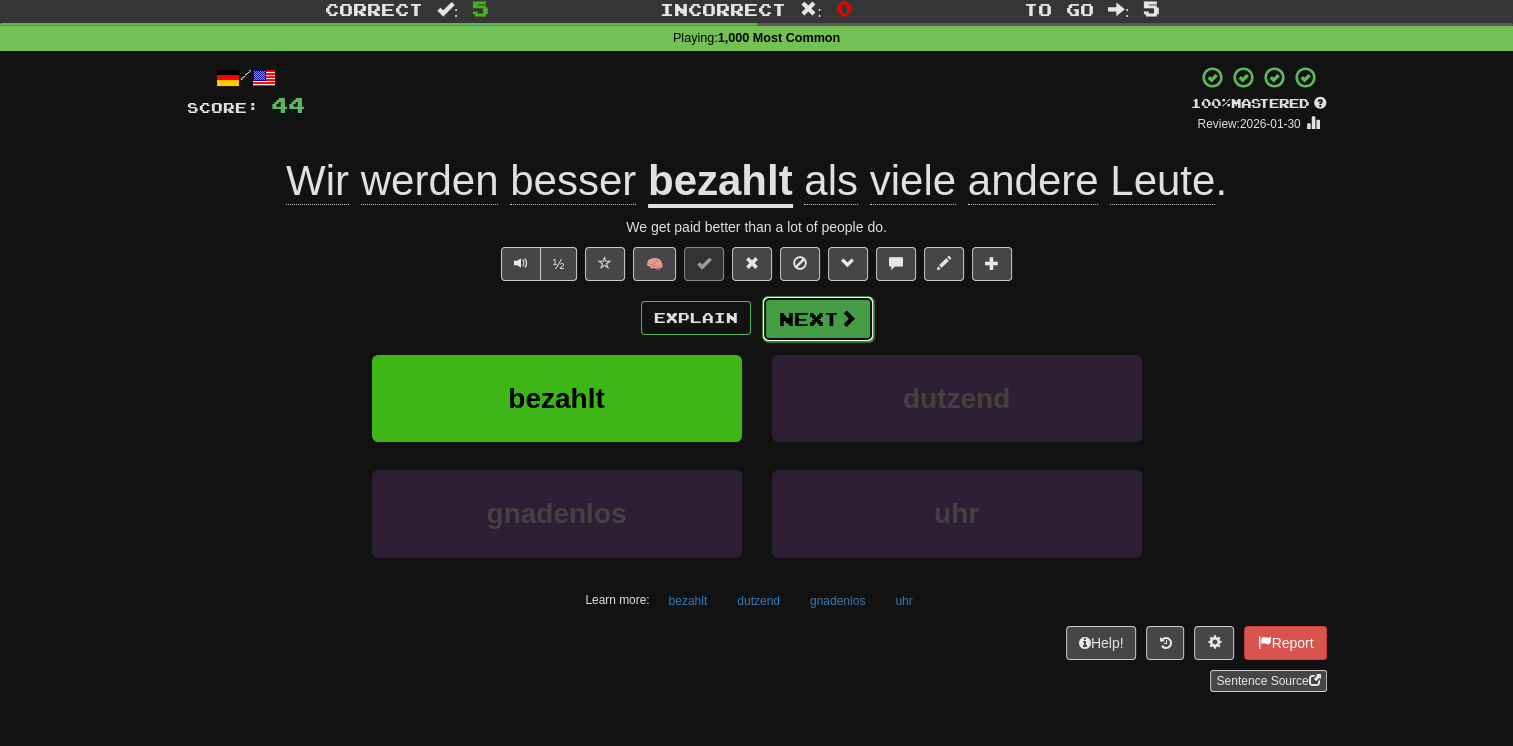 click on "Next" at bounding box center [818, 319] 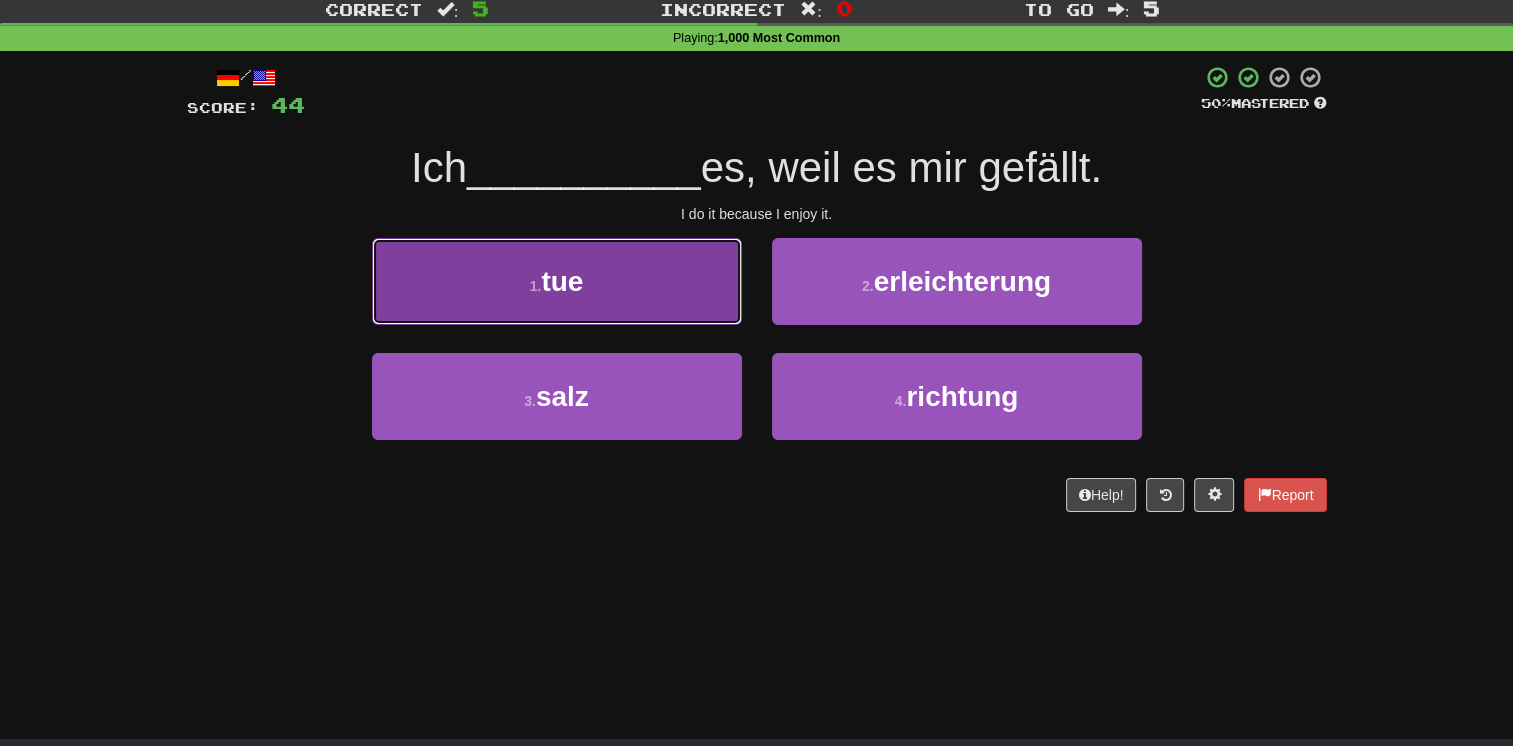click on "1 .  tue" at bounding box center (557, 281) 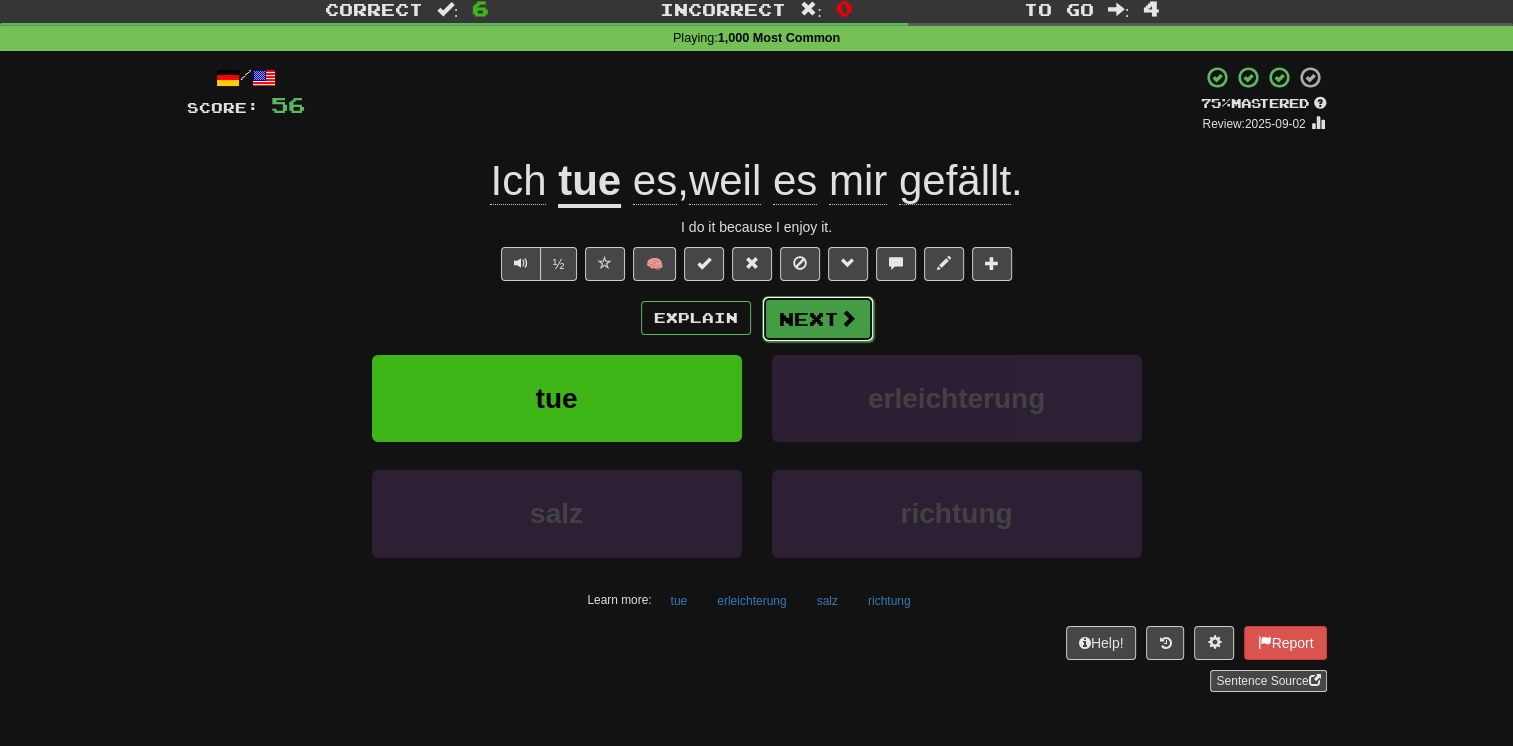 click on "Next" at bounding box center (818, 319) 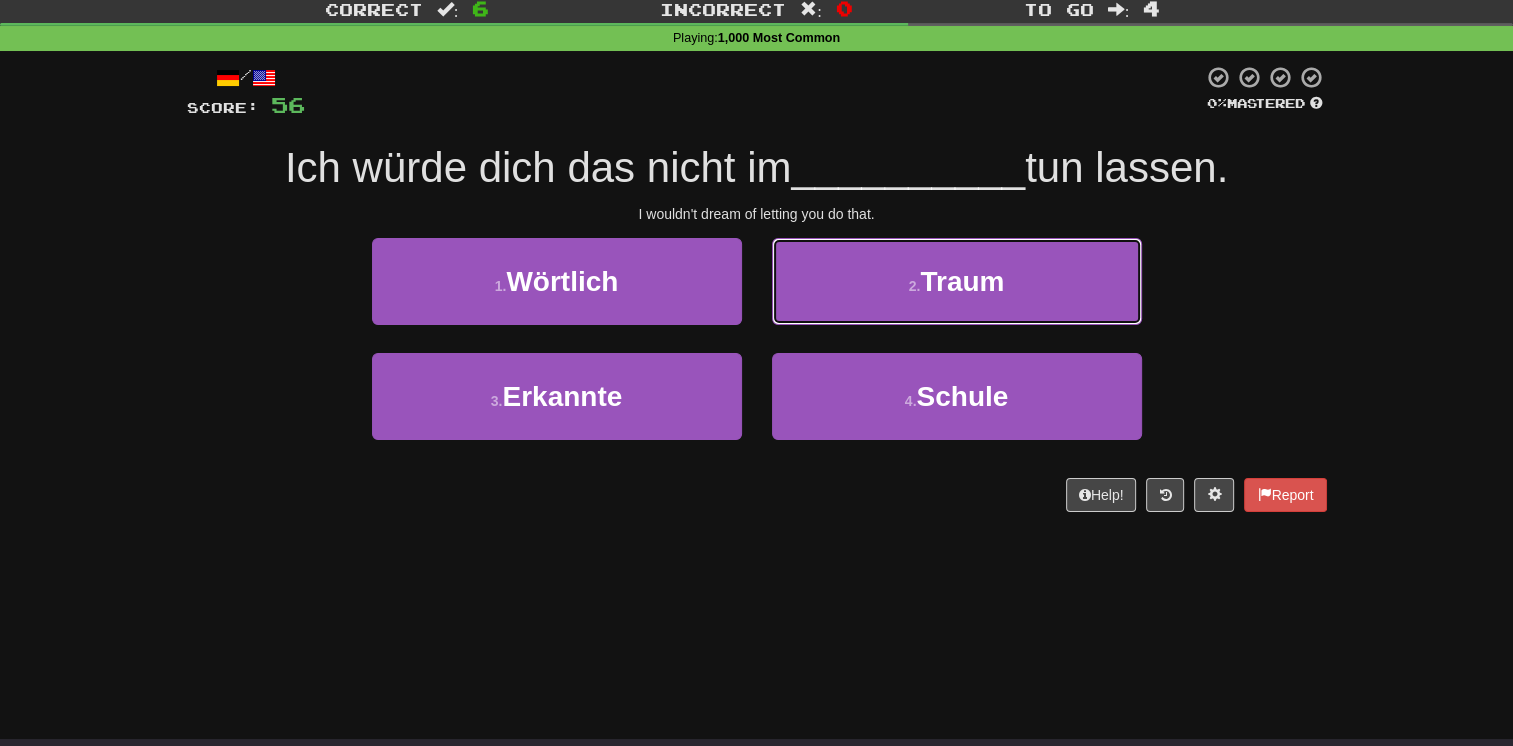 click on "2 .  Traum" at bounding box center (957, 281) 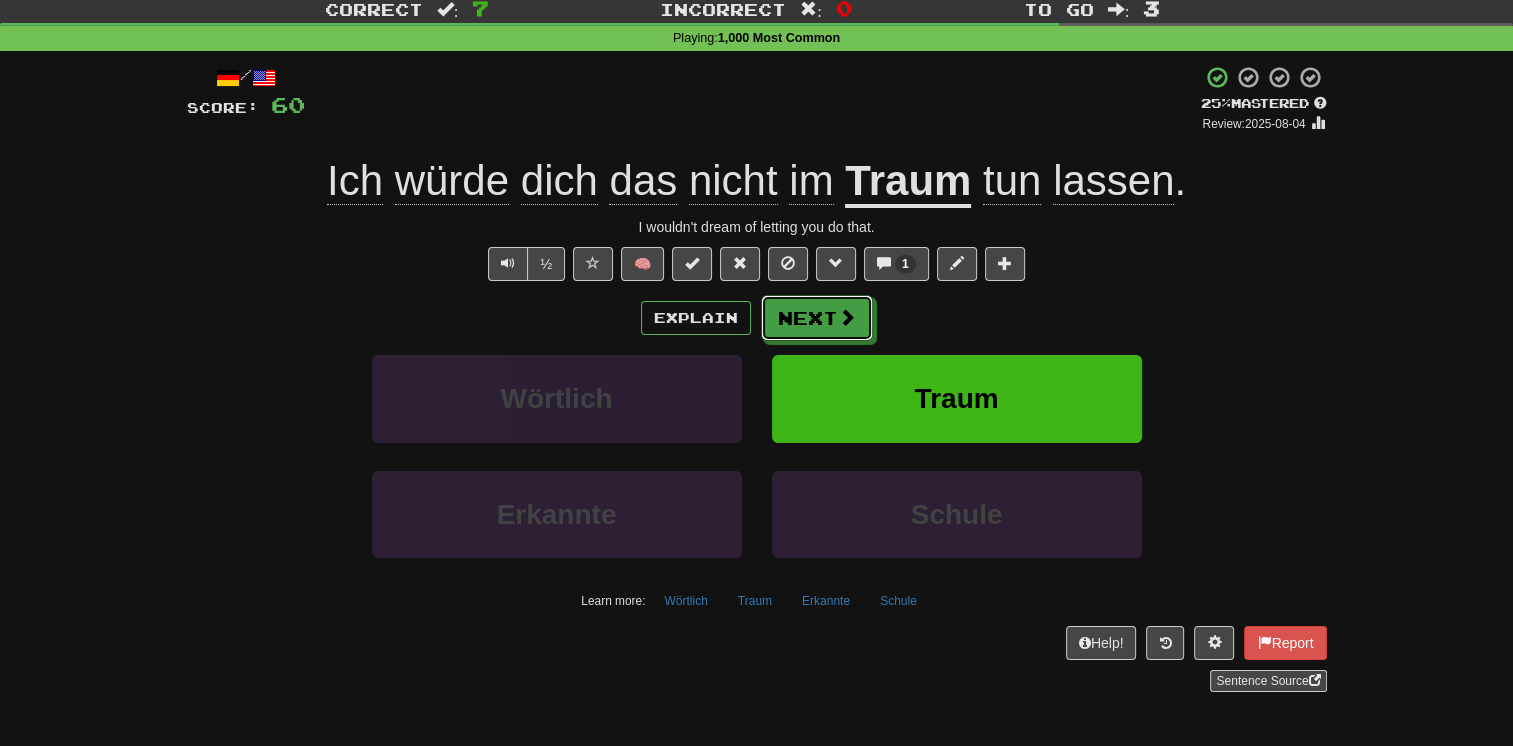 click on "Next" at bounding box center (817, 318) 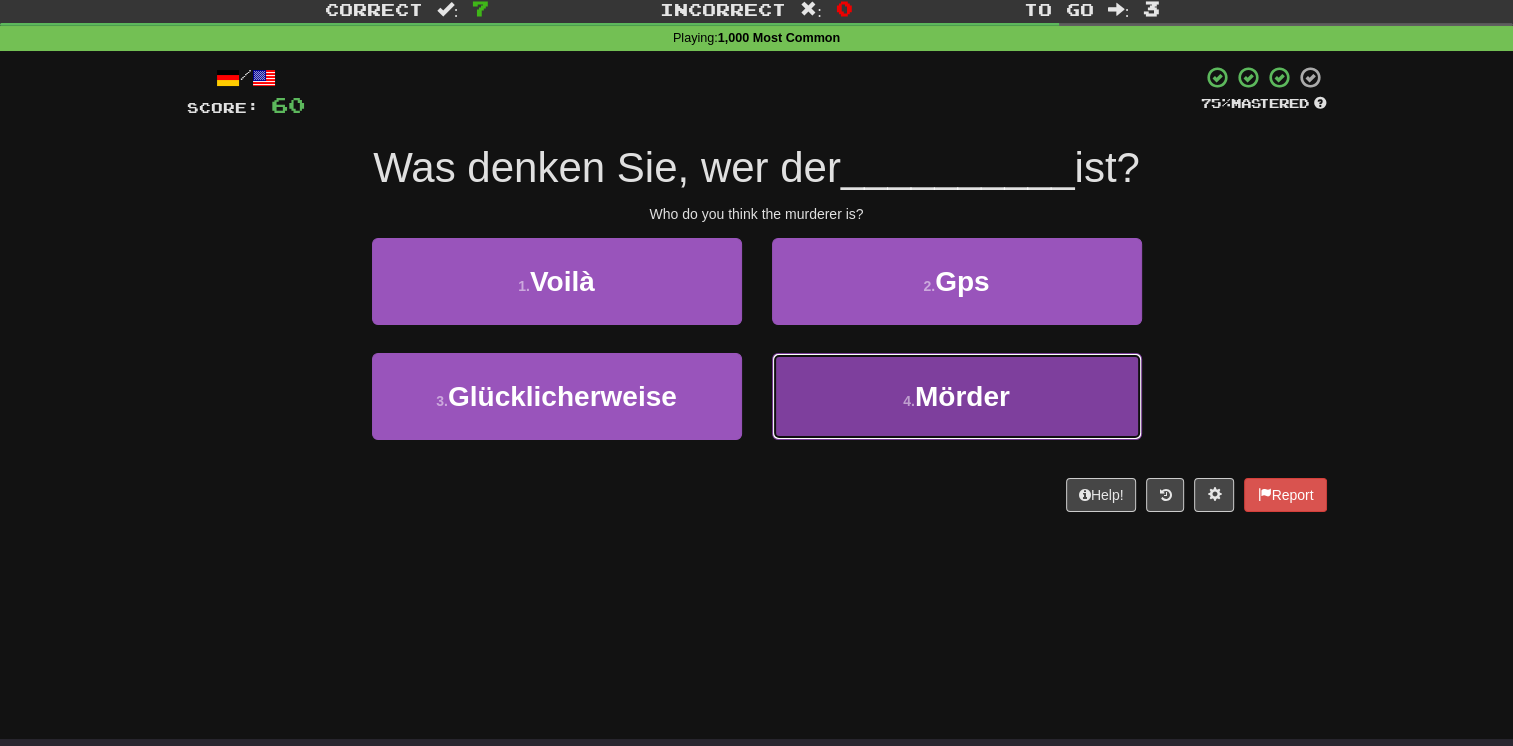 click on "4 .  Mörder" at bounding box center (957, 396) 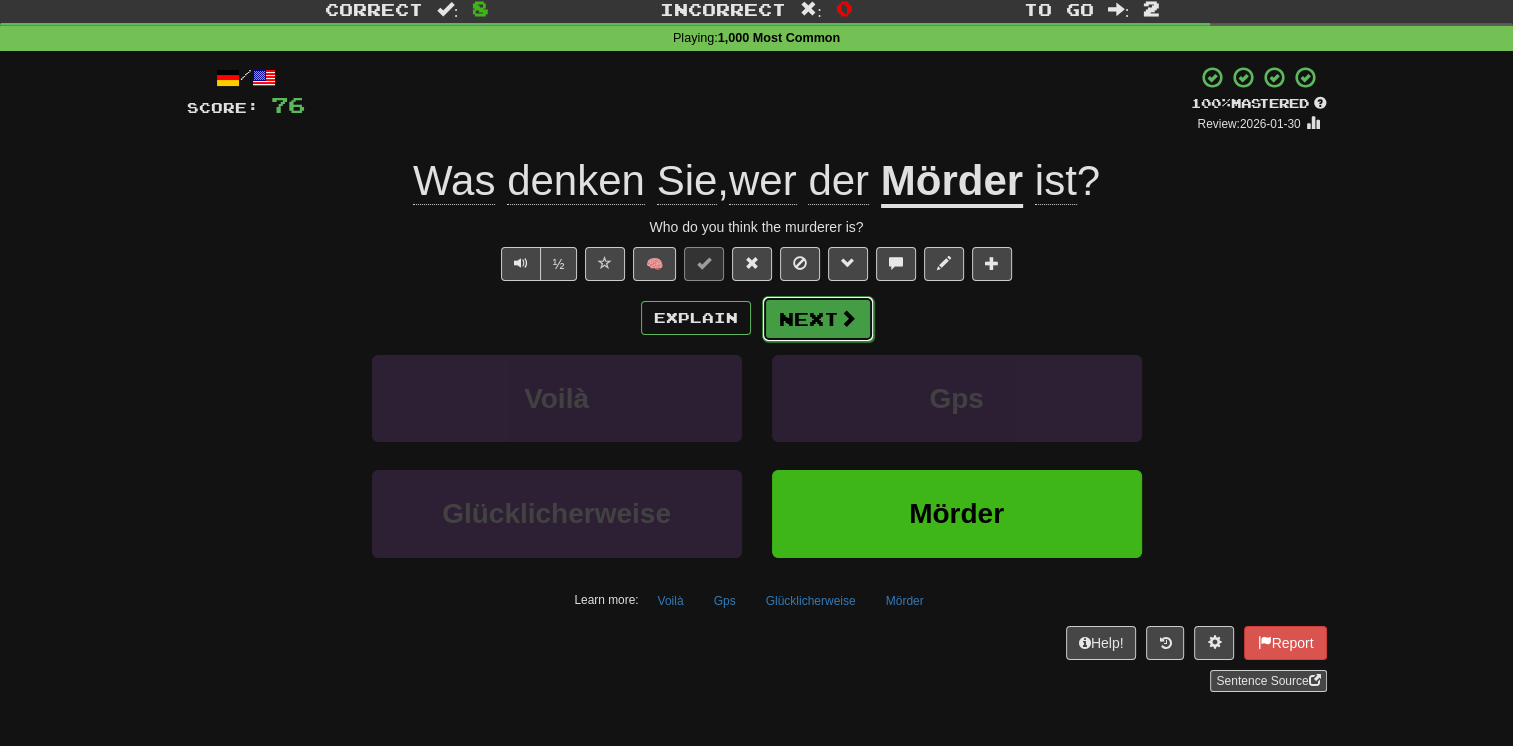 click on "Next" at bounding box center [818, 319] 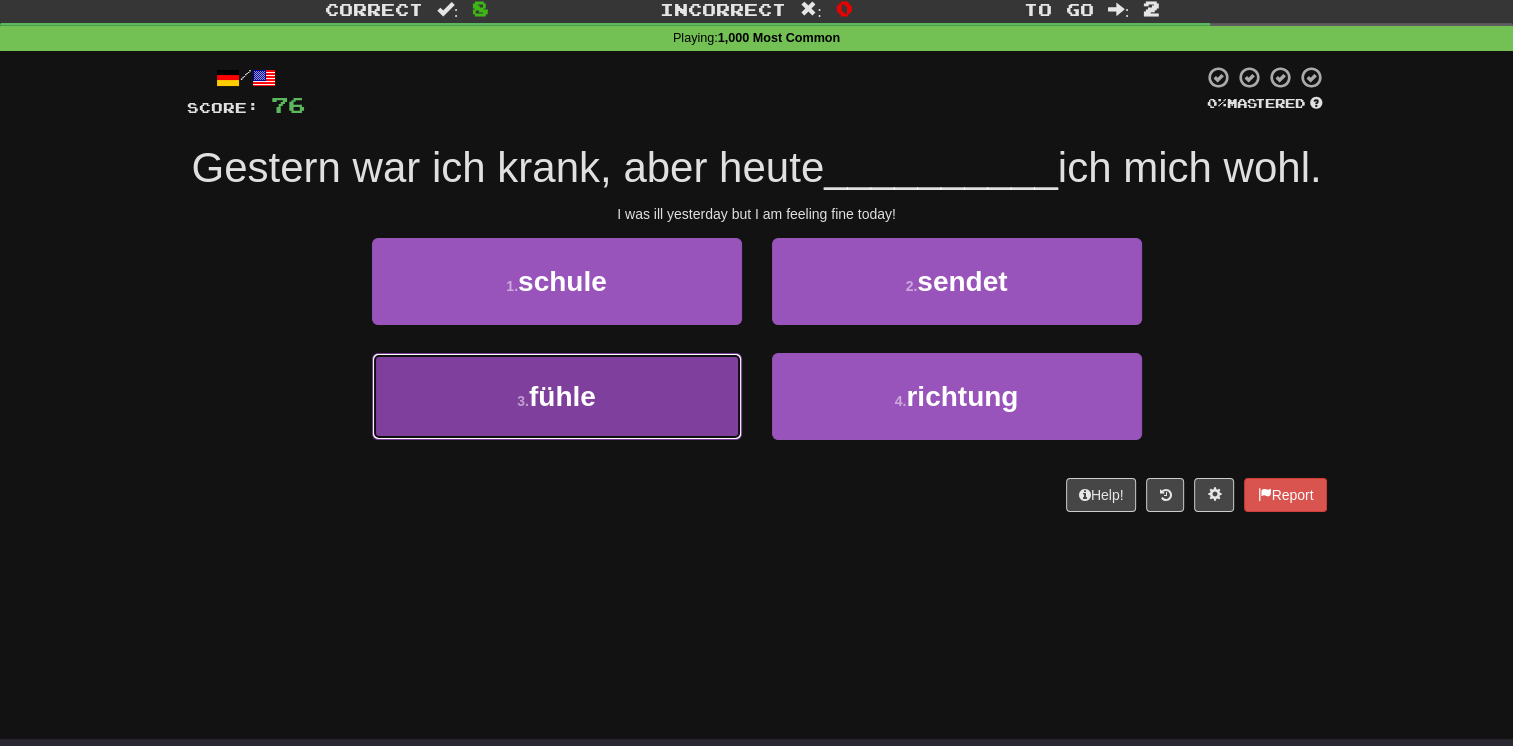 click on "3 .  fühle" at bounding box center (557, 396) 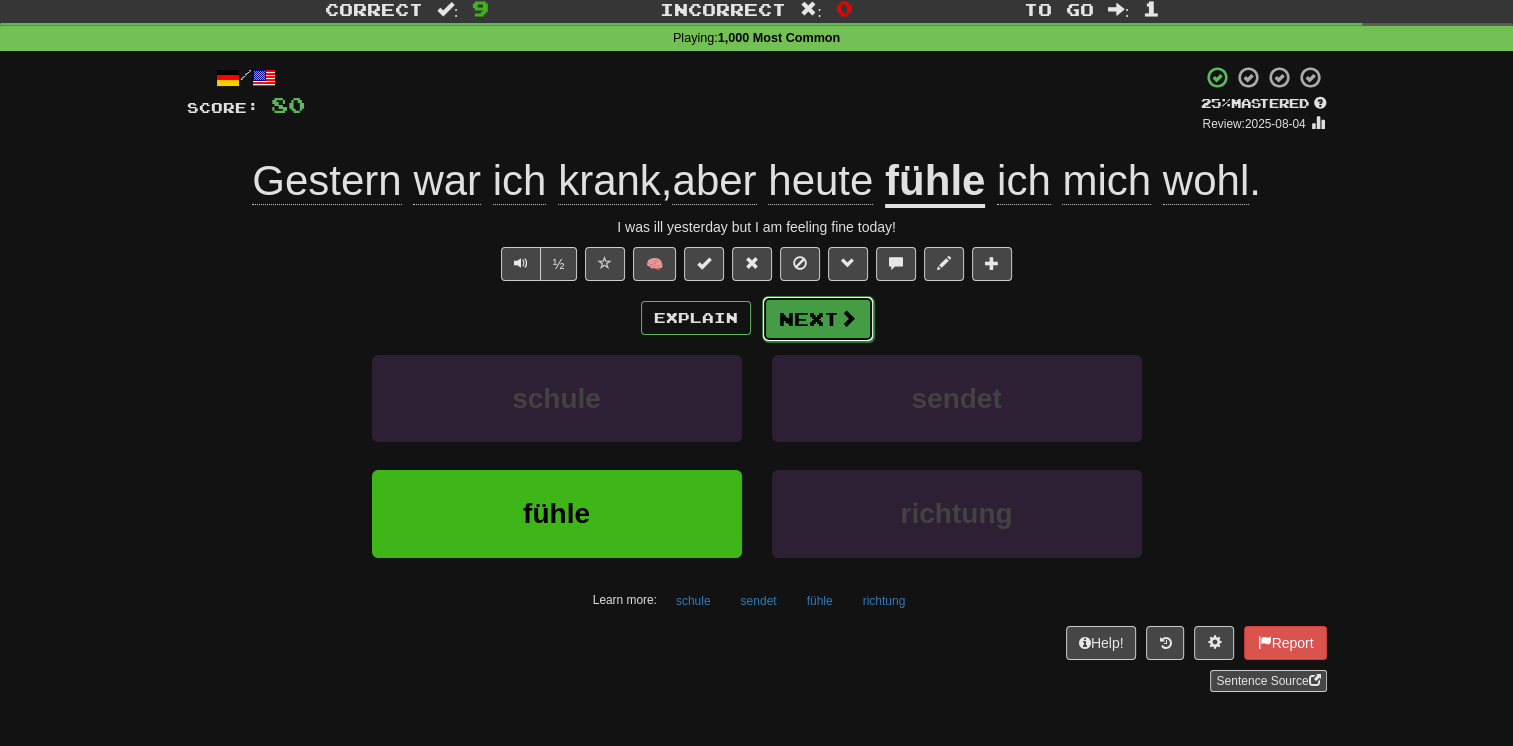 click on "Next" at bounding box center (818, 319) 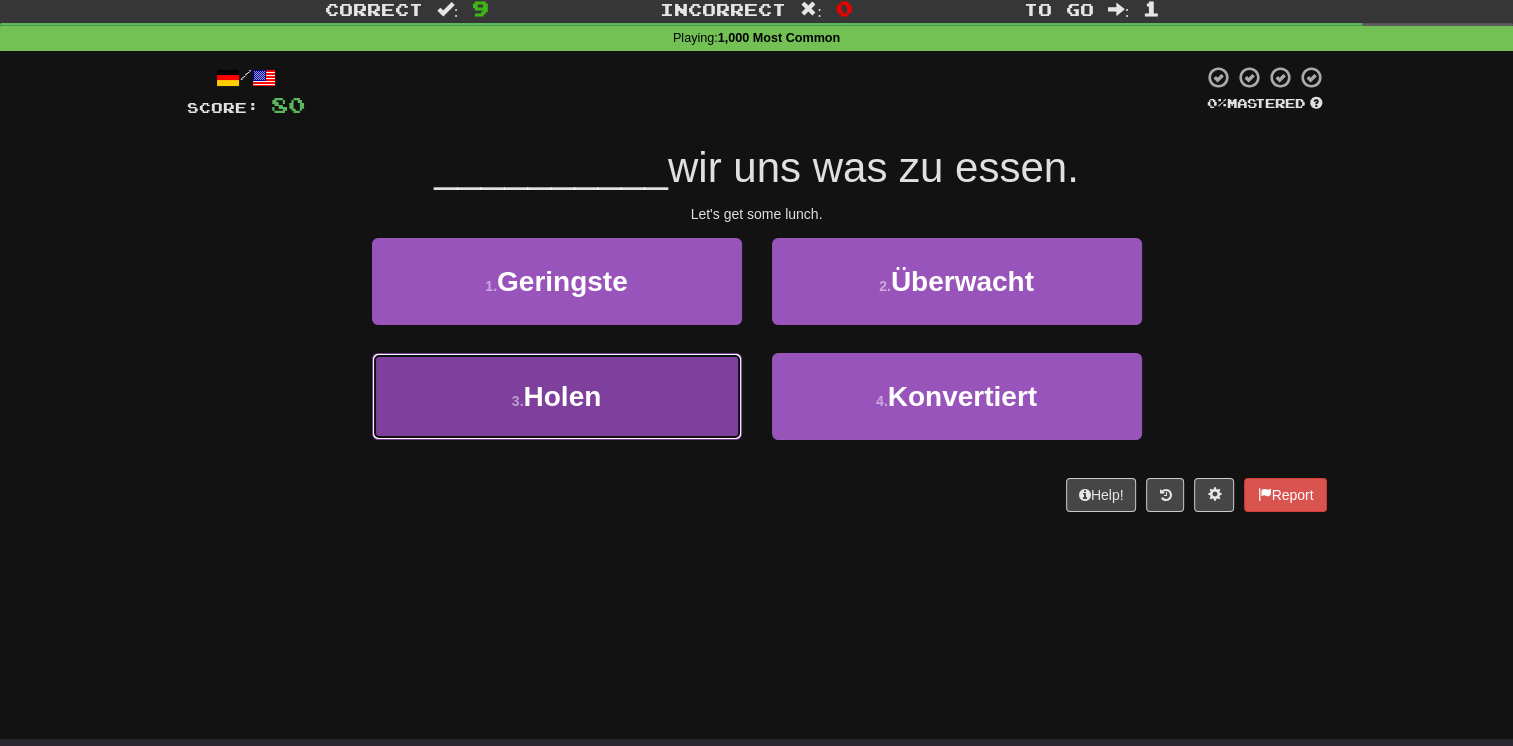 click on "3 .  Holen" at bounding box center [557, 396] 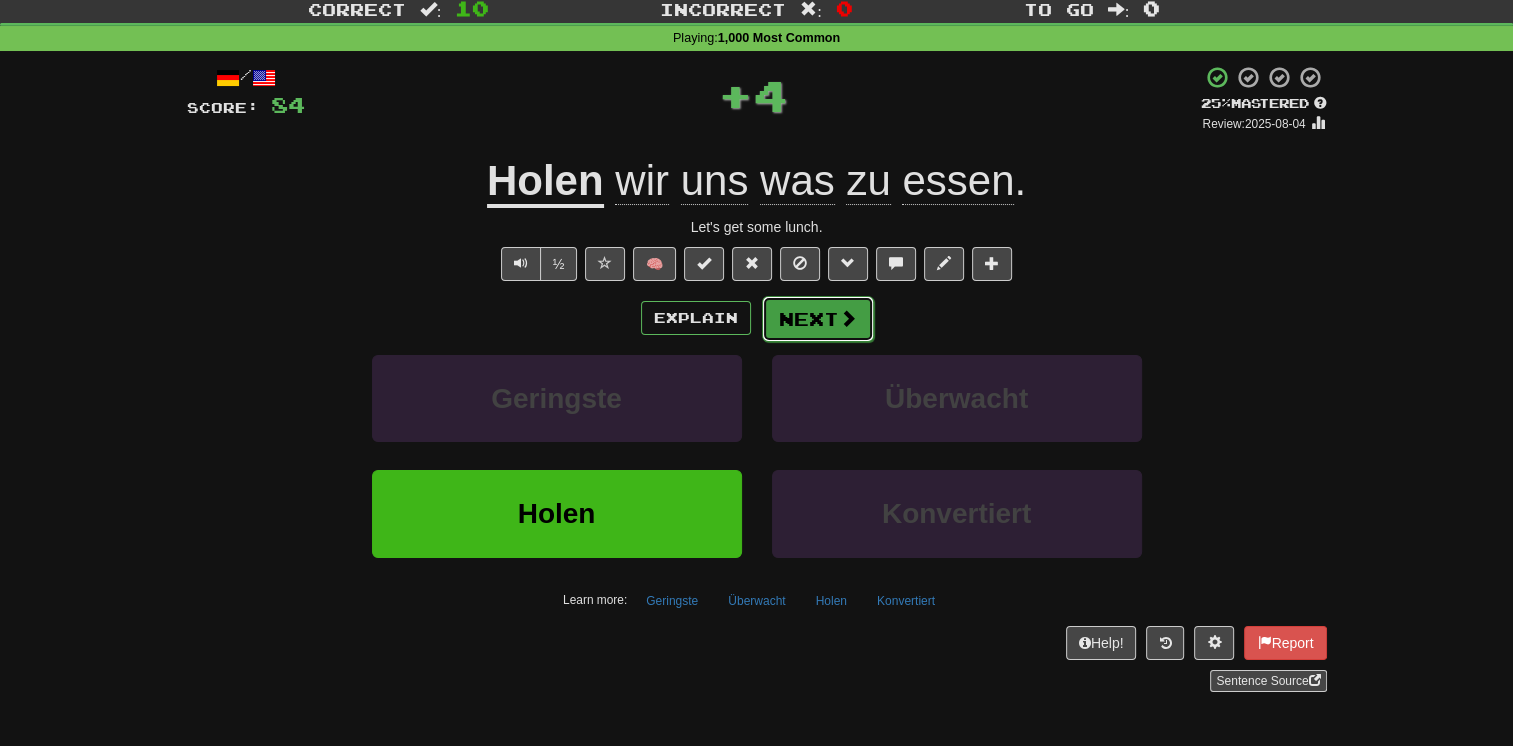 click on "Next" at bounding box center [818, 319] 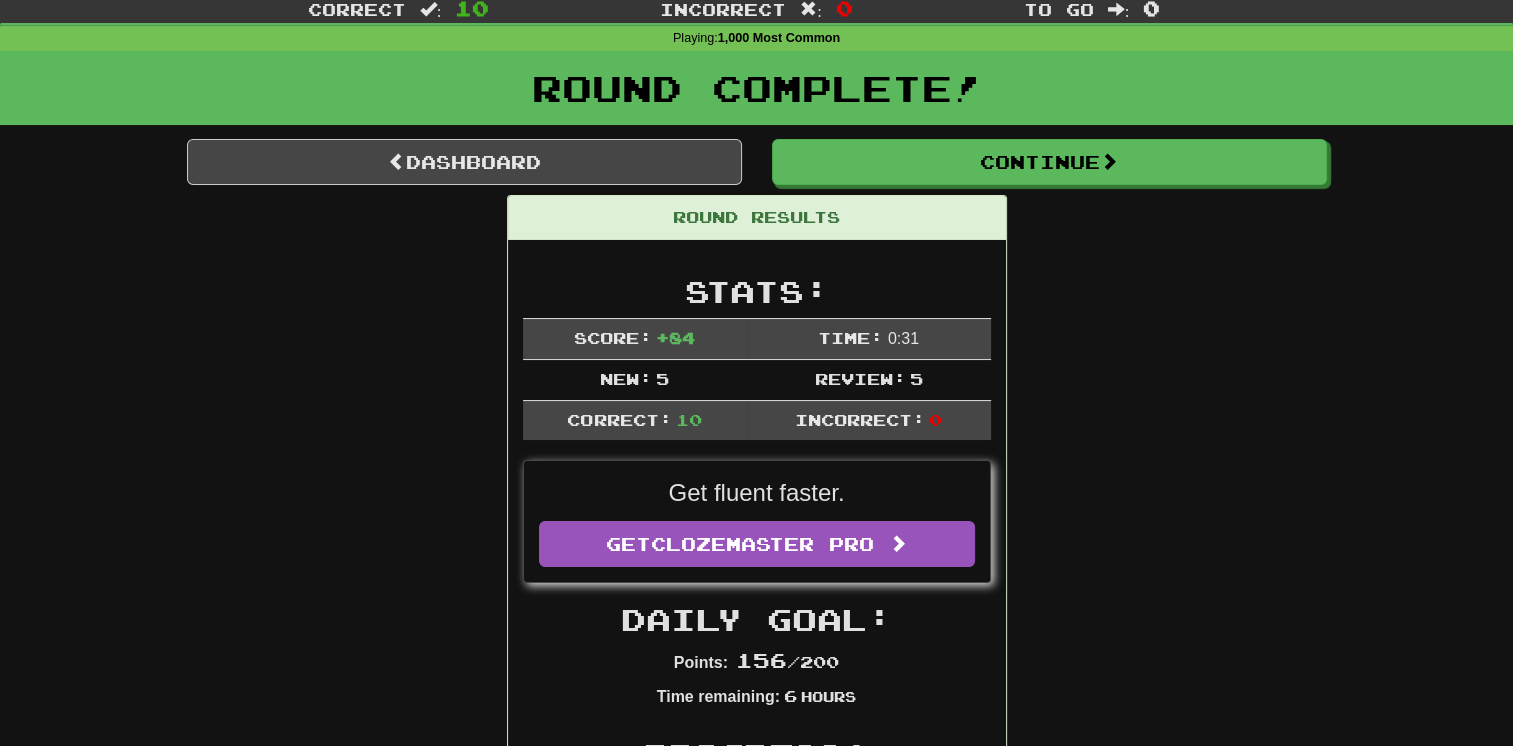 click on "Round Results Stats: Score:   + 84 Time:   0 : 31 New:   5 Review:   5 Correct:   10 Incorrect:   0 Get fluent faster. Get  Clozemaster Pro   Daily Goal: Points:   156  /  200 Time remaining: 6   Hours Progress: 1,000 Most Common Playing:  2,852  /  4,187 + 5 67.996% 68.116% Mastered:  954  /  4,187 + 1 22.761% 22.785% Ready for Review:  2561  /  Level:  114 5,161  points to level  115  - keep going! Ranked:  370 th  this week ( 4  points to  369 th ) Sentences:  Report Er ist  arm , aber Geld interessiert ihn nicht. He is poor, but he doesn't care about money.  Report Halt deine große  Klappe ! Shut your big mouth.  Report Ich bin  frei . I'm free.  Report Könnt  ihr das glauben? Can you believe that?  Report Wir werden besser  bezahlt  als viele andere Leute. We get paid better than a lot of people do.  Report Ich  tue  es, weil es mir gefällt. I do it because I enjoy it. 1  Report Ich würde dich das nicht im  Traum  tun lassen. I wouldn't dream of letting you do that.  Report Was denken Sie, wer der" at bounding box center (757, 1221) 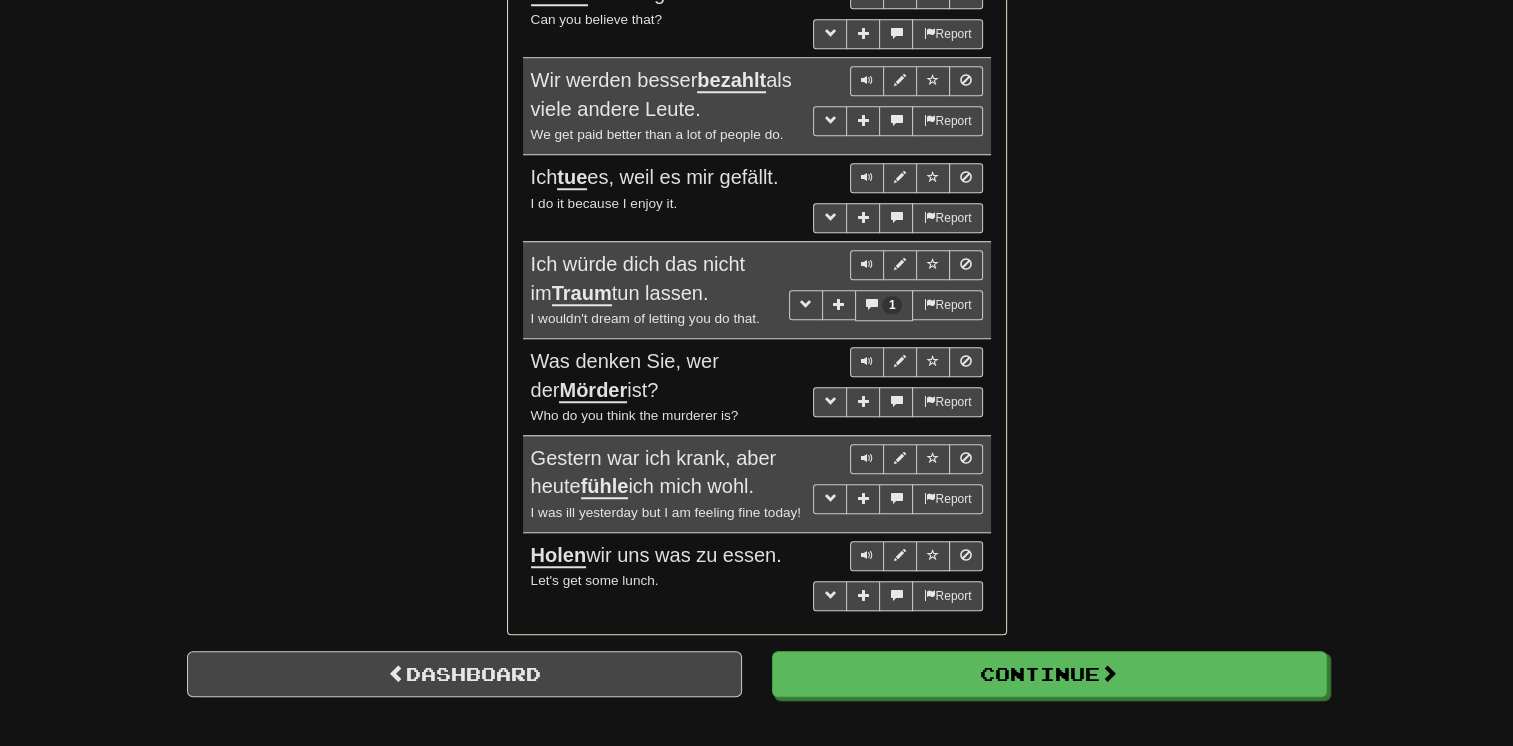 scroll, scrollTop: 1657, scrollLeft: 0, axis: vertical 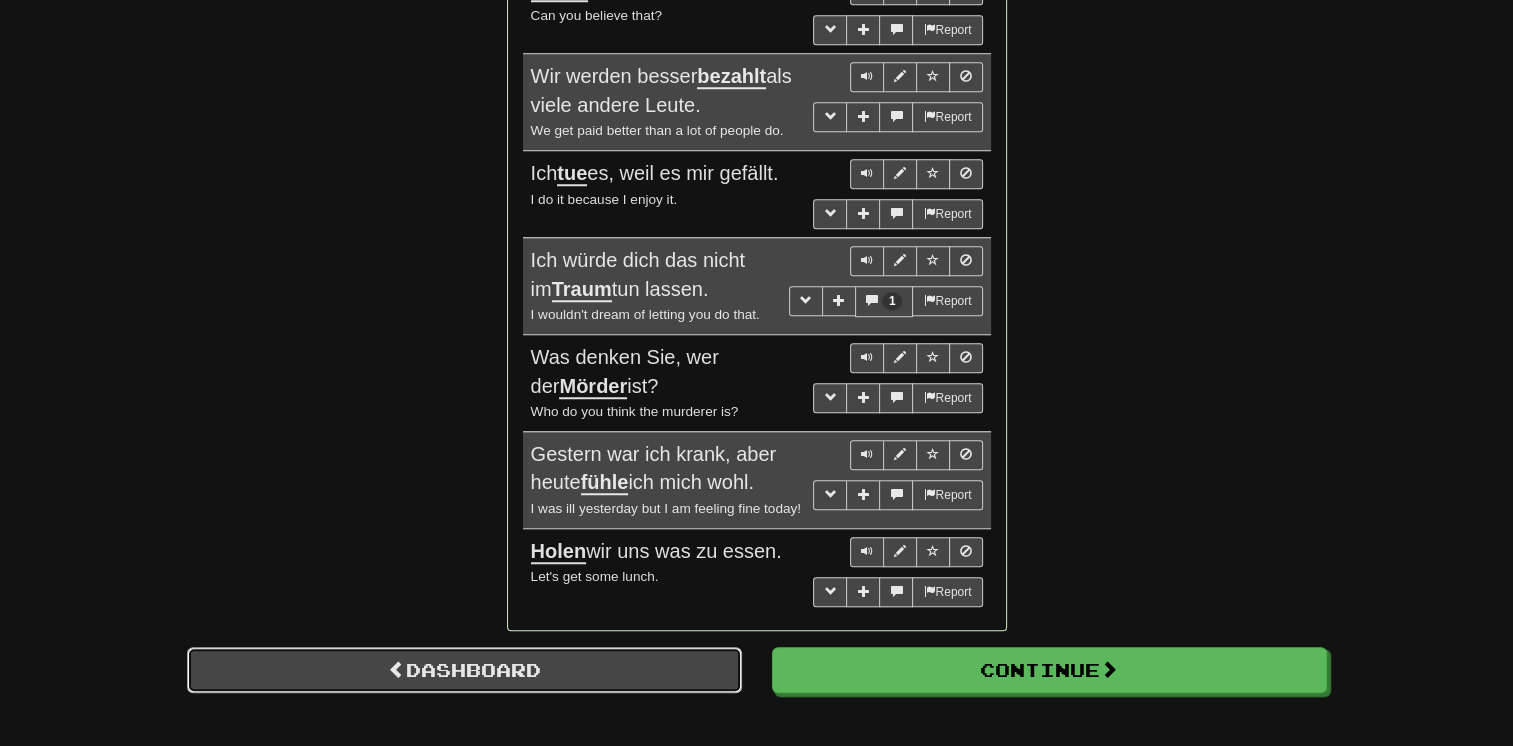 click on "Dashboard" at bounding box center (464, 670) 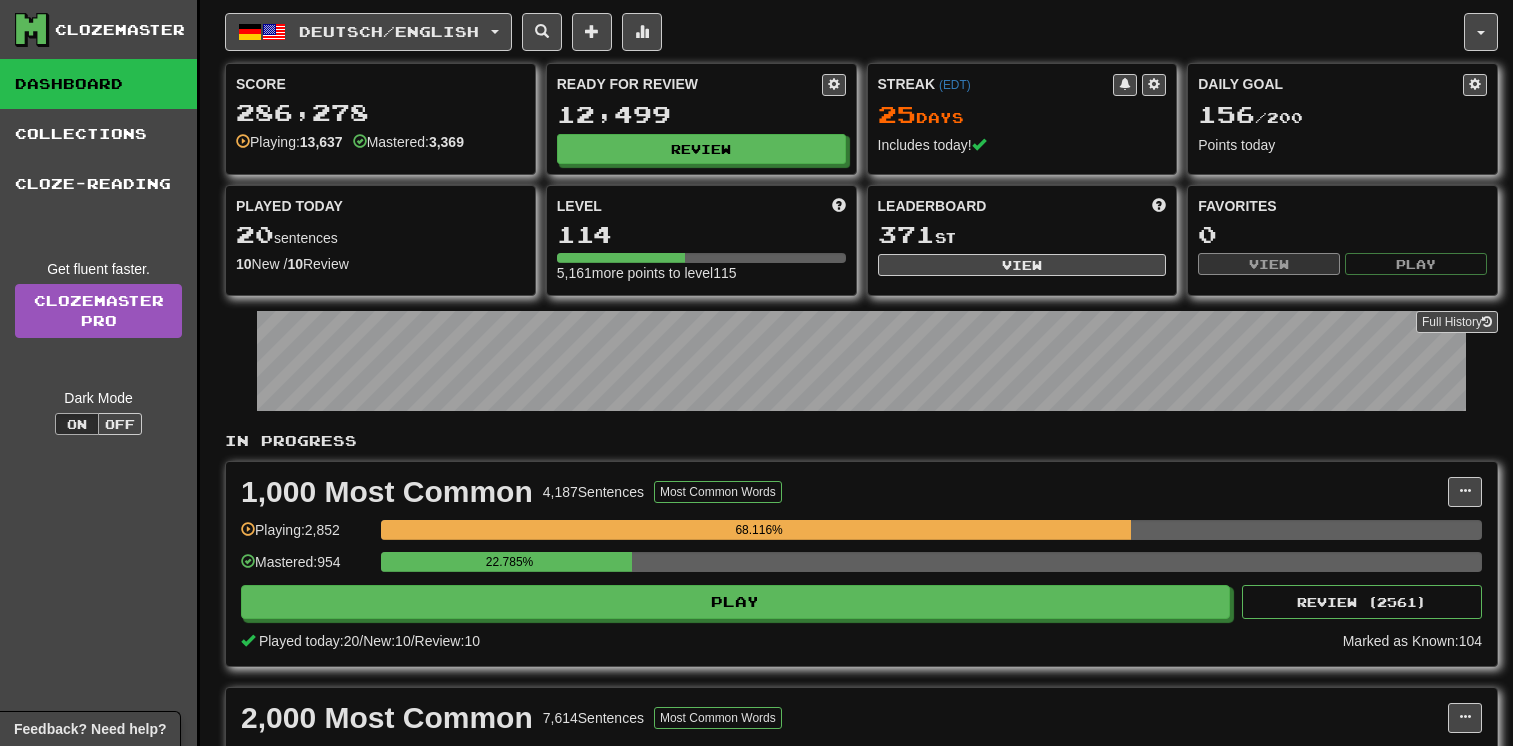 scroll, scrollTop: 0, scrollLeft: 0, axis: both 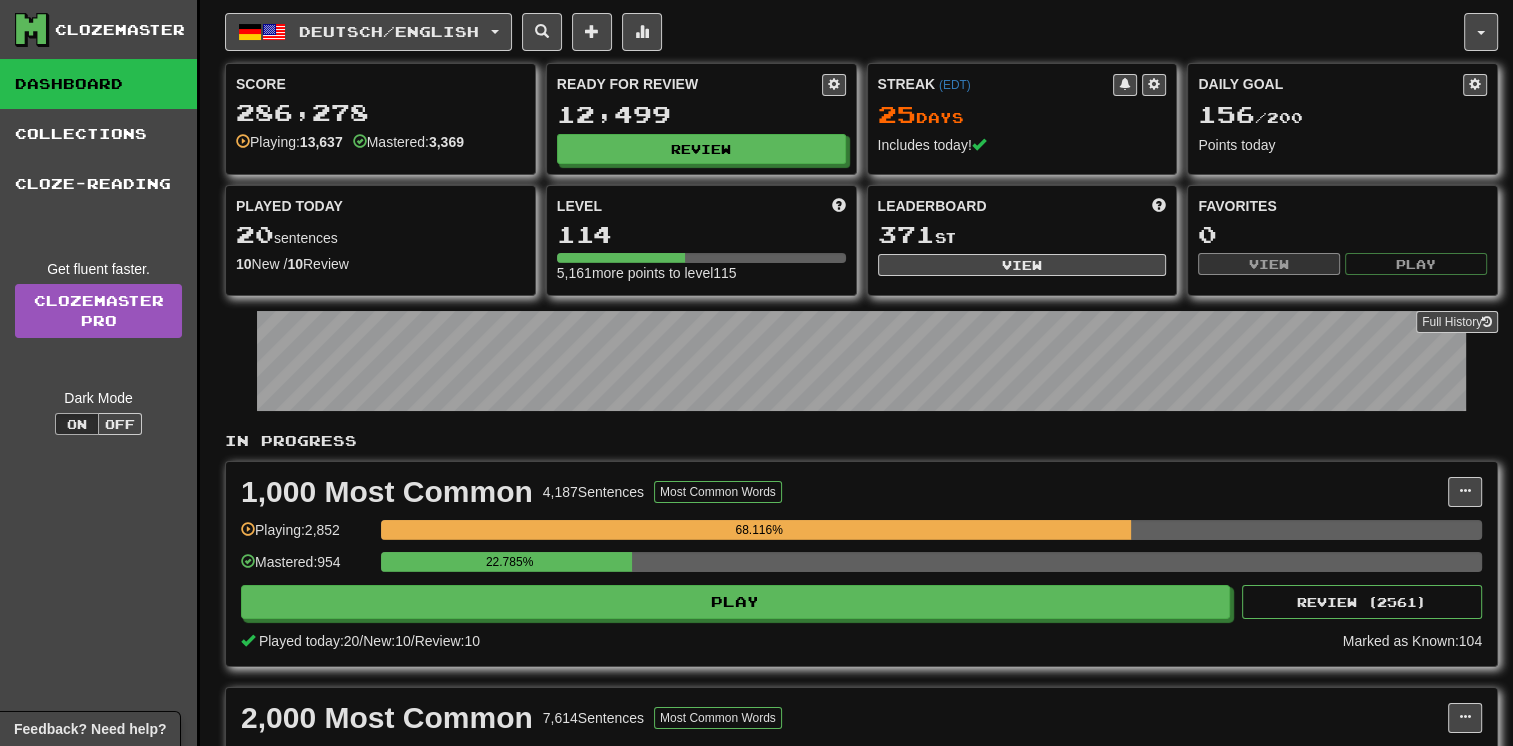 click on "Clozemaster Dashboard Collections Cloze-Reading Get fluent faster. Clozemaster Pro Dark Mode On Off Dashboard Collections Pro Cloze-Reading Deutsch  /  English Deutsch  /  English Streak:  25   Review:  12,499 Daily Goal:  156  /  200 Nederlands  /  English Streak:  0   Review:  7,187 Daily Goal:  0  /  200 Polski  /  English Streak:  2   Review:  80 Daily Goal:  204  /  140 Svenska  /  English Streak:  0   Review:  269 Points today:  0  Language Pairing Username: Cipher Edit  Account  Notifications  Activity Feed  Profile  Leaderboard  Forum  Logout Score 286,278  Playing:  13,637  Mastered:  3,369 Ready for Review 12,499   Review Streak   ( EDT ) 25  Day s Includes today!  Daily Goal 156  /  200 Points today Played Today 20  sentences 10  New /  10  Review Full History  Level 114 5,161  more points to level  115 Leaderboard 371 st View Favorites 0 View Play Full History  In Progress 1,000 Most Common 4,187  Sentences Most Common Words Manage Sentences Unpin from Dashboard  Playing:  2,852 68.116% 954 Play )" at bounding box center [756, 1069] 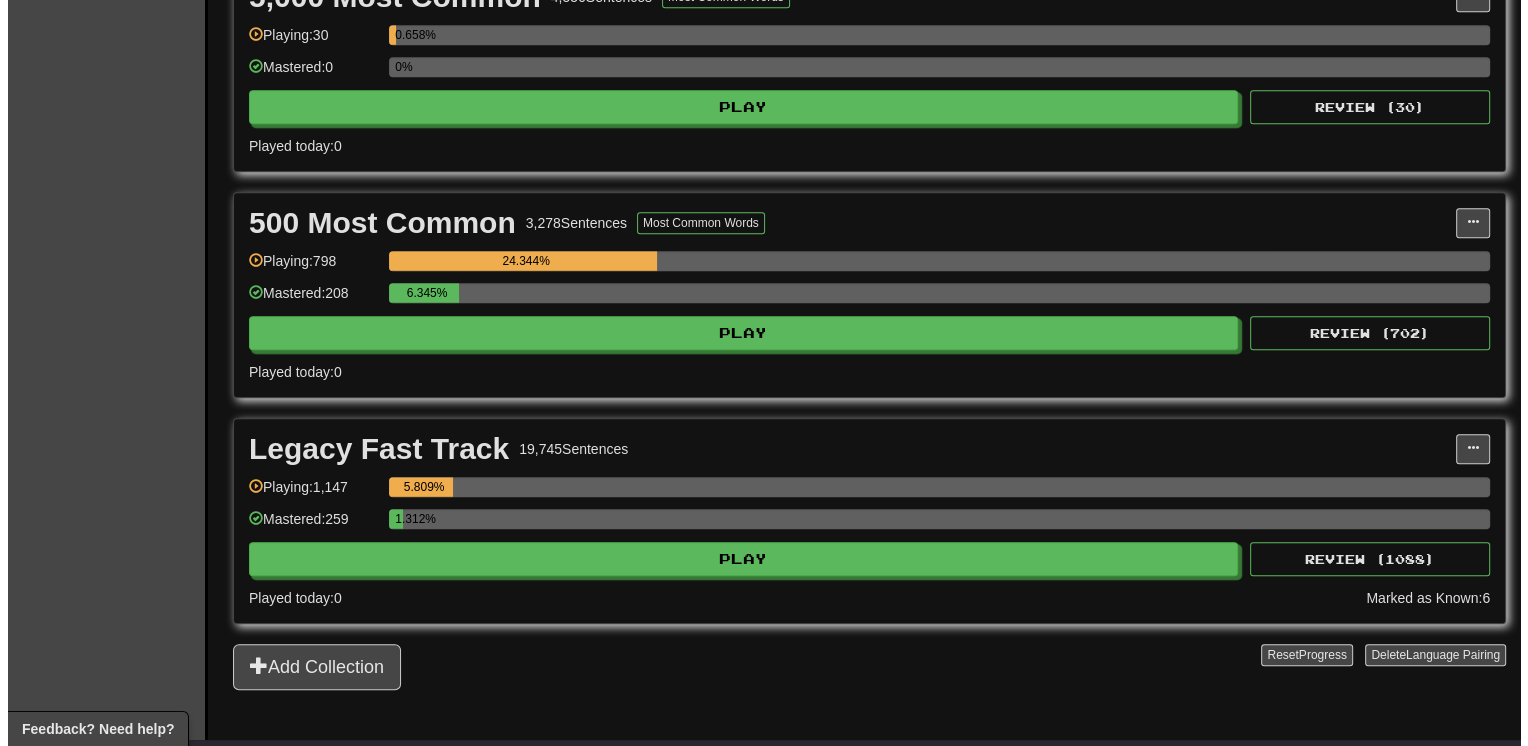 scroll, scrollTop: 1400, scrollLeft: 0, axis: vertical 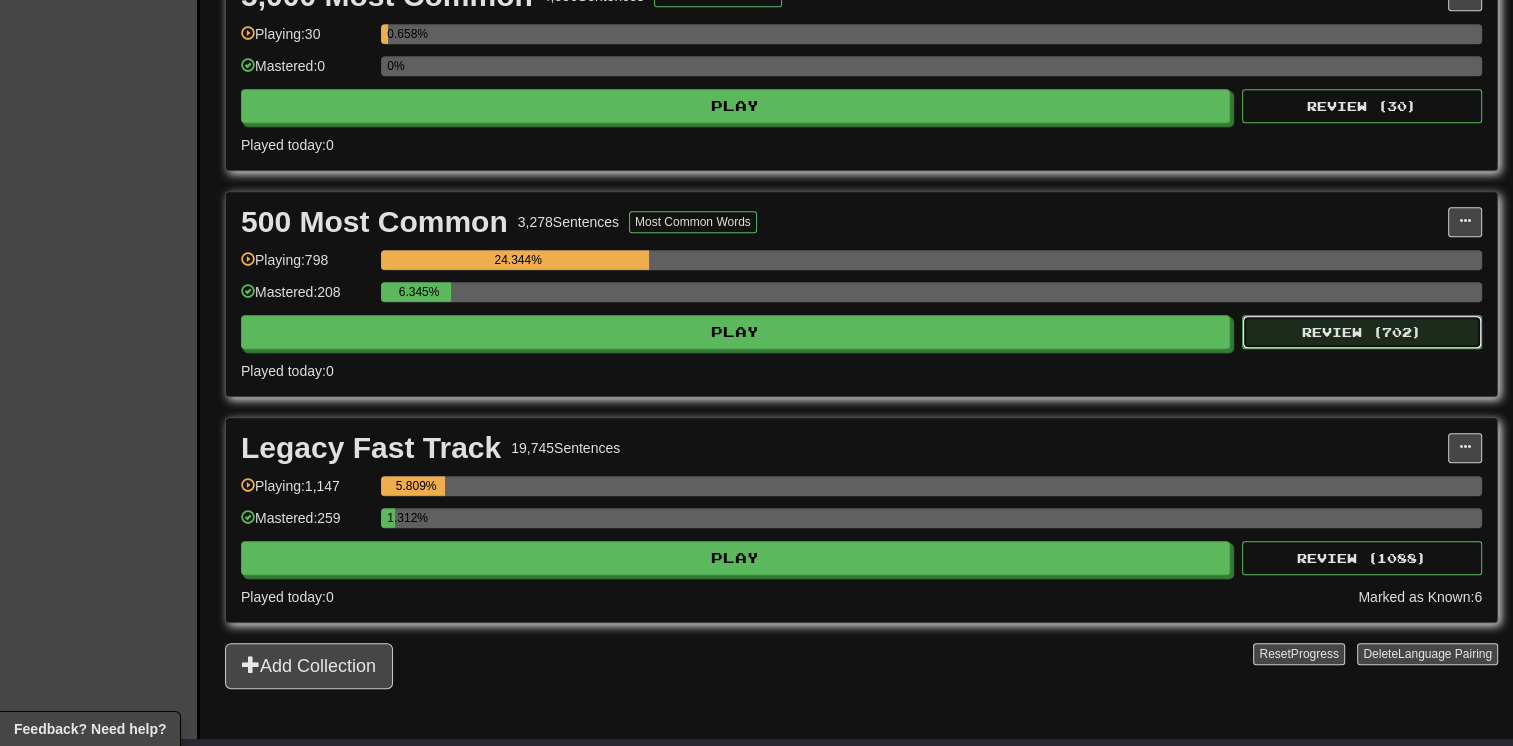 click on "Review ( 702 )" at bounding box center (1362, 332) 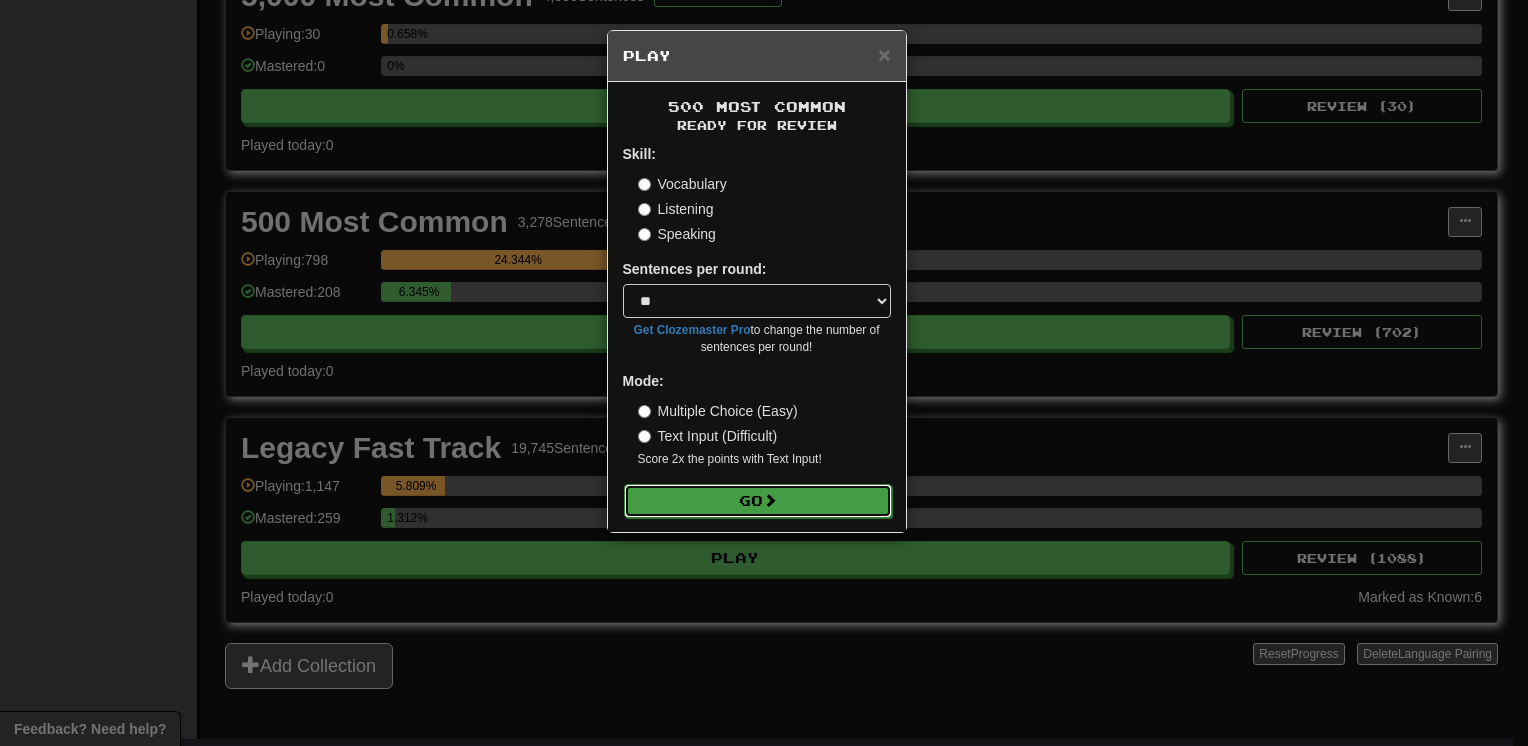 click on "Go" at bounding box center (758, 501) 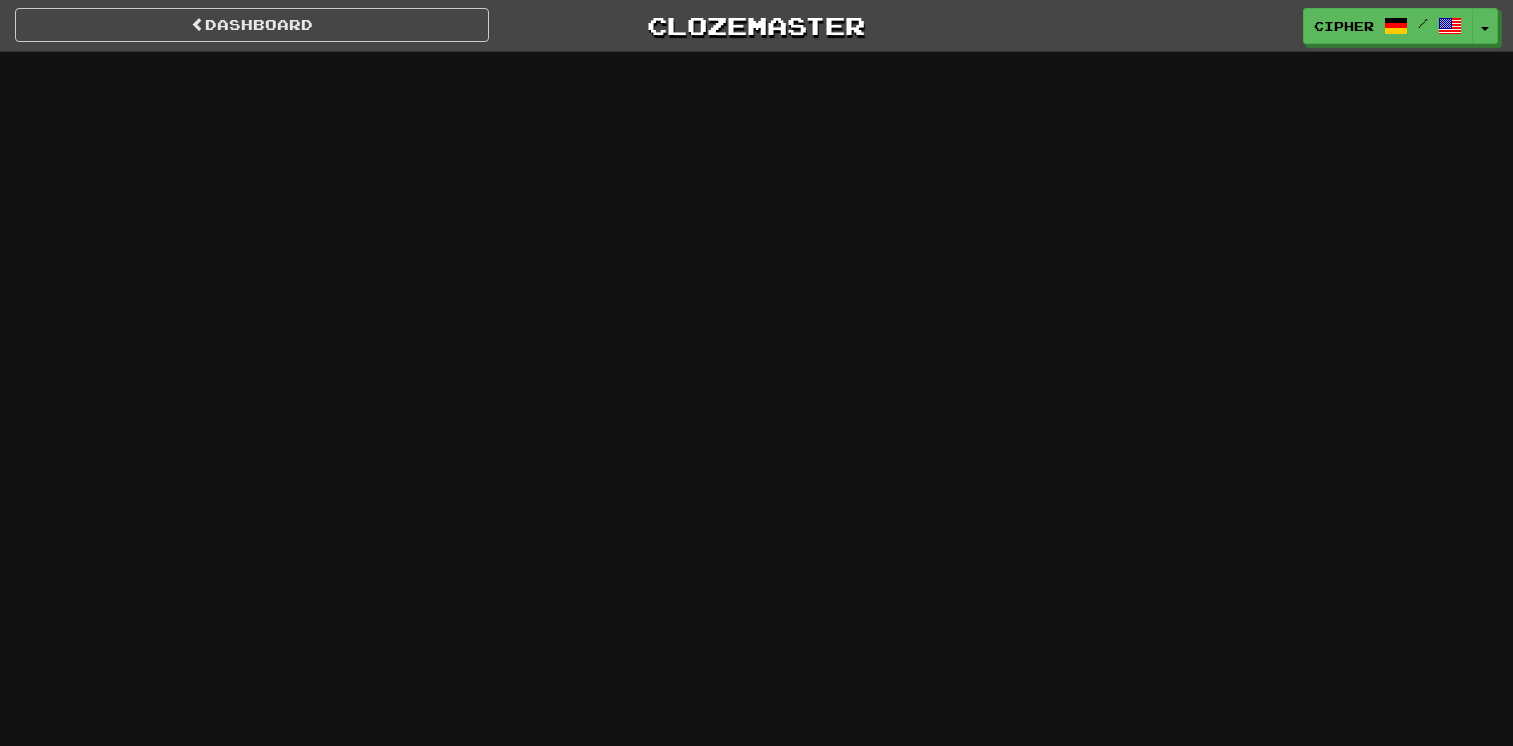scroll, scrollTop: 0, scrollLeft: 0, axis: both 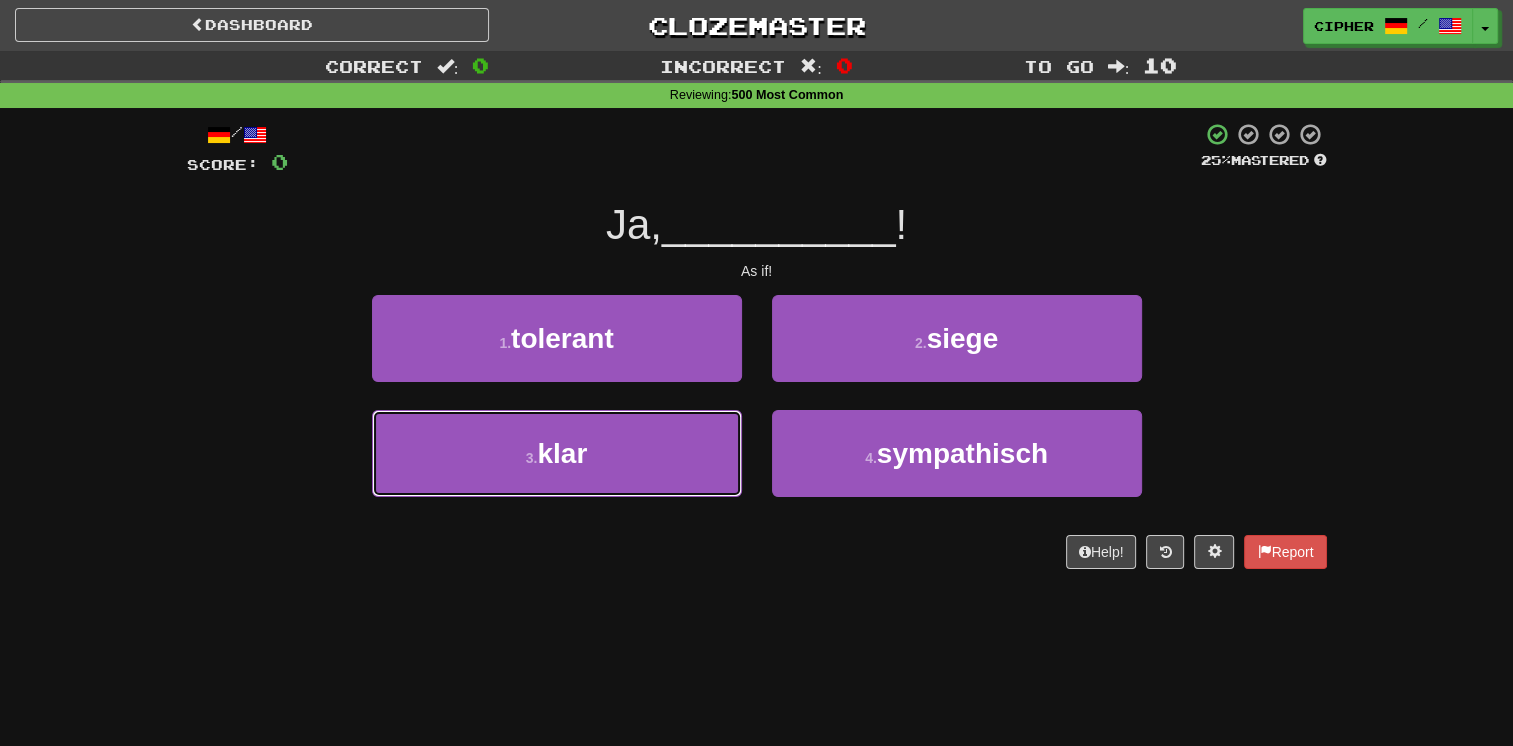 click on "klar" at bounding box center (562, 453) 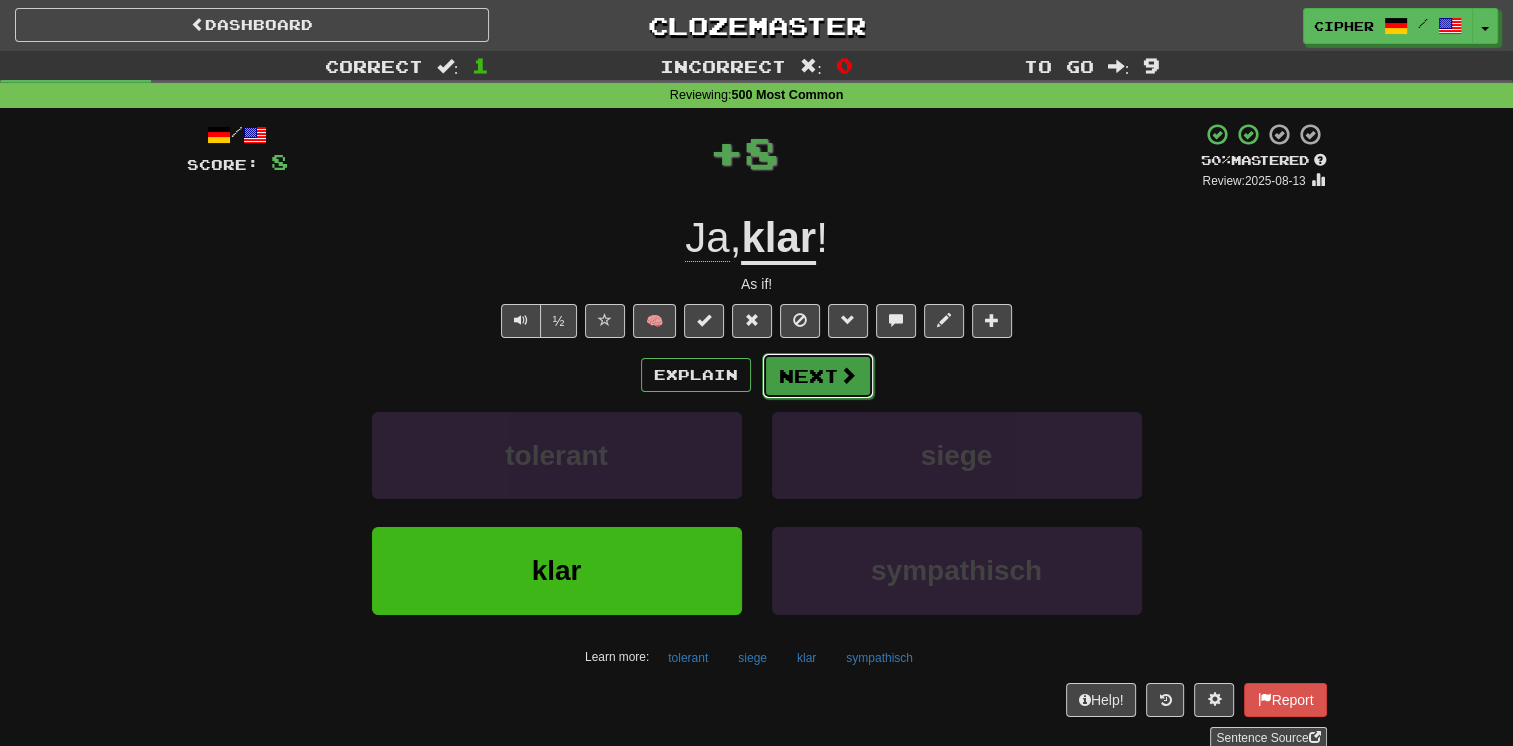 click on "Next" at bounding box center [818, 376] 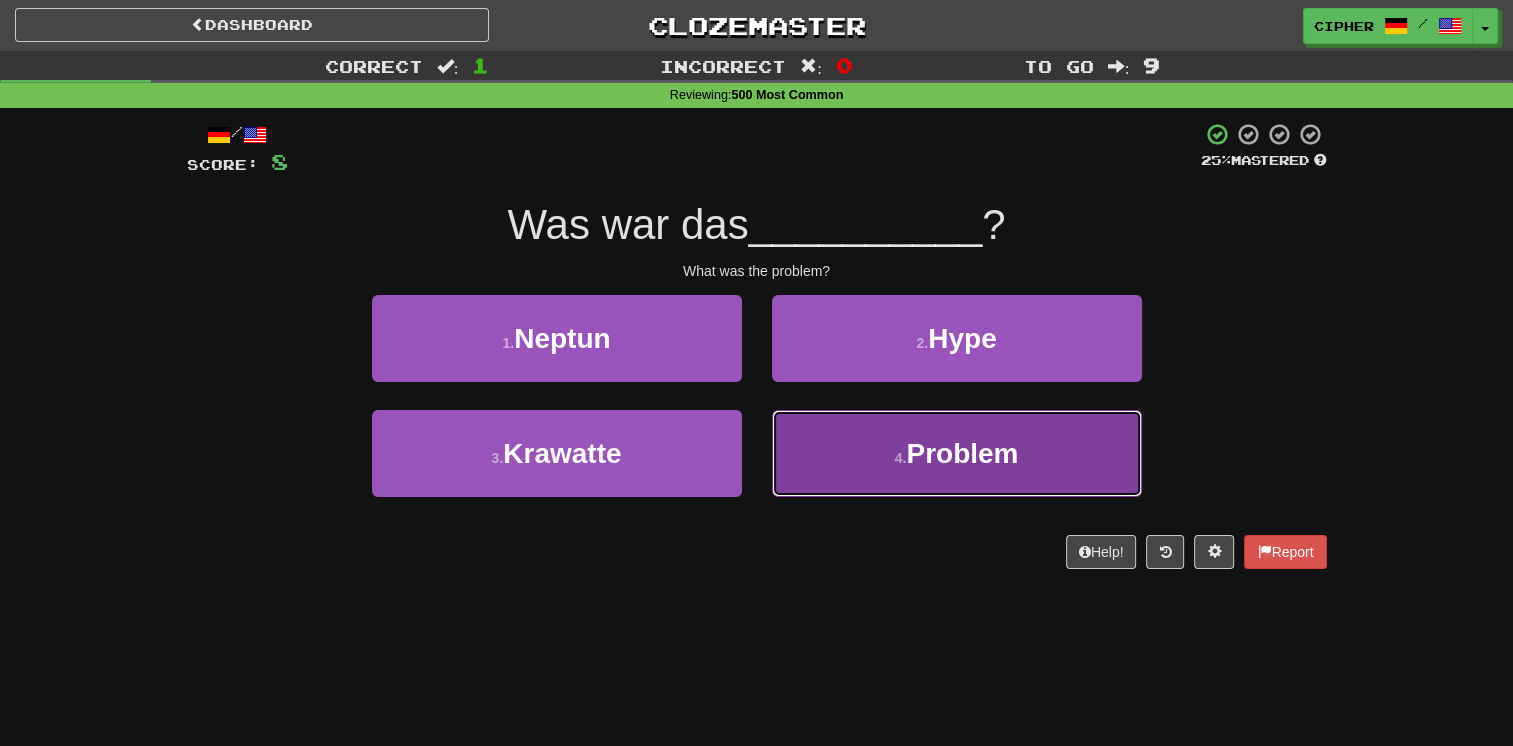 click on "[NUMBER] .  Problem" at bounding box center (957, 453) 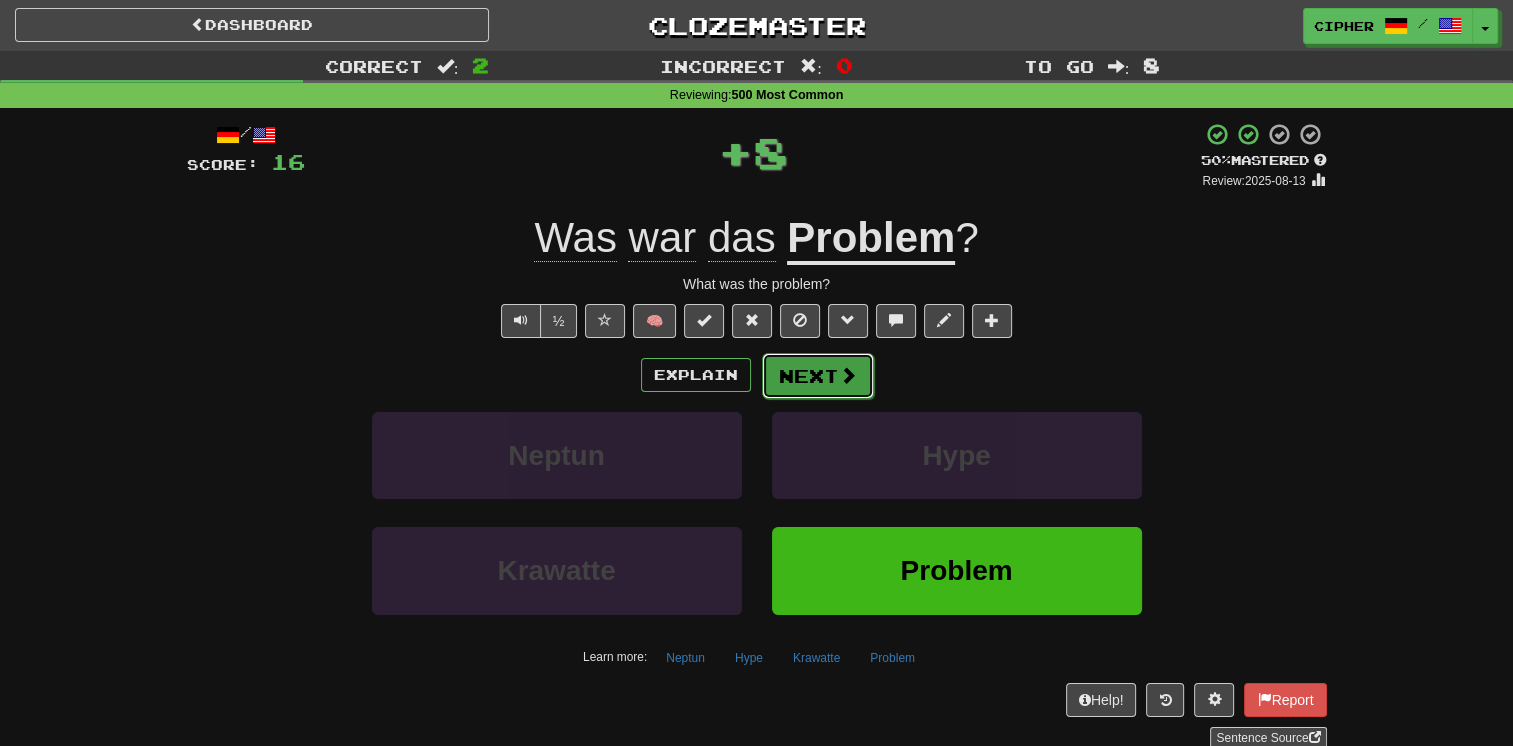 click on "Next" at bounding box center (818, 376) 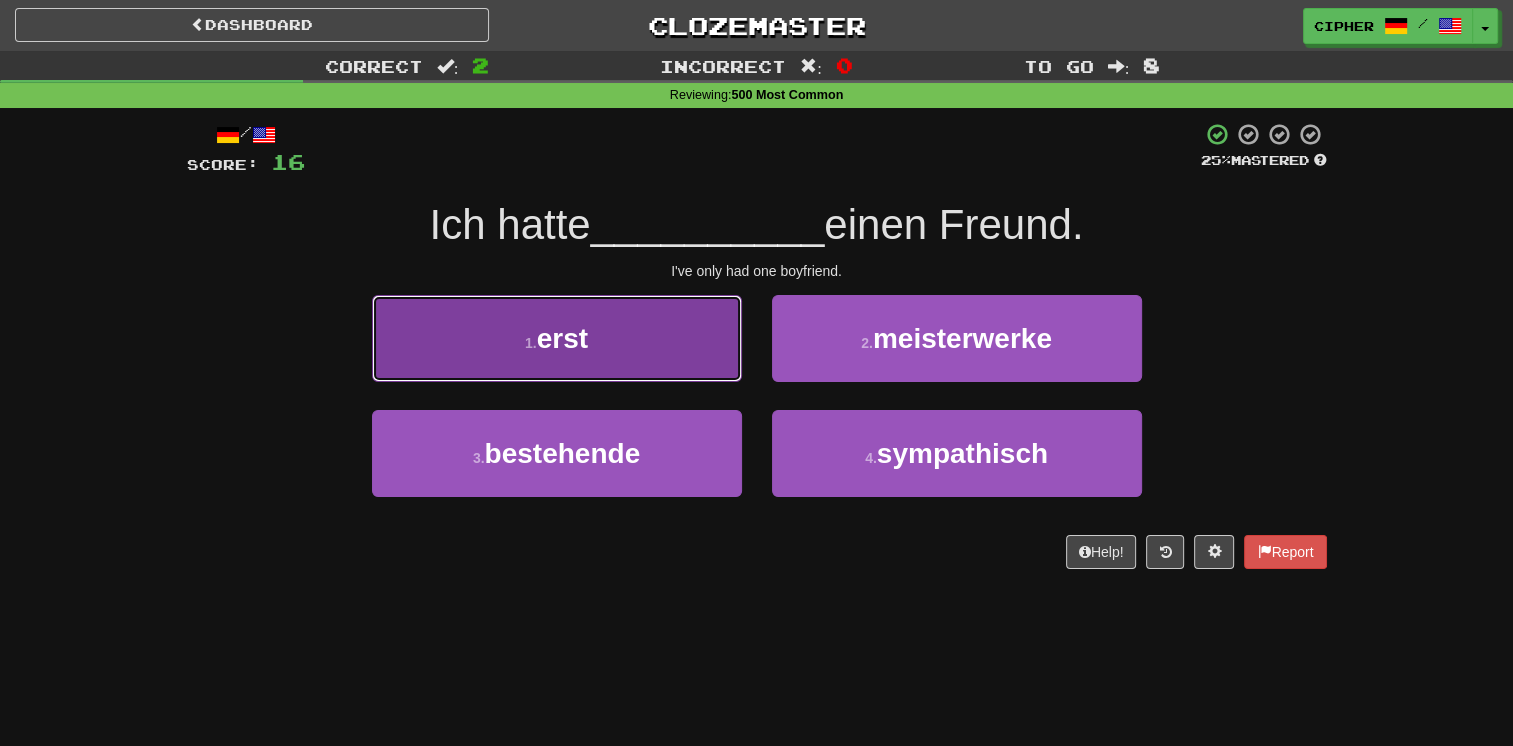 click on "1 .  erst" at bounding box center [557, 338] 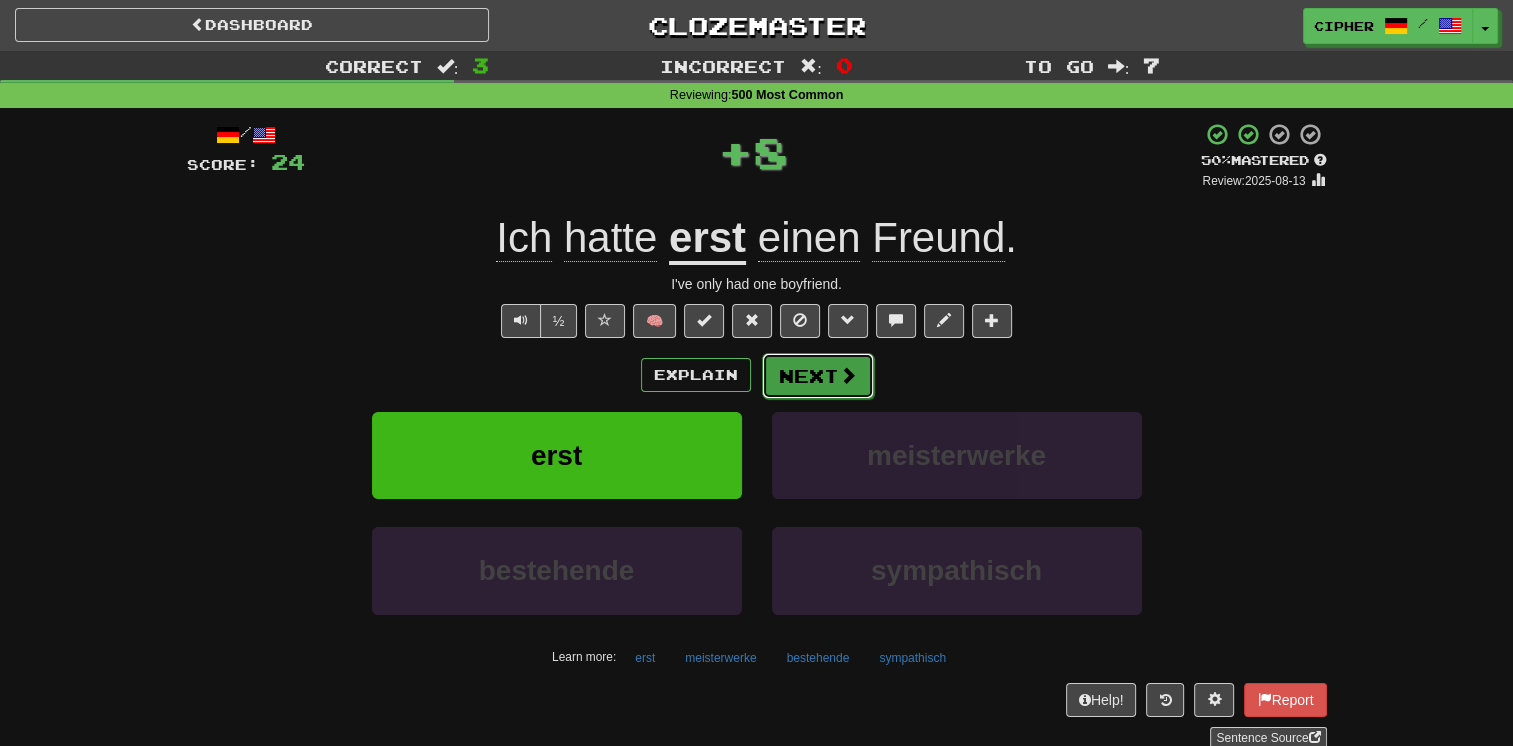 click on "Next" at bounding box center (818, 376) 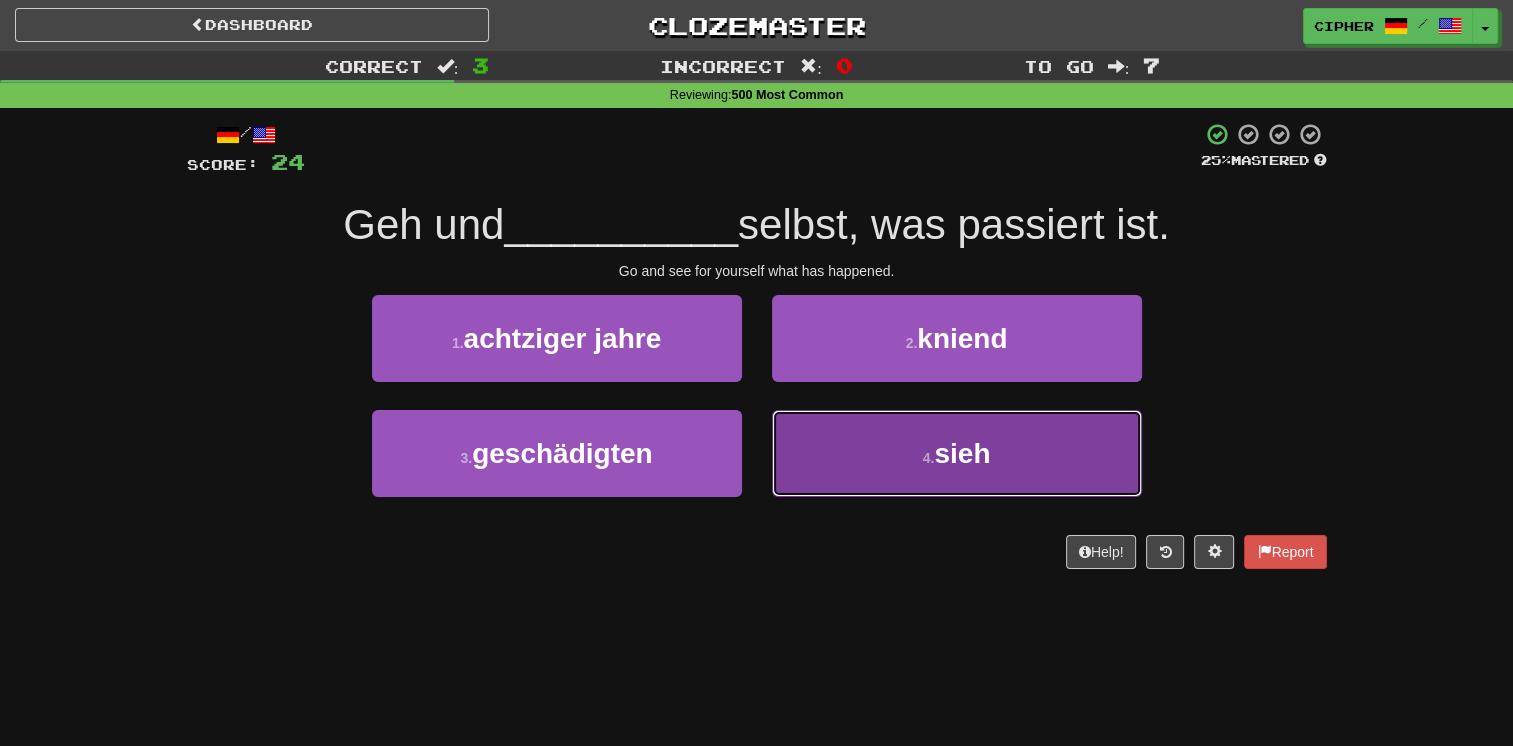 click on "4 .  sieh" at bounding box center [957, 453] 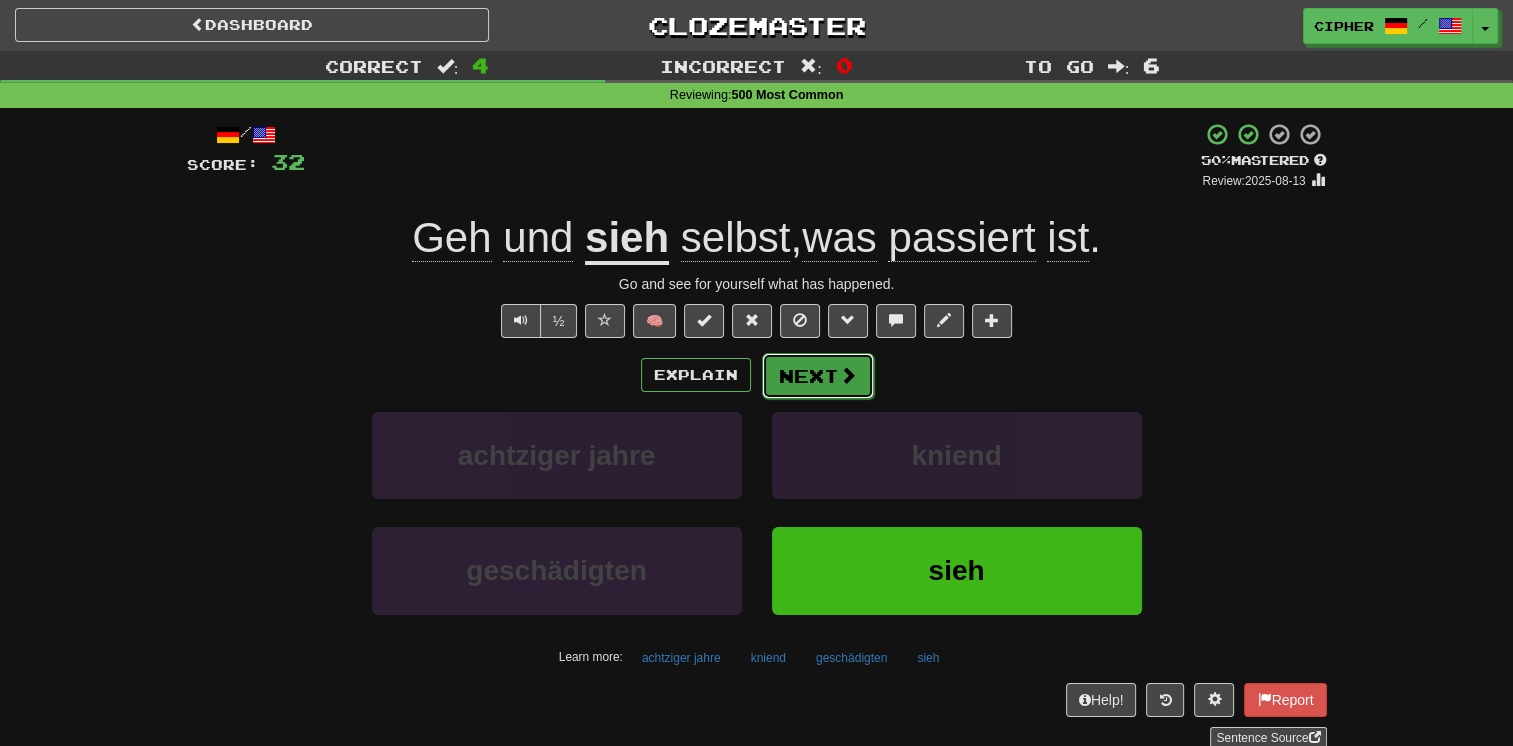 click on "Next" at bounding box center [818, 376] 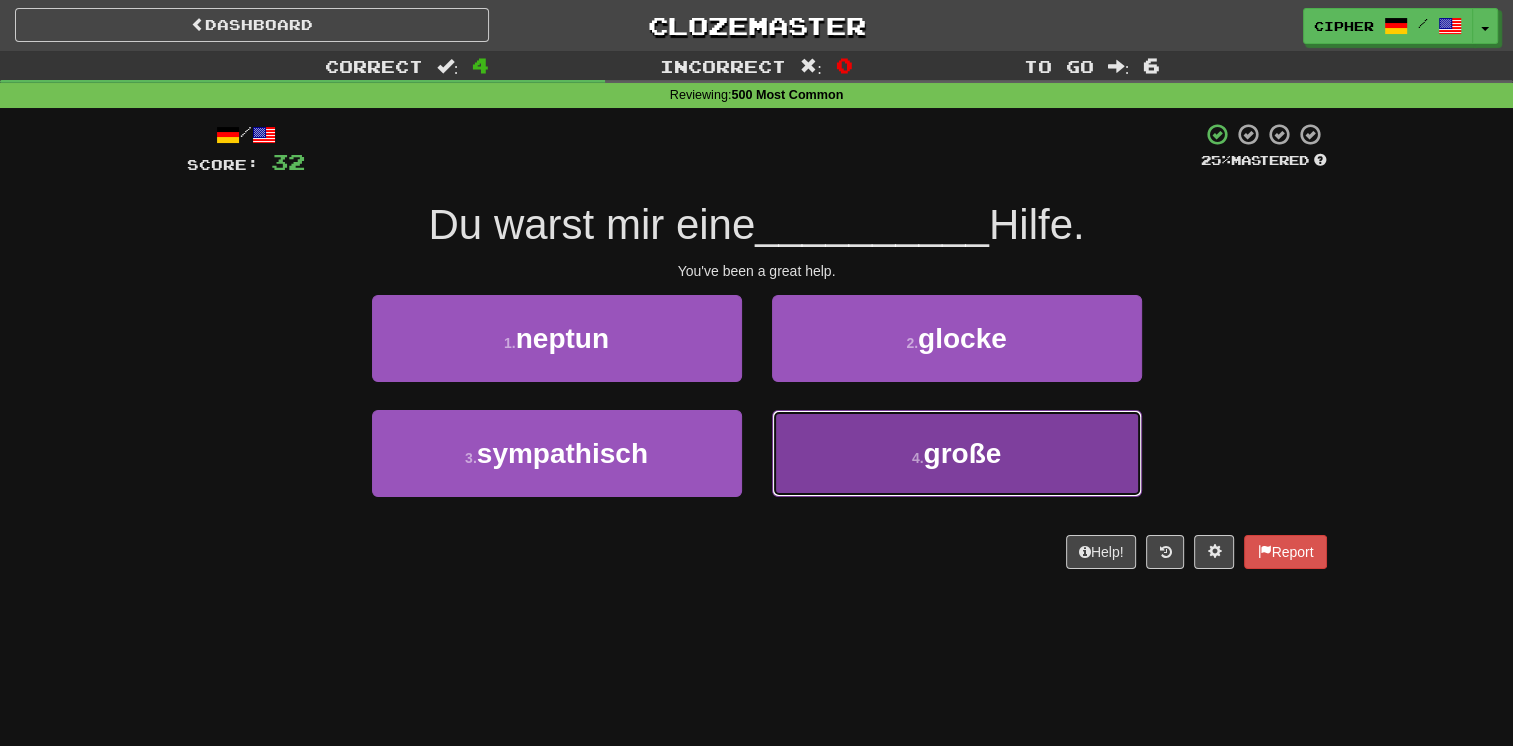 click on "4 .  große" at bounding box center (957, 453) 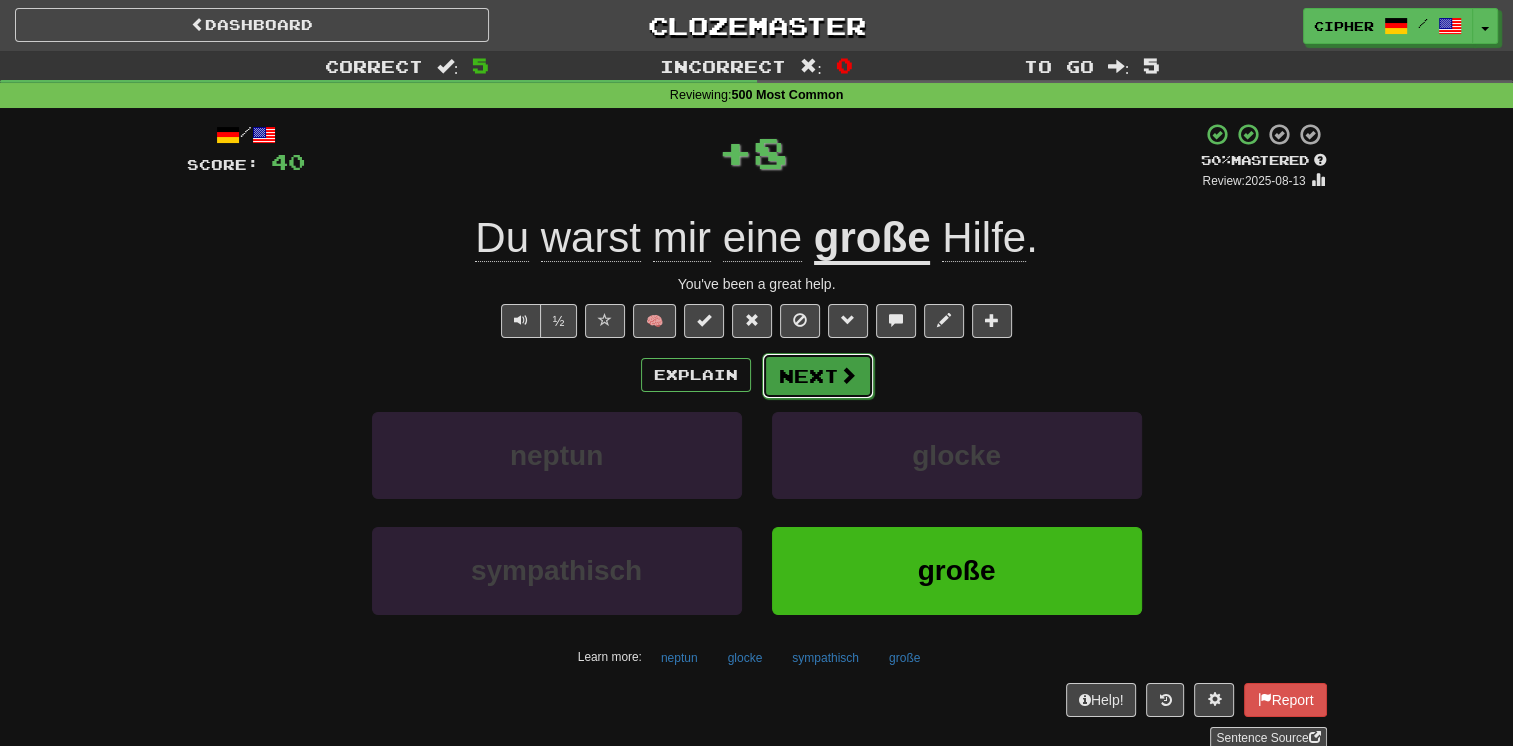 click on "Next" at bounding box center (818, 376) 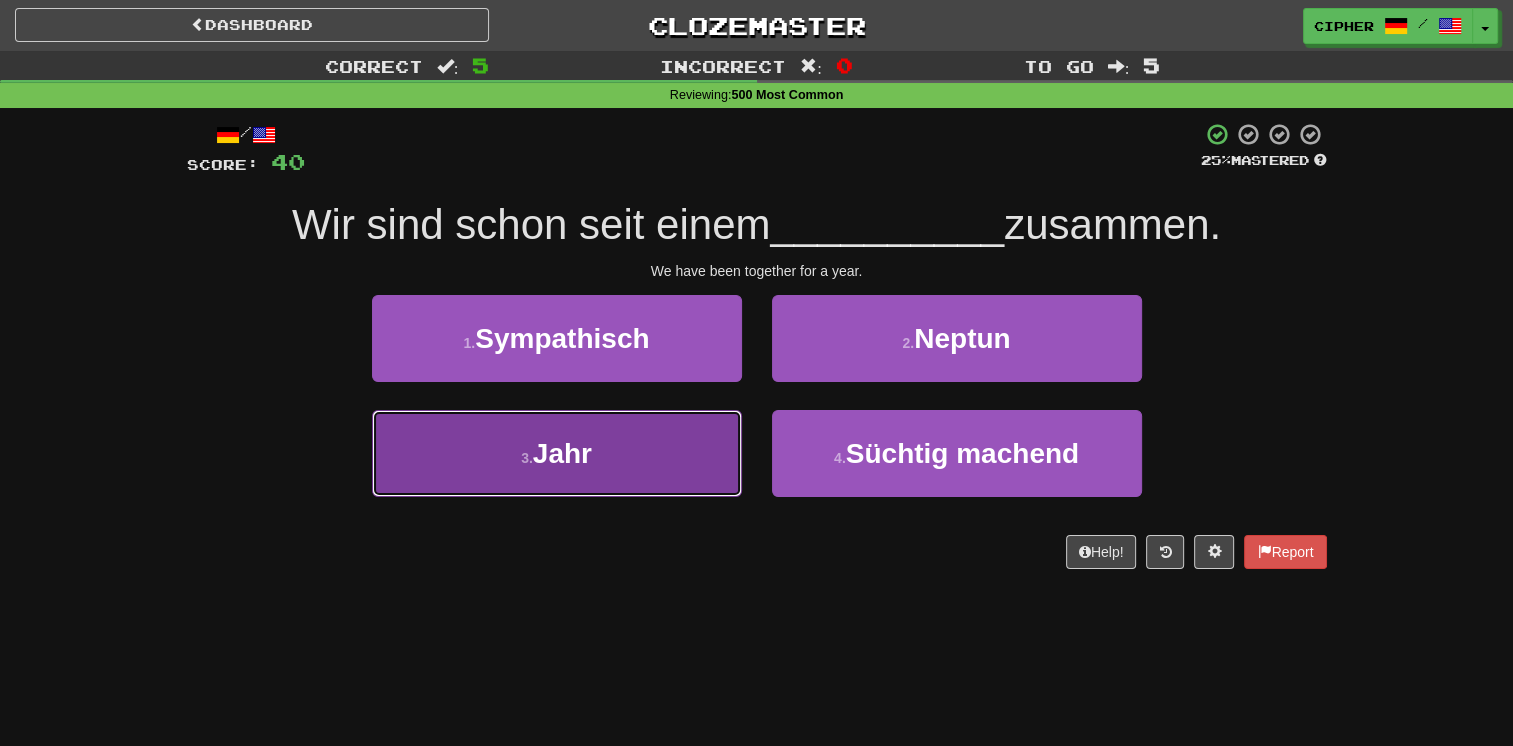 click on "3 .  Jahr" at bounding box center (557, 453) 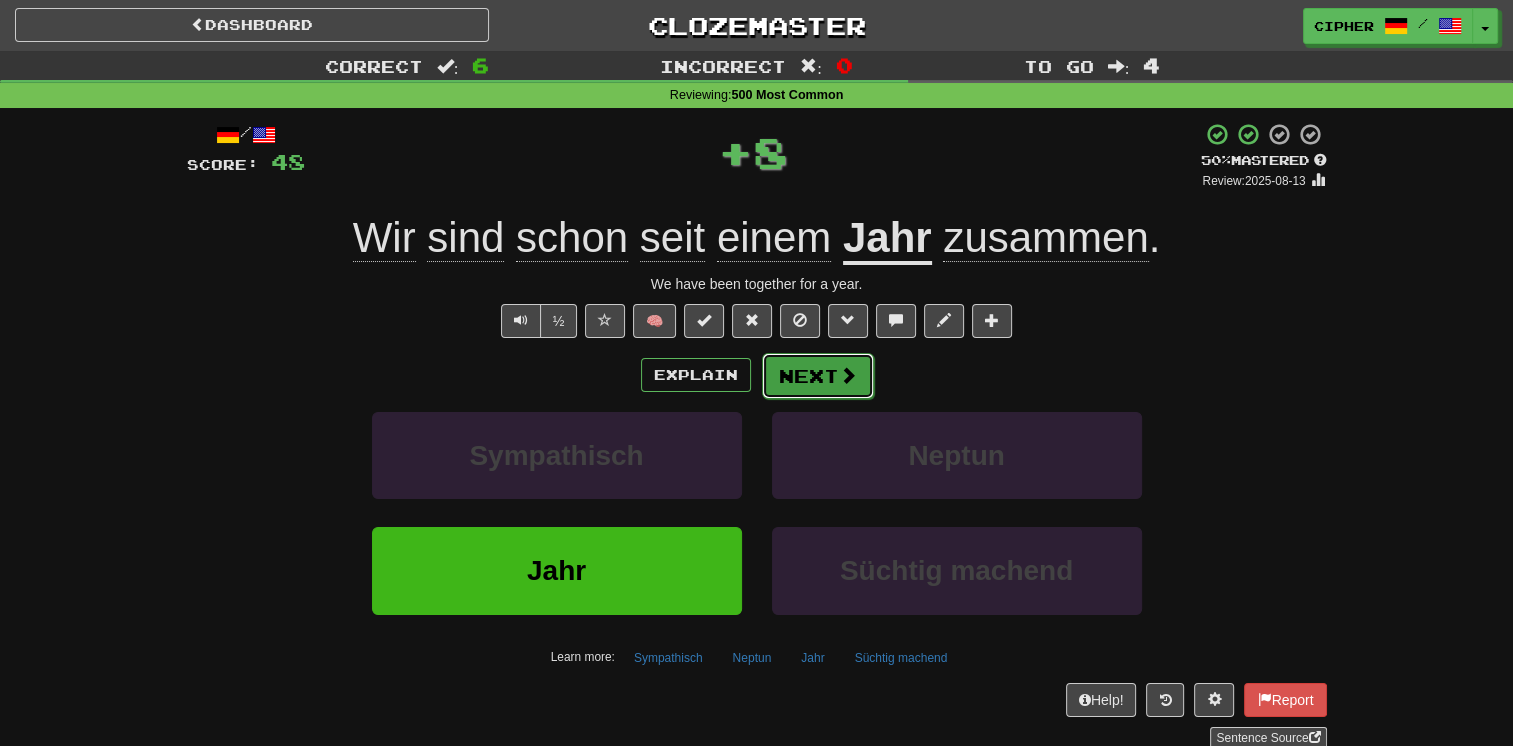 click on "Next" at bounding box center [818, 376] 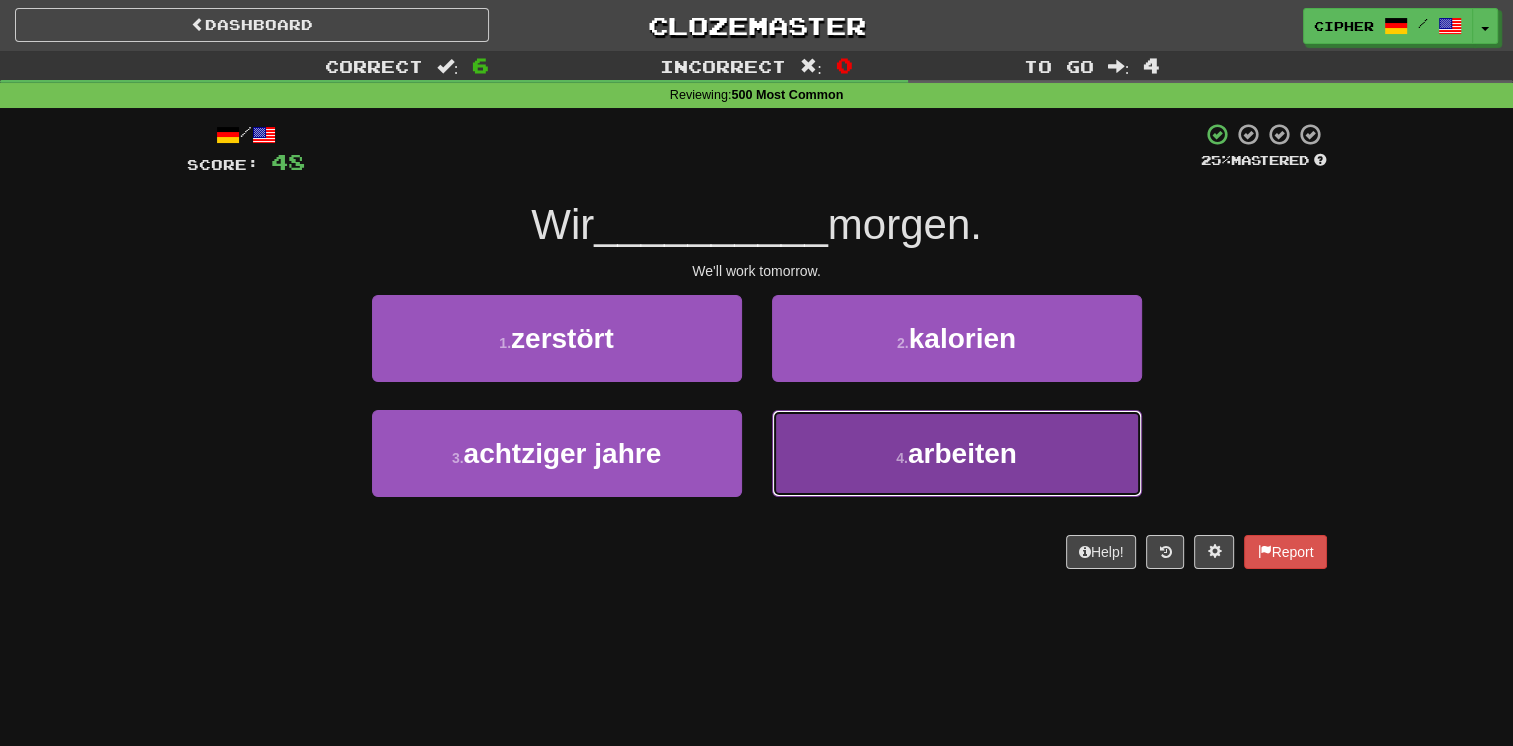 click on "4 .  arbeiten" at bounding box center (957, 453) 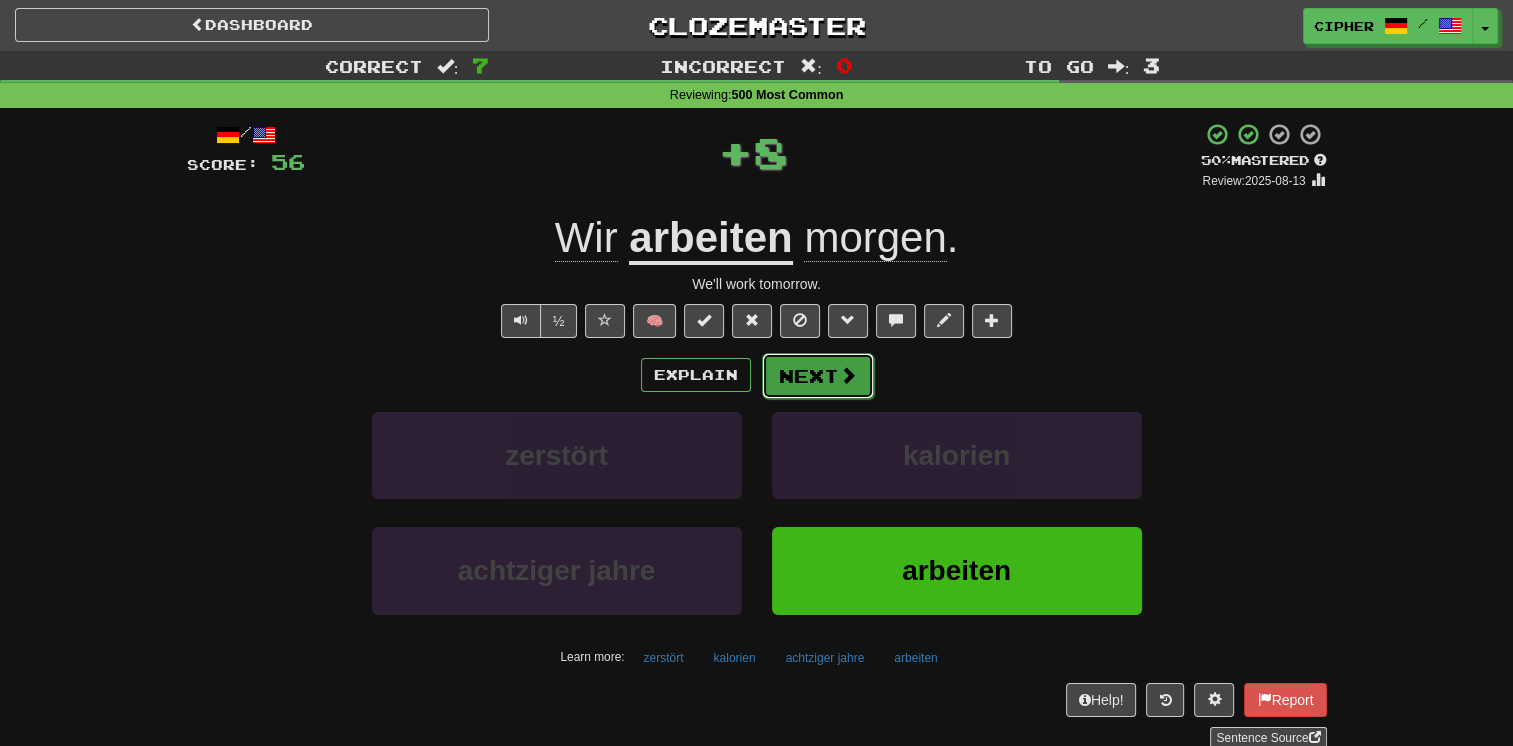 click on "Next" at bounding box center [818, 376] 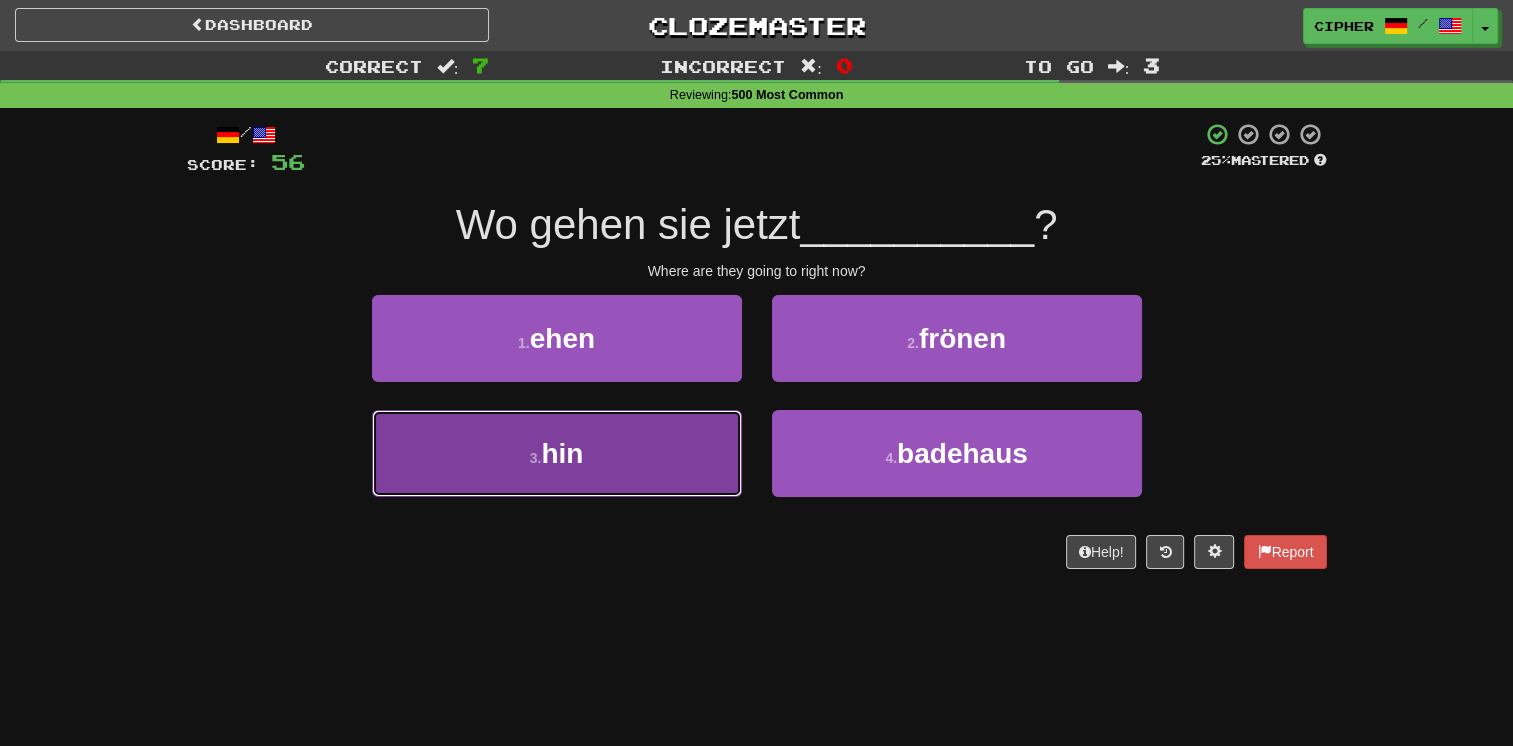 click on "3 .  hin" at bounding box center [557, 453] 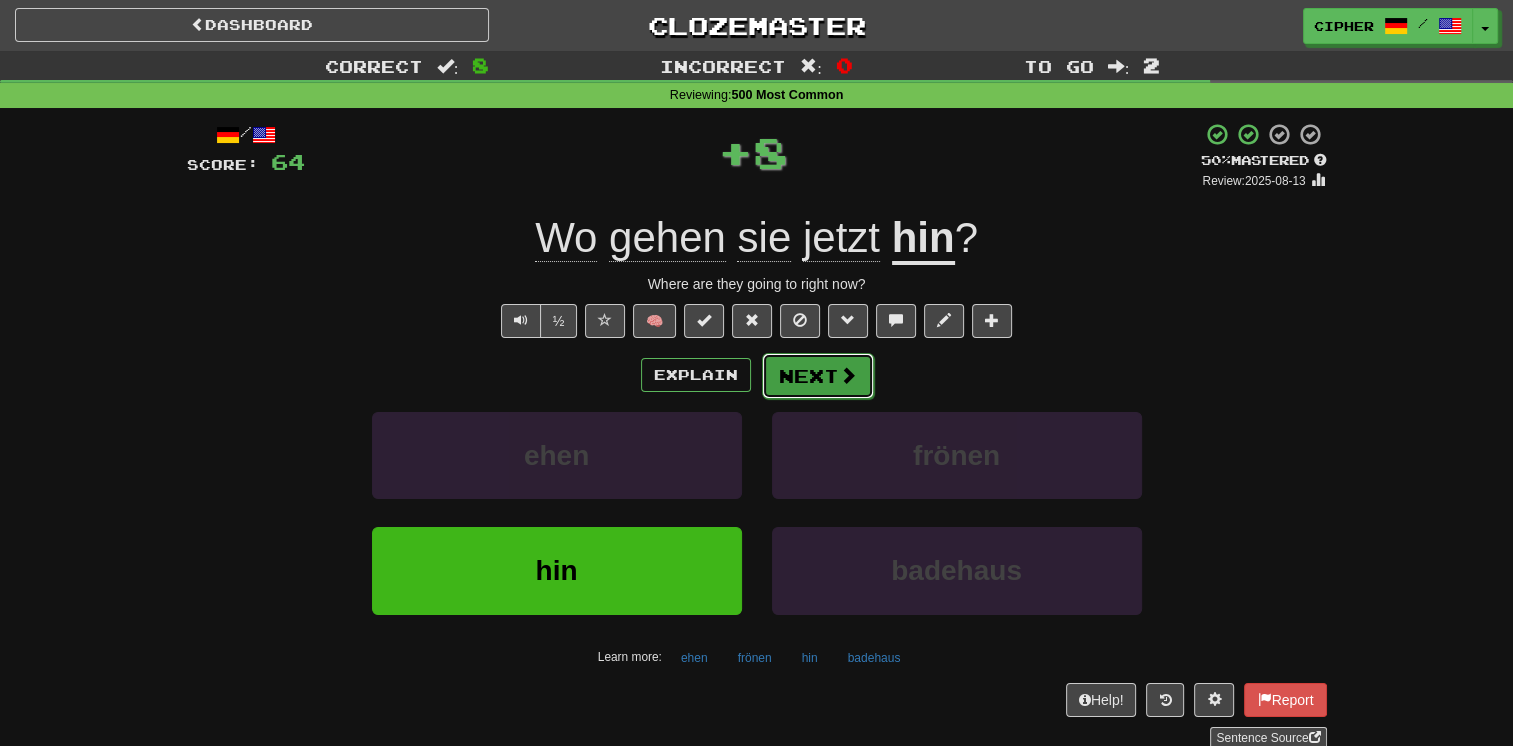 click on "Next" at bounding box center [818, 376] 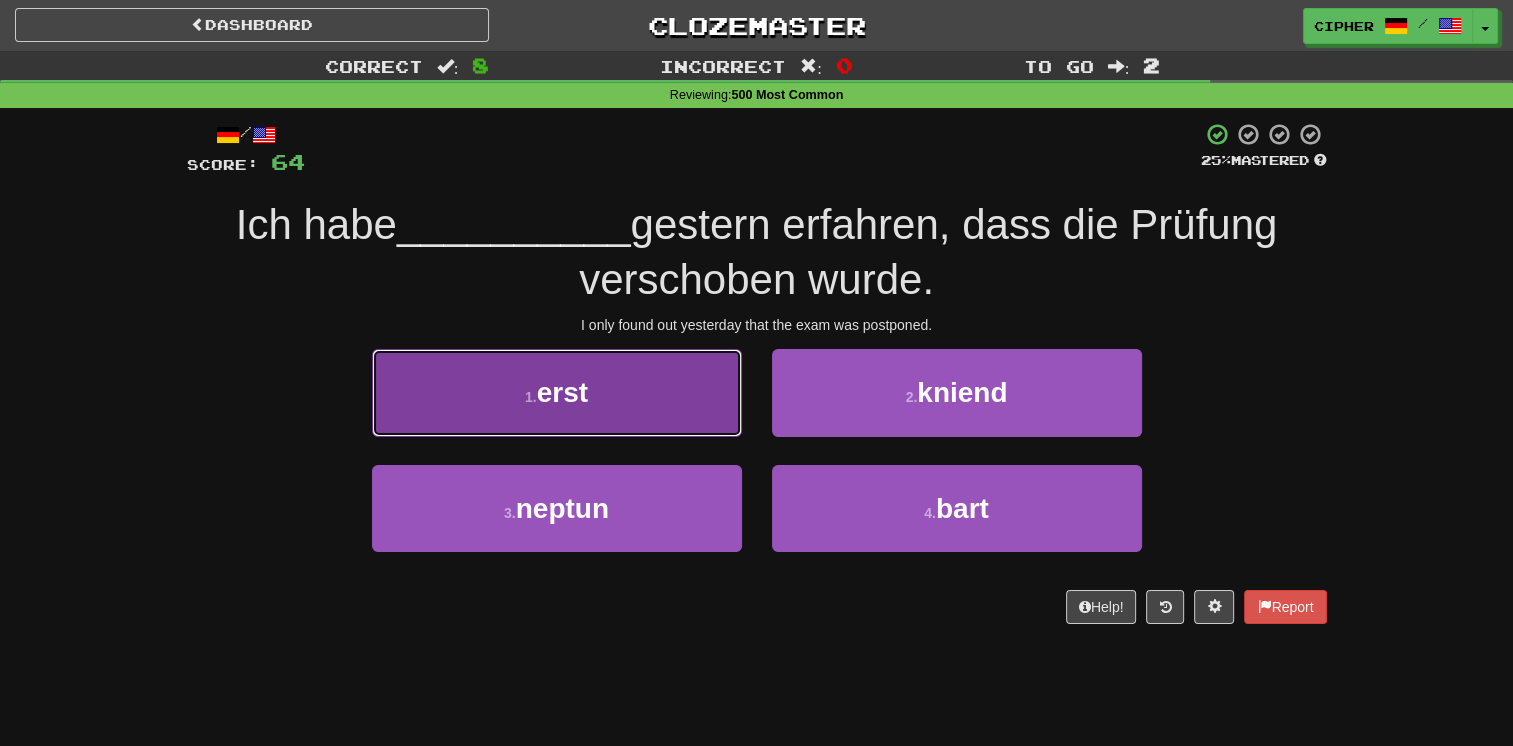 click on "1 .  erst" at bounding box center (557, 392) 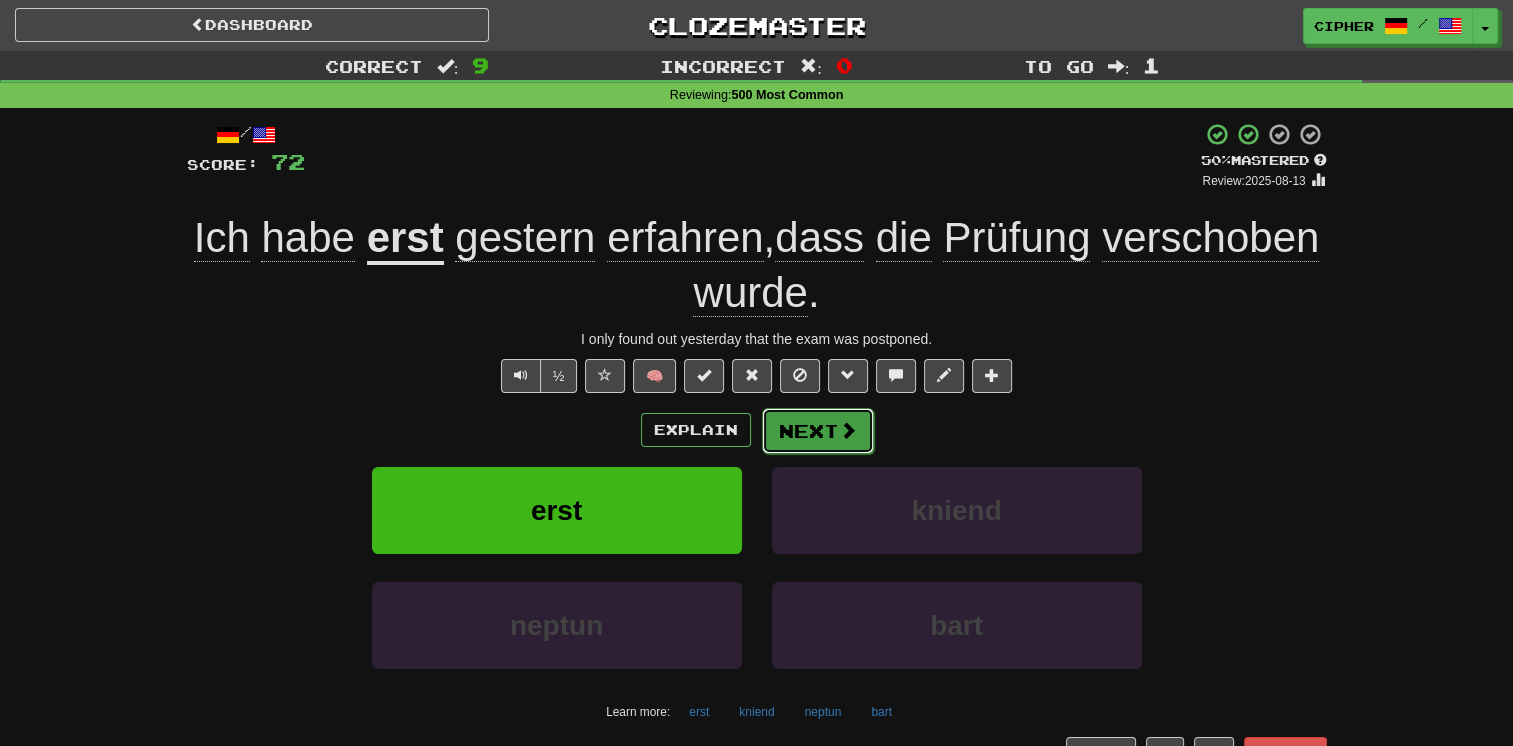 click on "Next" at bounding box center [818, 431] 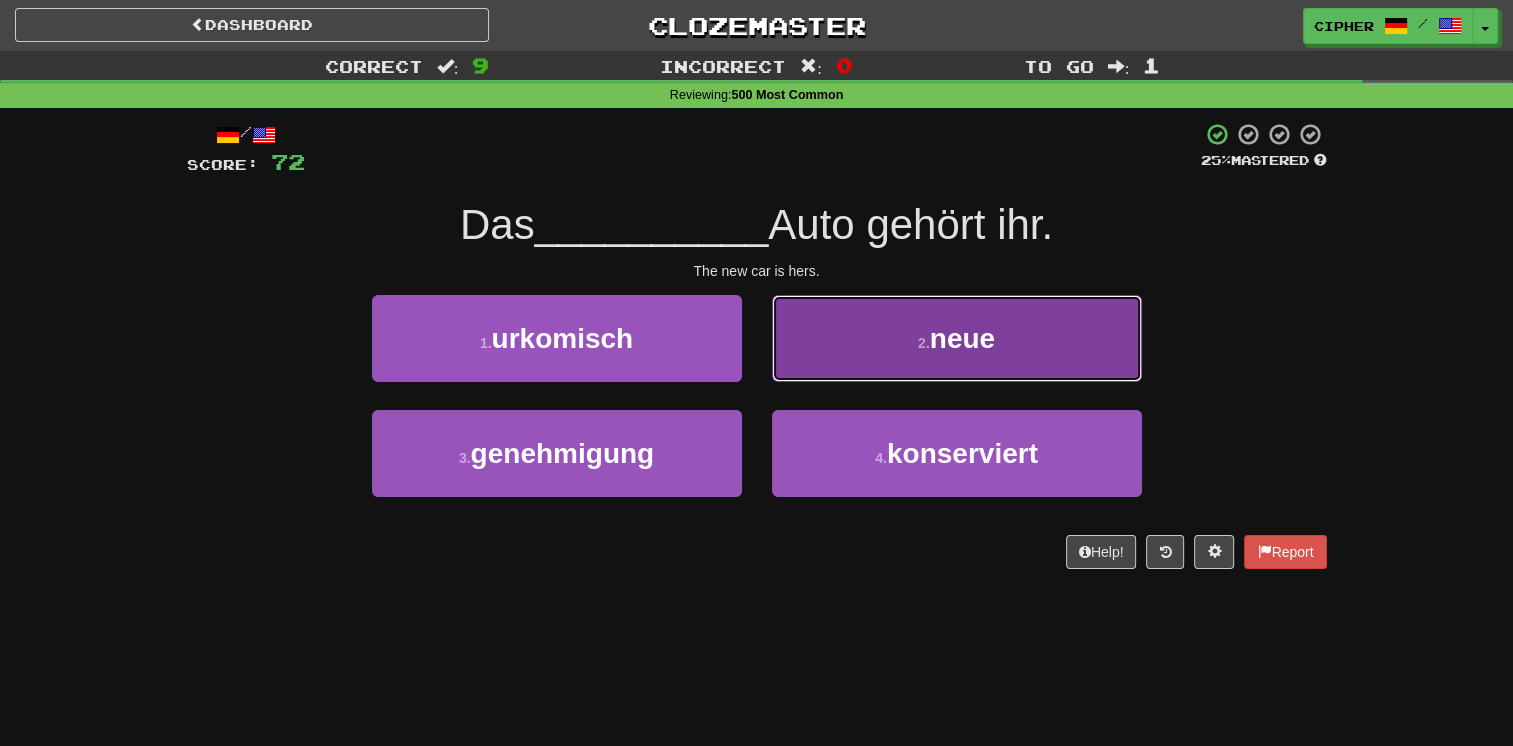 click on "2 .  neue" at bounding box center [957, 338] 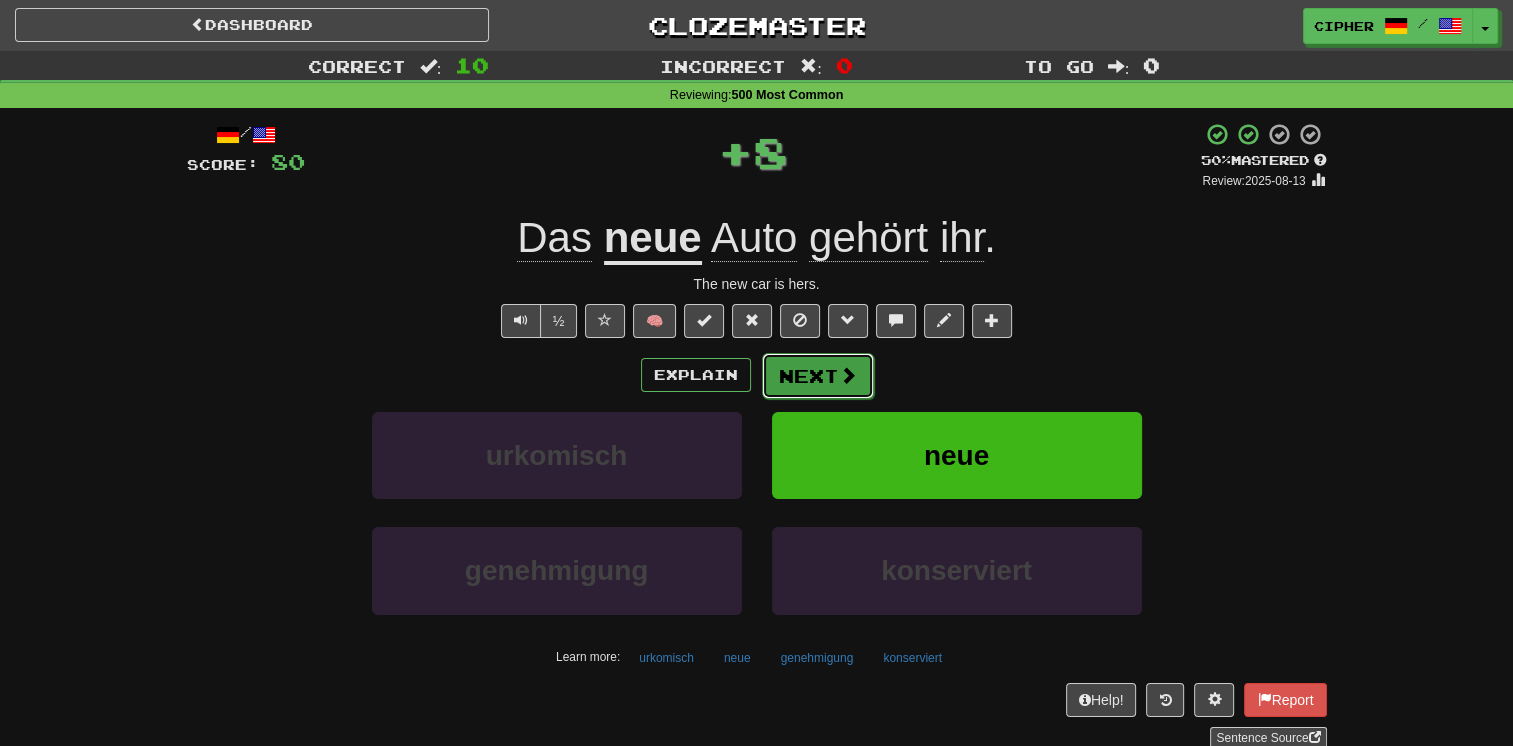 click on "Next" at bounding box center [818, 376] 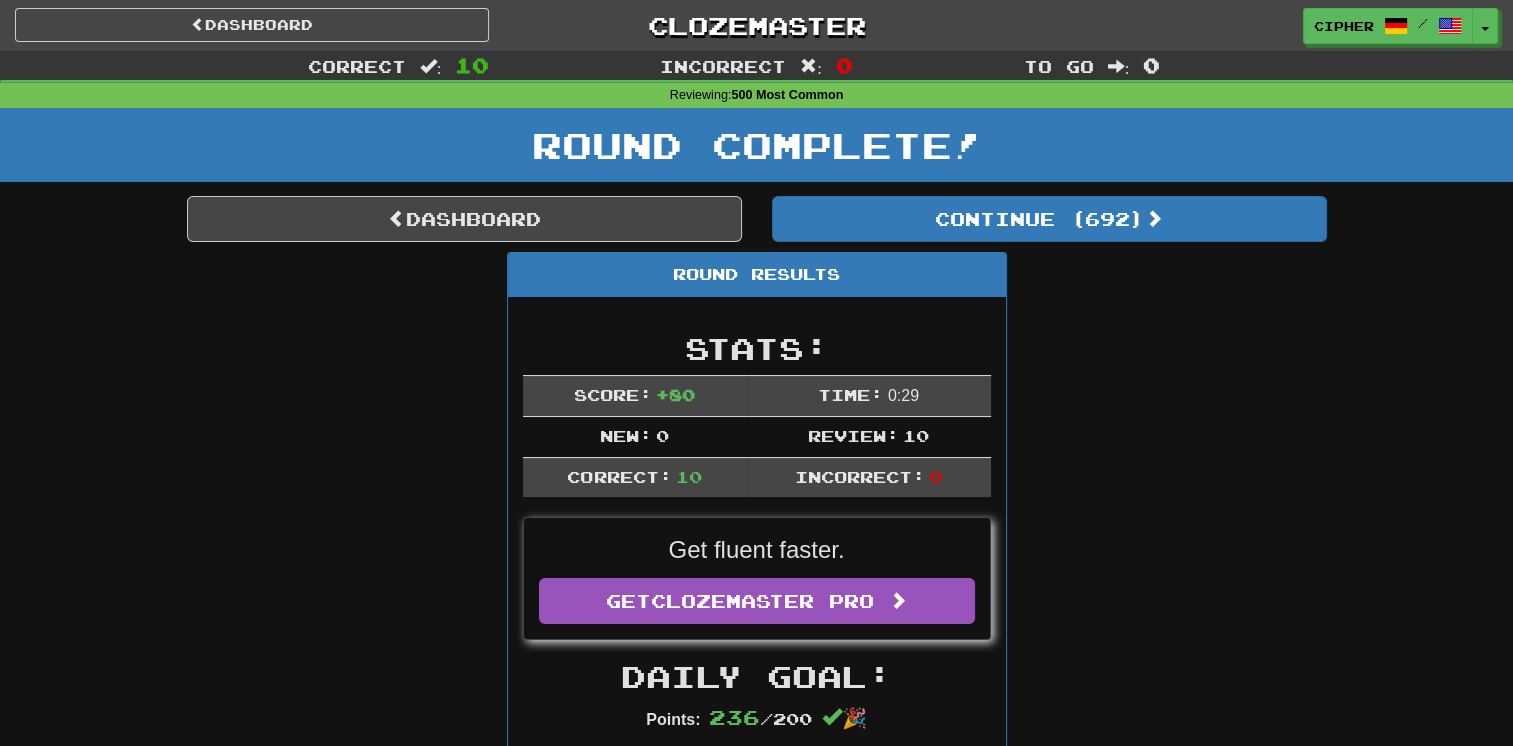 click on "Round Results Stats: Score:   + 80 Time:   0 : 29 New:   0 Review:   10 Correct:   10 Incorrect:   0 Get fluent faster. Get  Clozemaster Pro   Daily Goal: Points:   236  /  200  🎉 Time remaining: 5   Hours Progress: 500 Most Common Playing:  798  /  3,278 24.344% Mastered:  208  /  3,278 6.345% Ready for Review:  692  /  Level:  114 5,081  points to level  115  - keep going! Ranked:  353 rd  this week ( 4  points to  352 nd ) Sentences:  Report Ja,  klar ! As if!  Report Was war das  Problem ? What was the problem?  Report Ich hatte  erst  einen Freund. I've only had one boyfriend.  Report Geh und  sieh  selbst, was passiert ist. Go and see for yourself what has happened.  Report Du warst mir eine  große  Hilfe. You've been a great help.  Report Wir sind schon seit einem  Jahr  zusammen. We have been together for a year.  Report Wir  arbeiten  morgen. We'll work tomorrow.  Report Wo gehen sie jetzt  hin ? Where are they going to right now?  Report Ich habe  erst  Report Das  neue  Auto gehört ihr." at bounding box center [757, 1282] 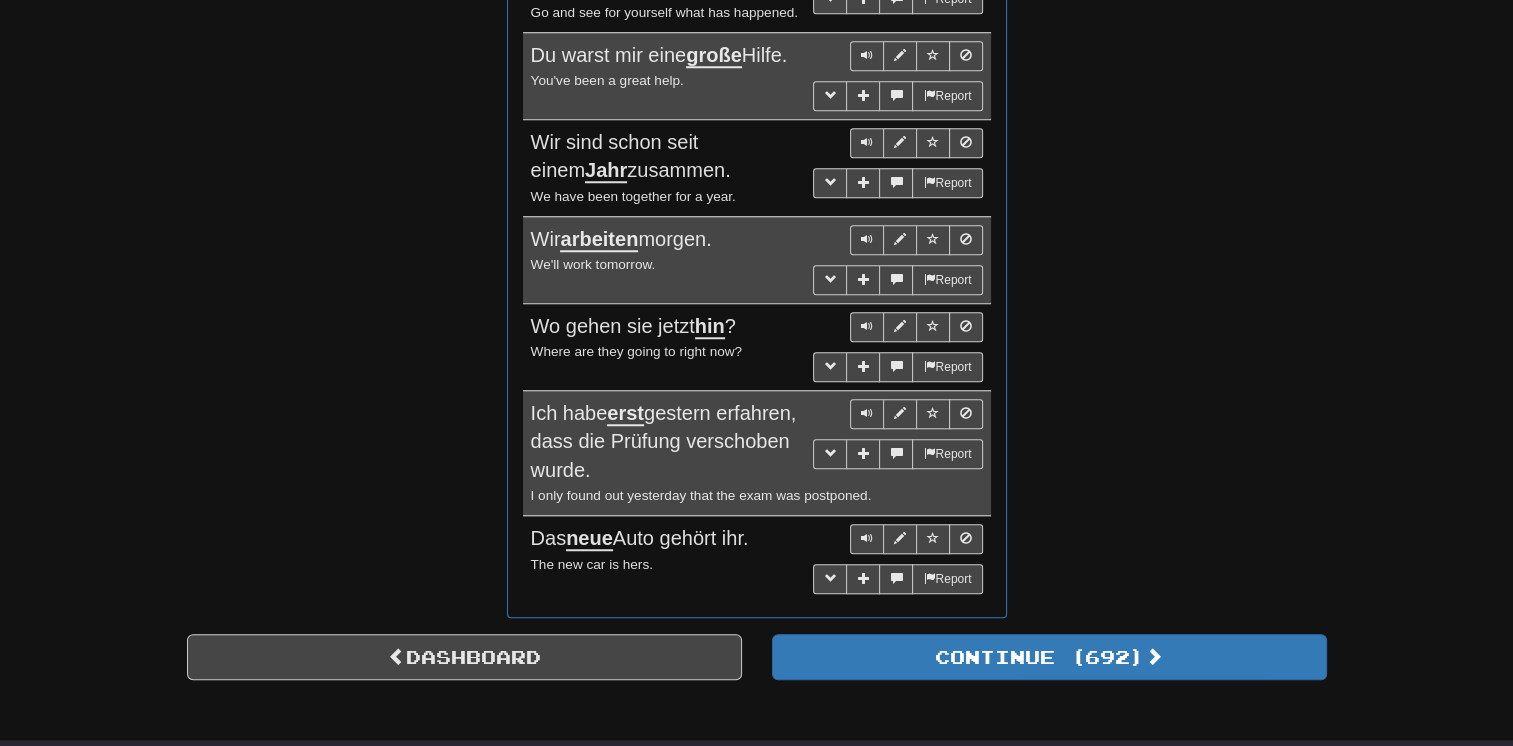 scroll, scrollTop: 1680, scrollLeft: 0, axis: vertical 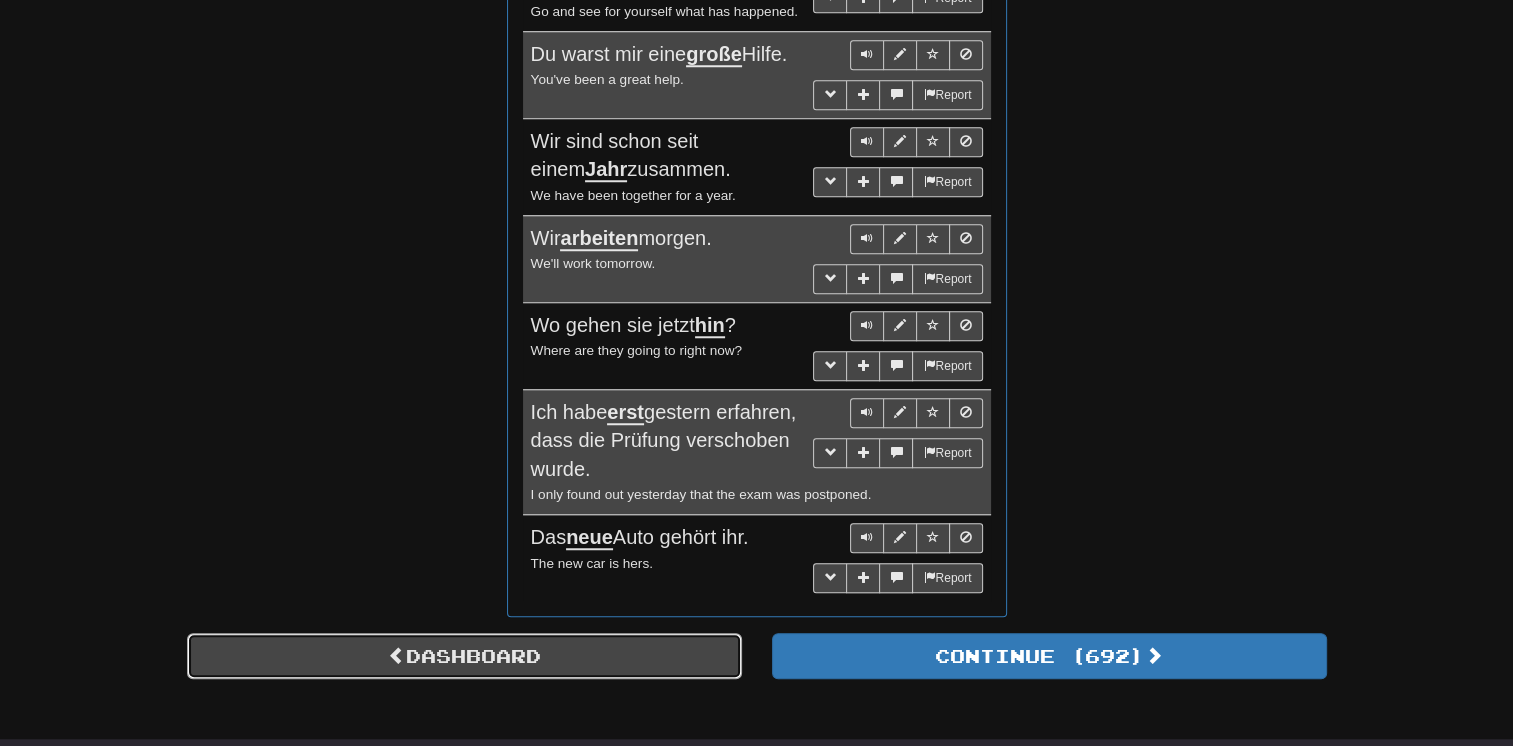 click on "Dashboard" at bounding box center (464, 656) 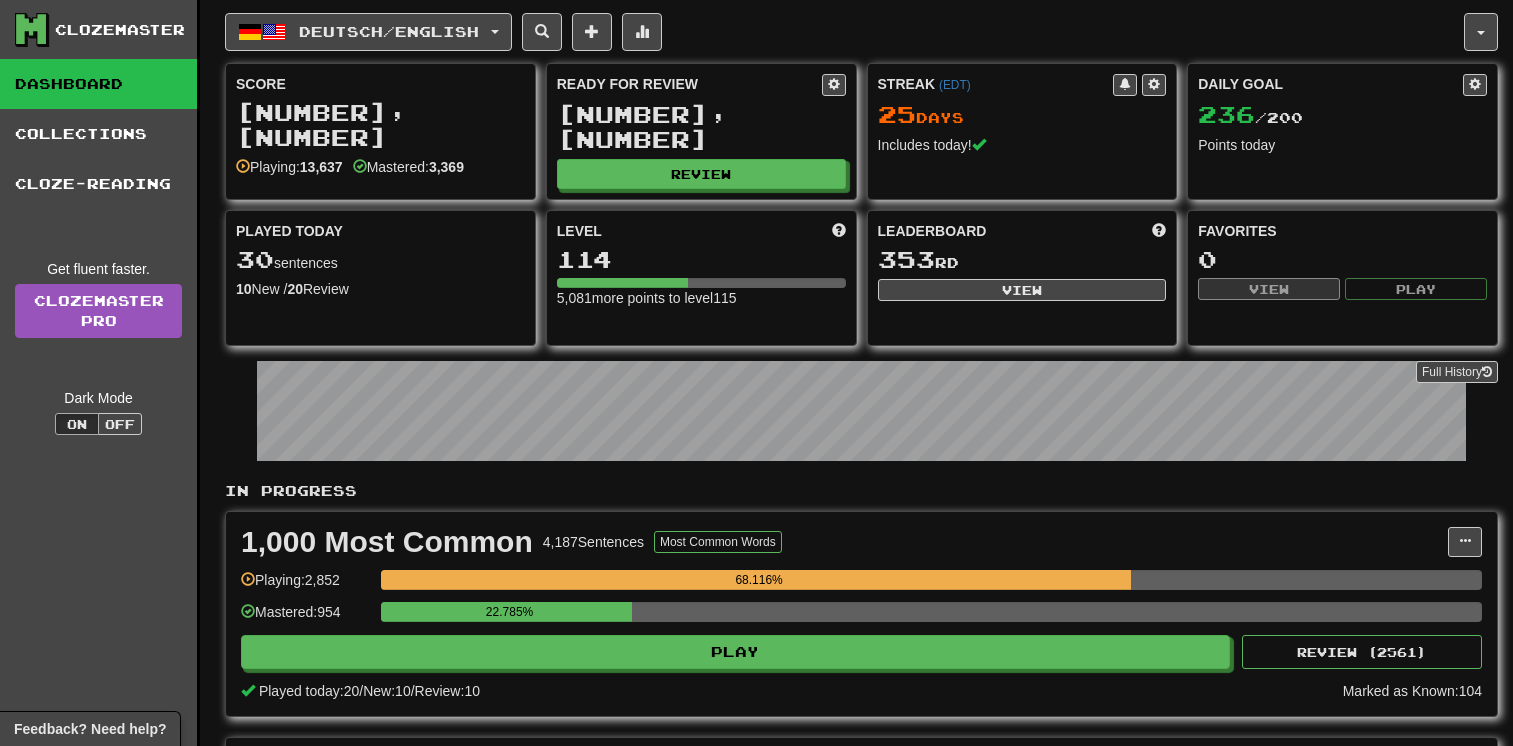 scroll, scrollTop: 0, scrollLeft: 0, axis: both 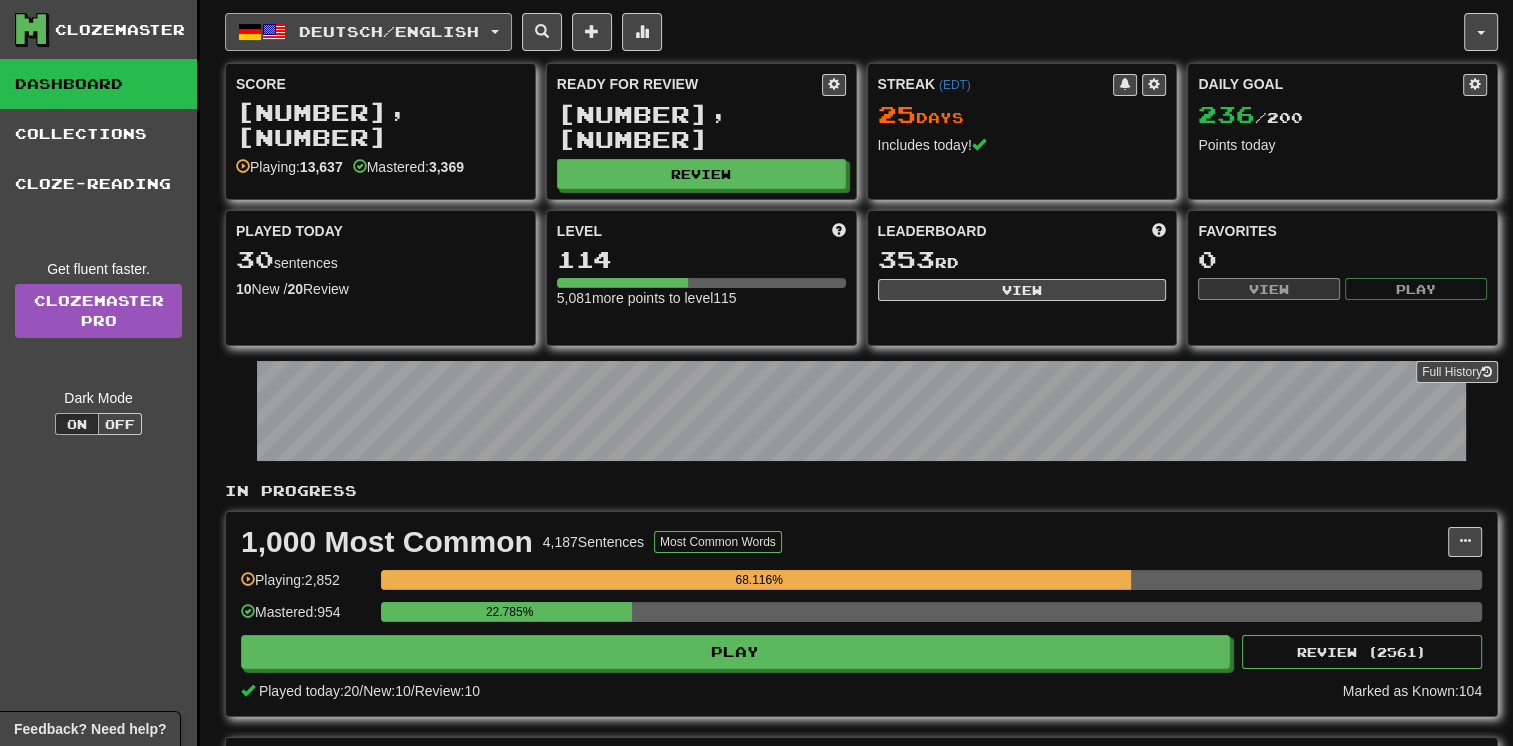 click on "Deutsch  /  English" at bounding box center [389, 31] 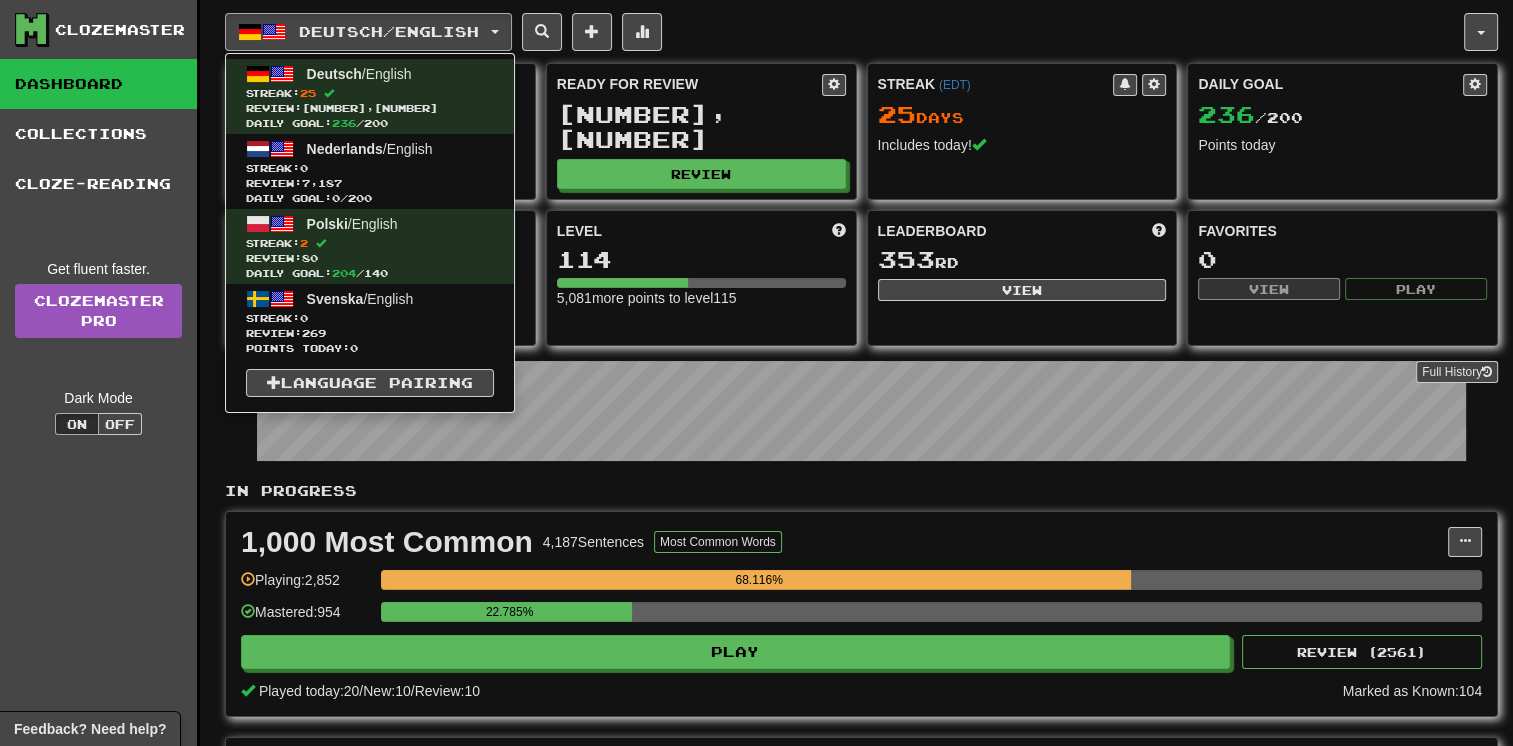 click on "Deutsch  /  English Deutsch  /  English Streak:  25   Review:  12,489 Daily Goal:  236  /  200 Nederlands  /  English Streak:  0   Review:  7,187 Daily Goal:  0  /  200 Polski  /  English Streak:  2   Review:  80 Daily Goal:  204  /  140 Svenska  /  English Streak:  0   Review:  269 Points today:  0  Language Pairing" at bounding box center (844, 32) 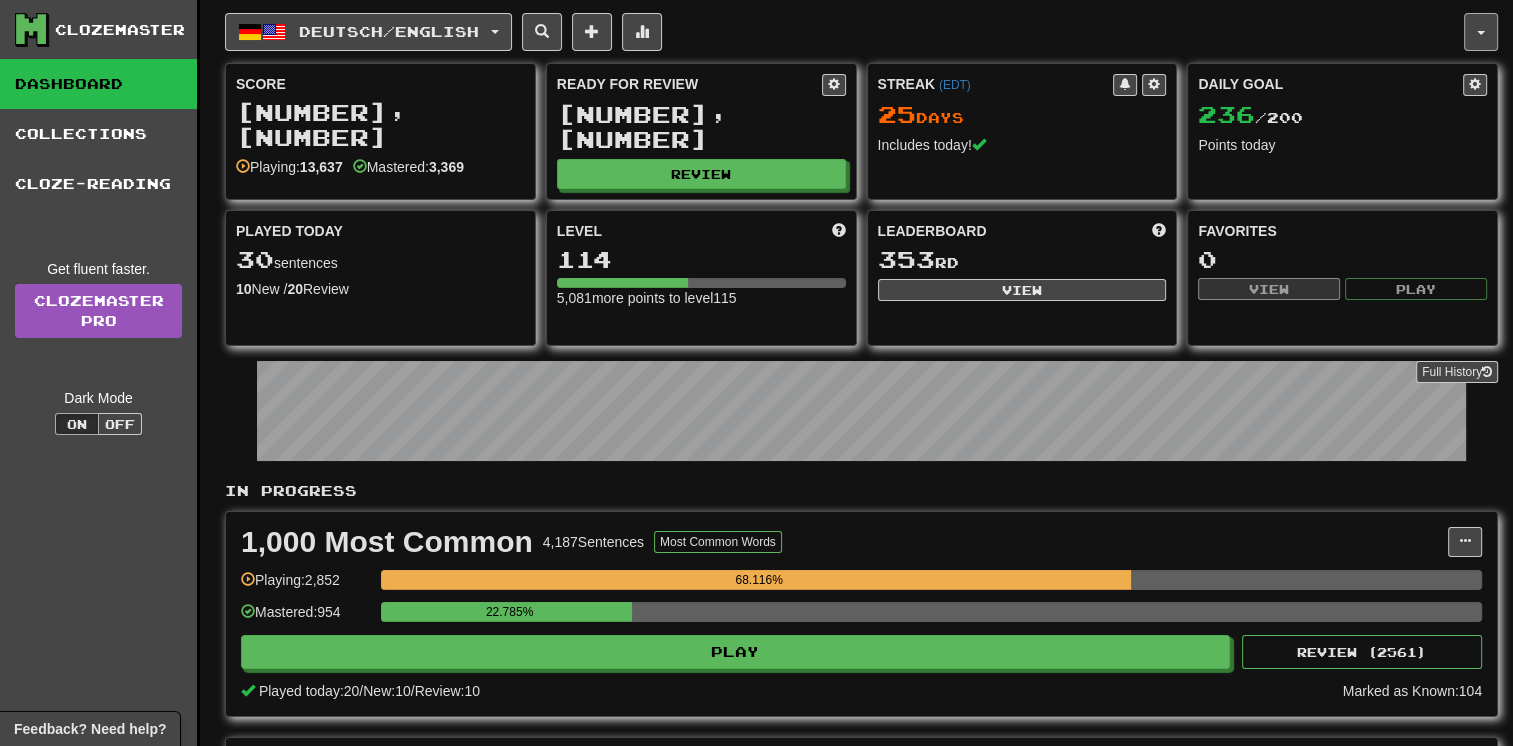 click at bounding box center (1481, 32) 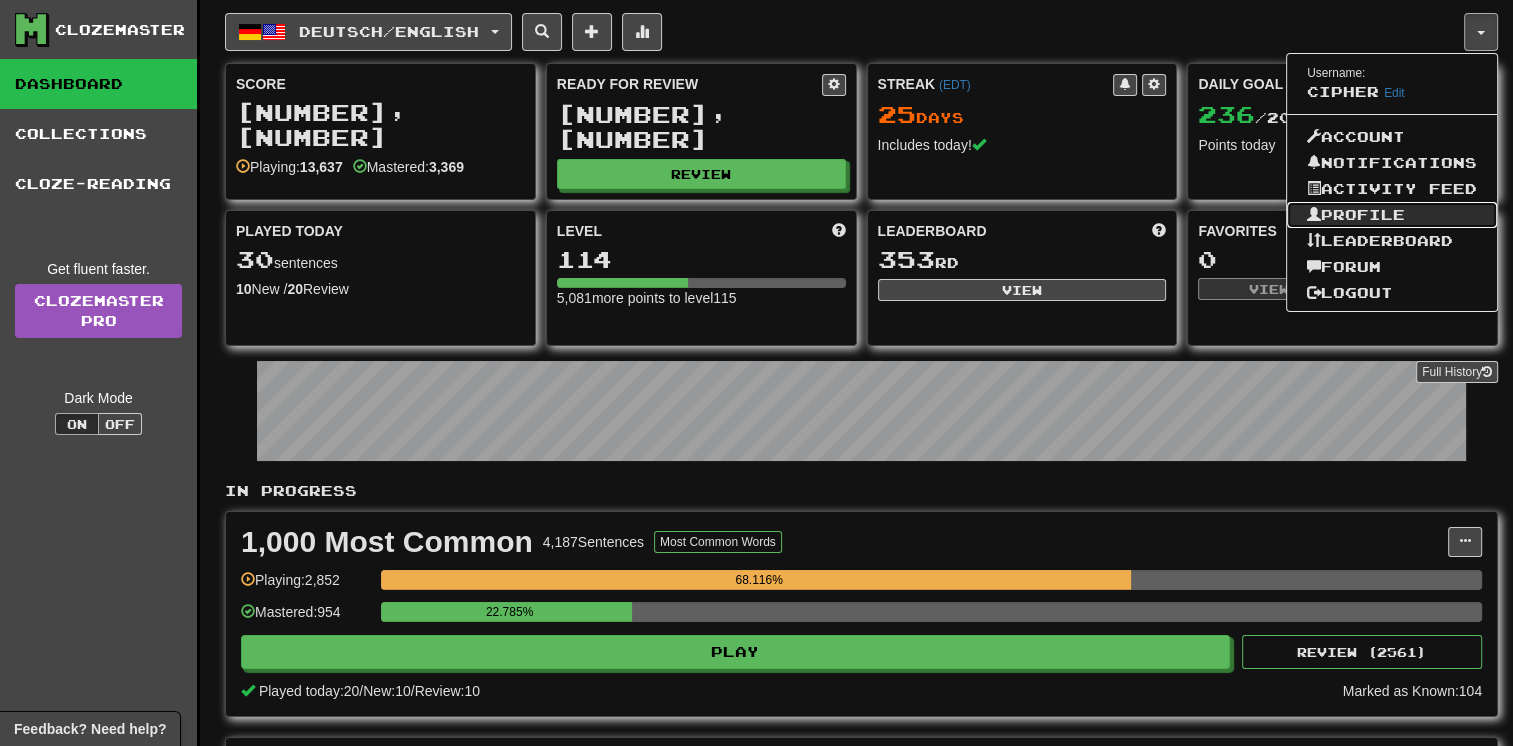 click on "Profile" at bounding box center [1392, 215] 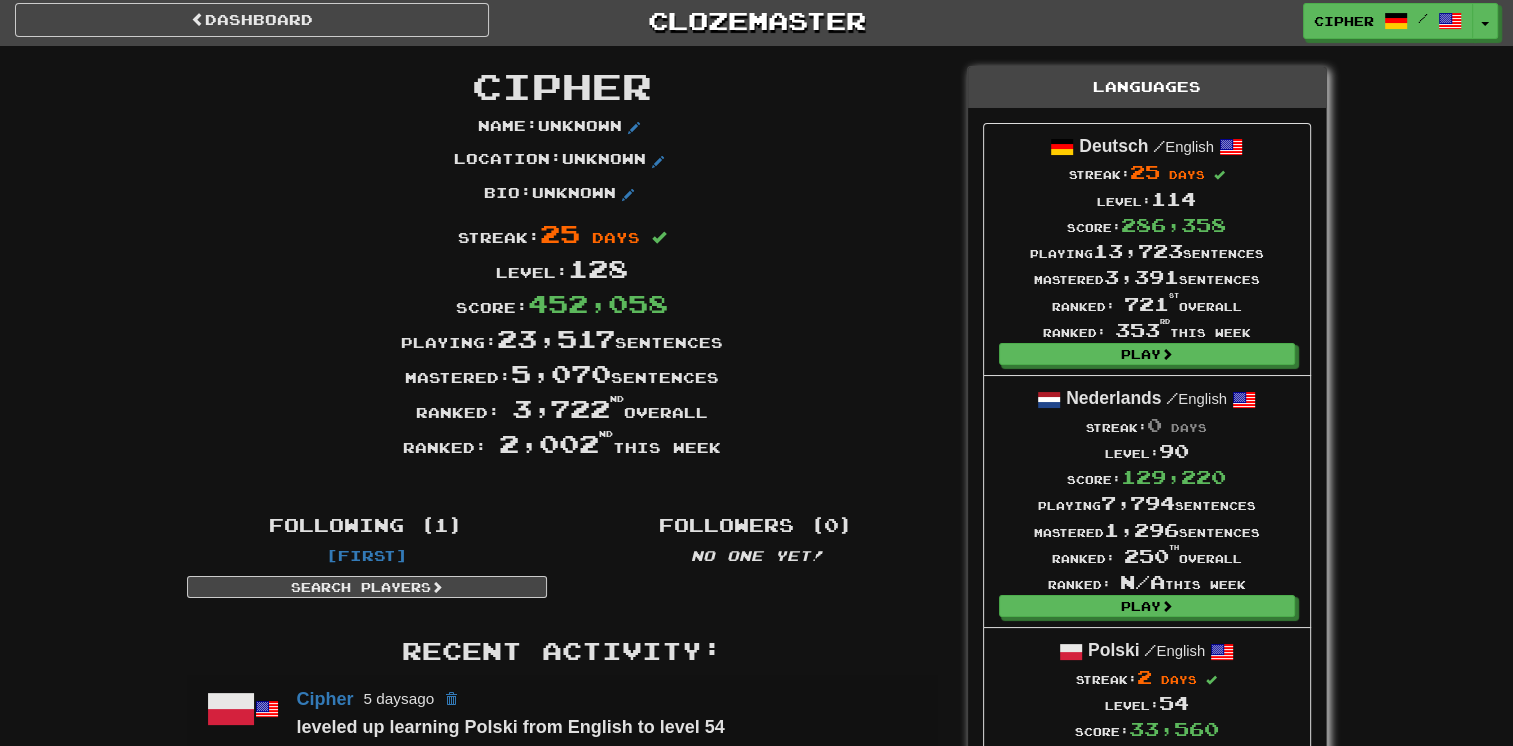 scroll, scrollTop: 0, scrollLeft: 0, axis: both 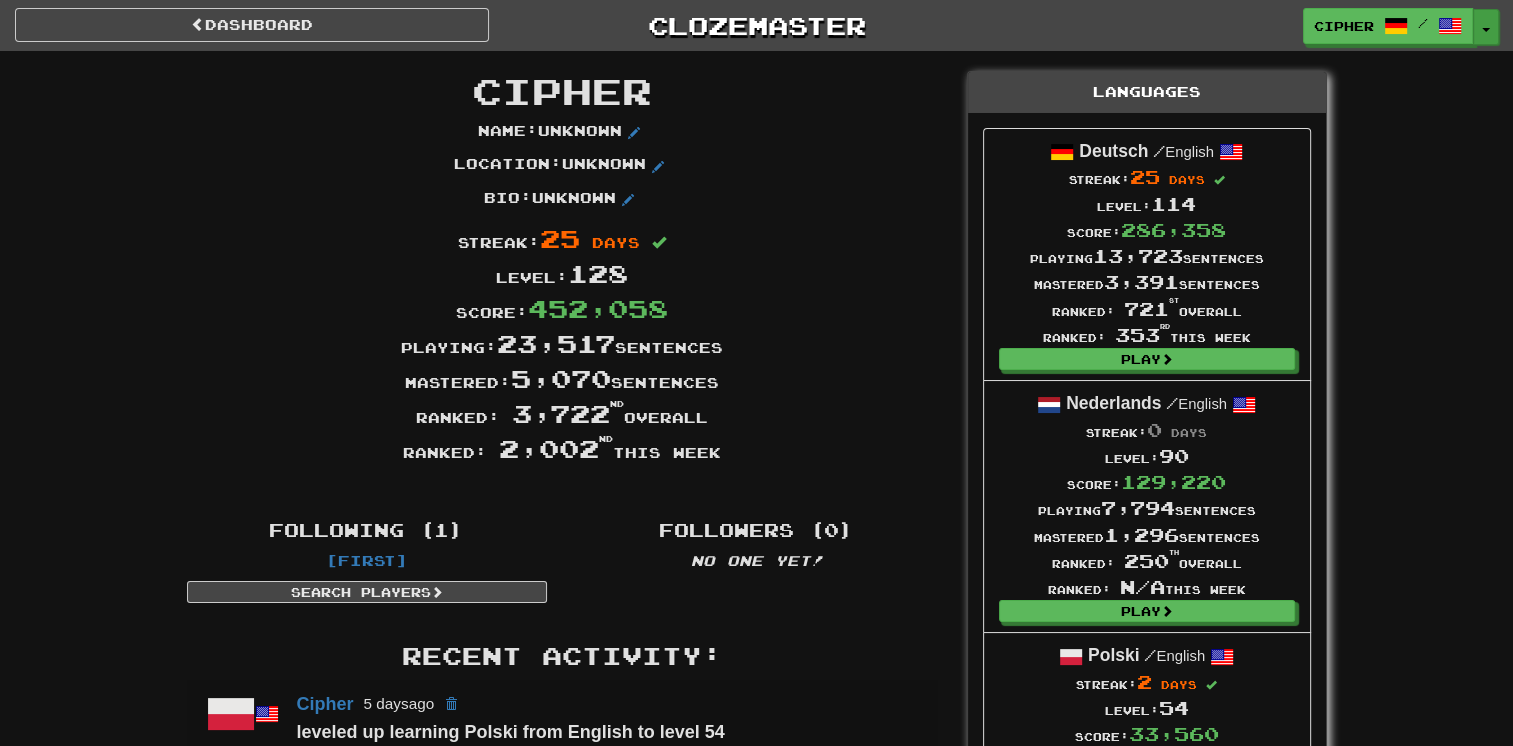 click on "Toggle Dropdown" at bounding box center [1486, 27] 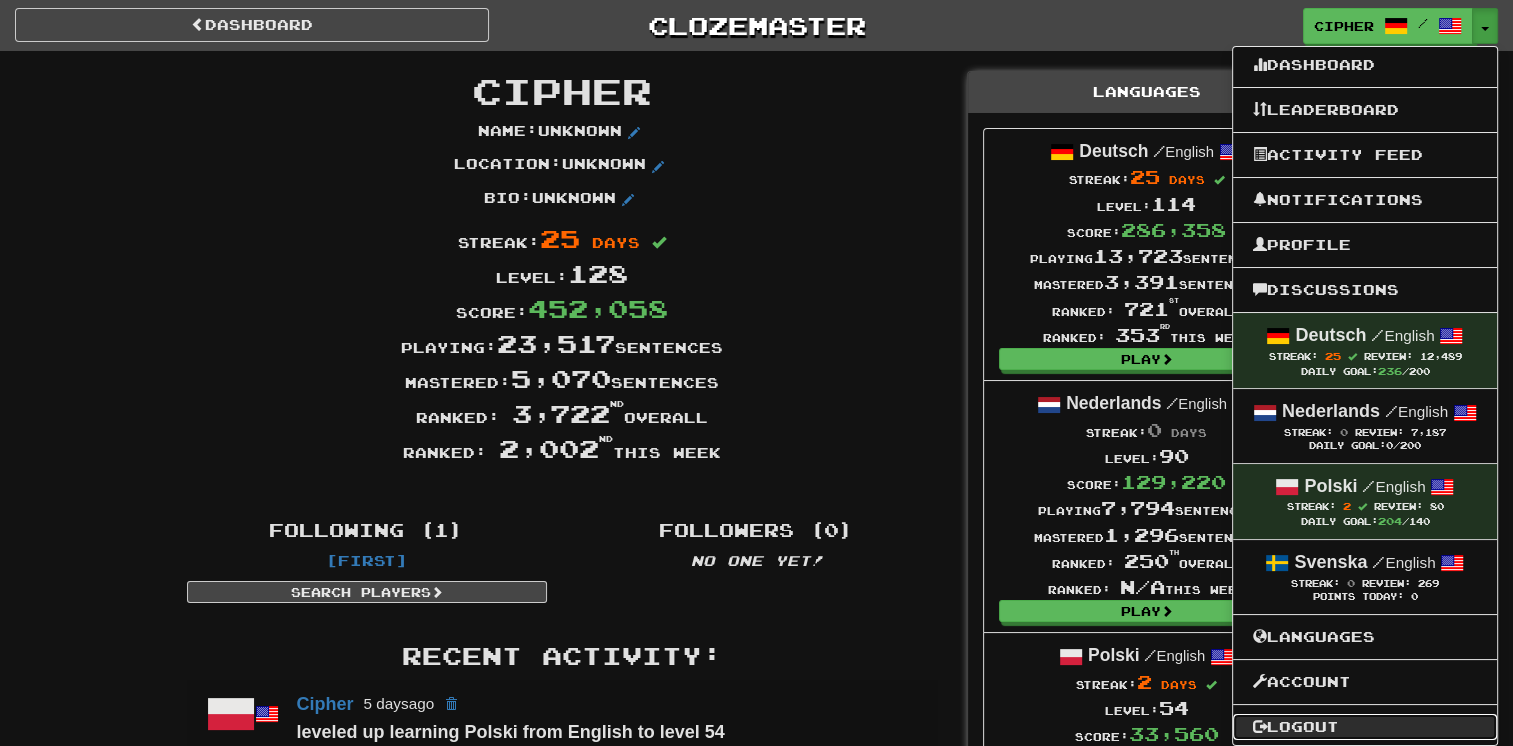 click on "Logout" at bounding box center [1365, 727] 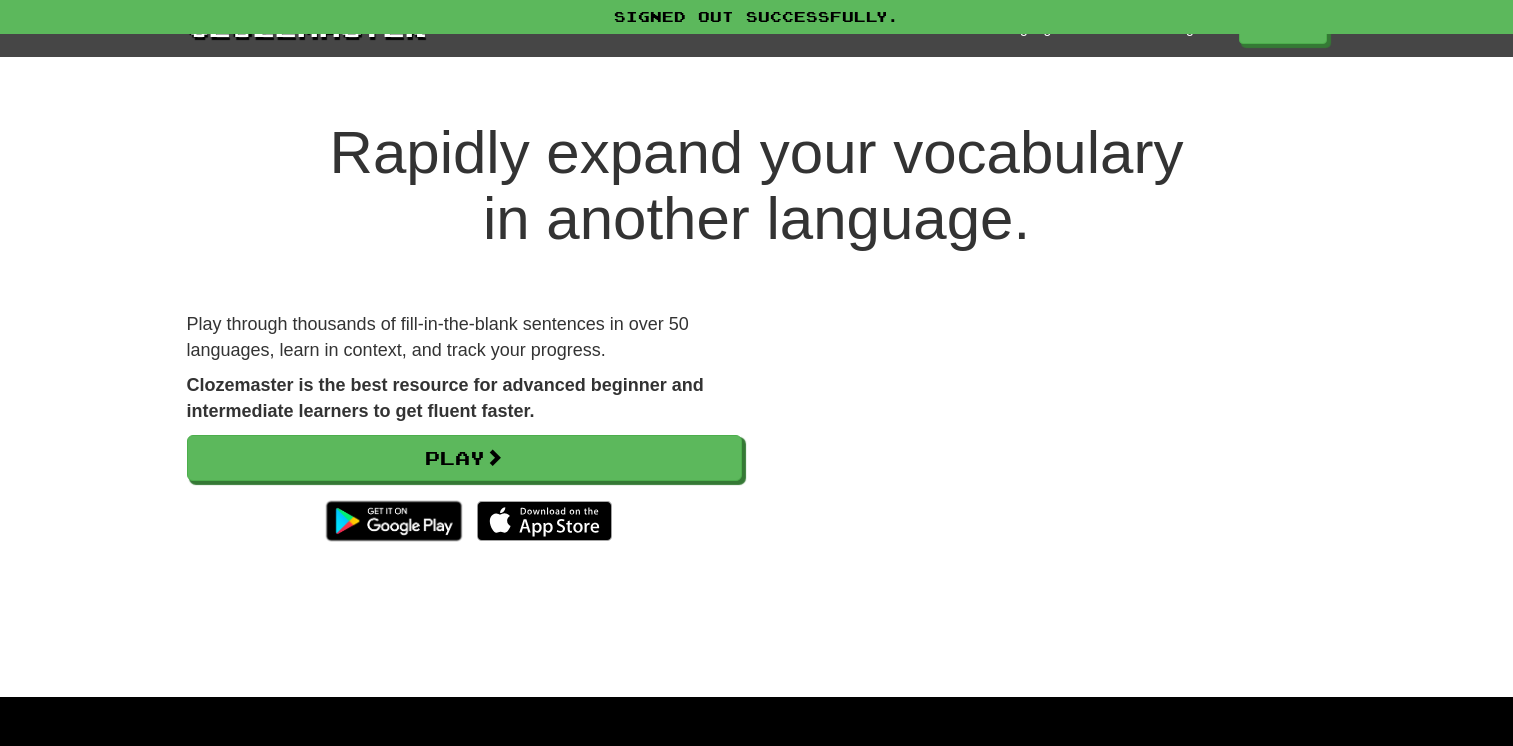 scroll, scrollTop: 0, scrollLeft: 0, axis: both 